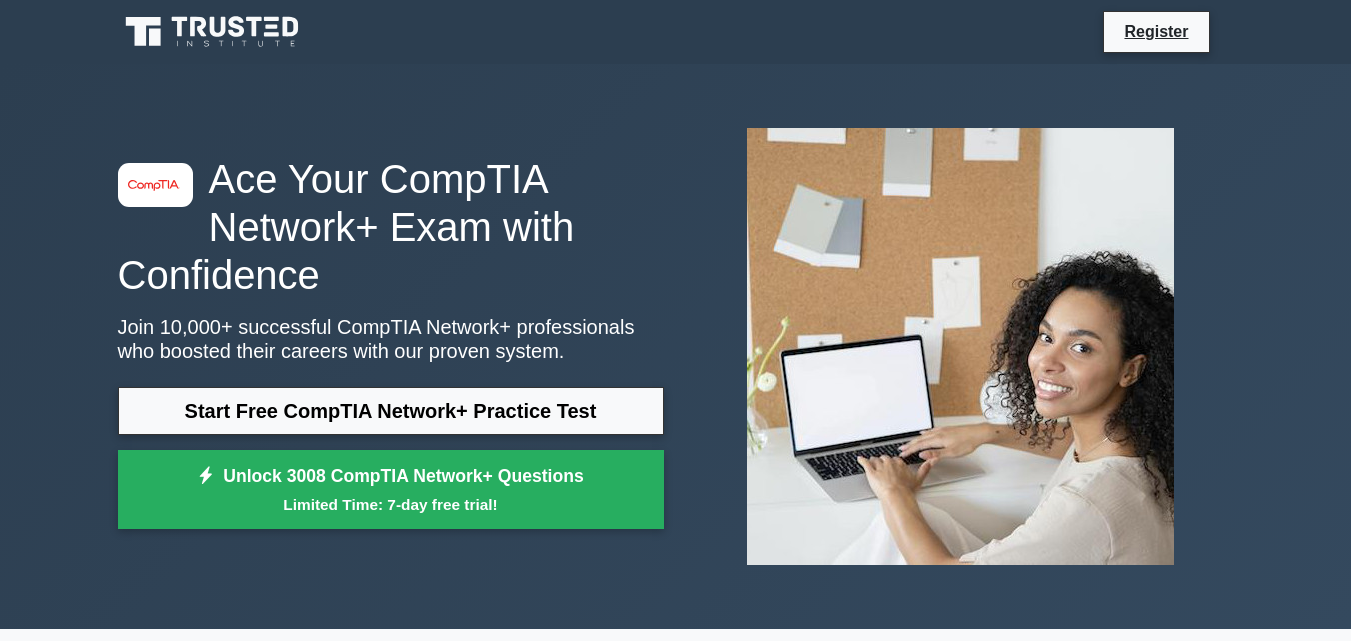 scroll, scrollTop: 327, scrollLeft: 0, axis: vertical 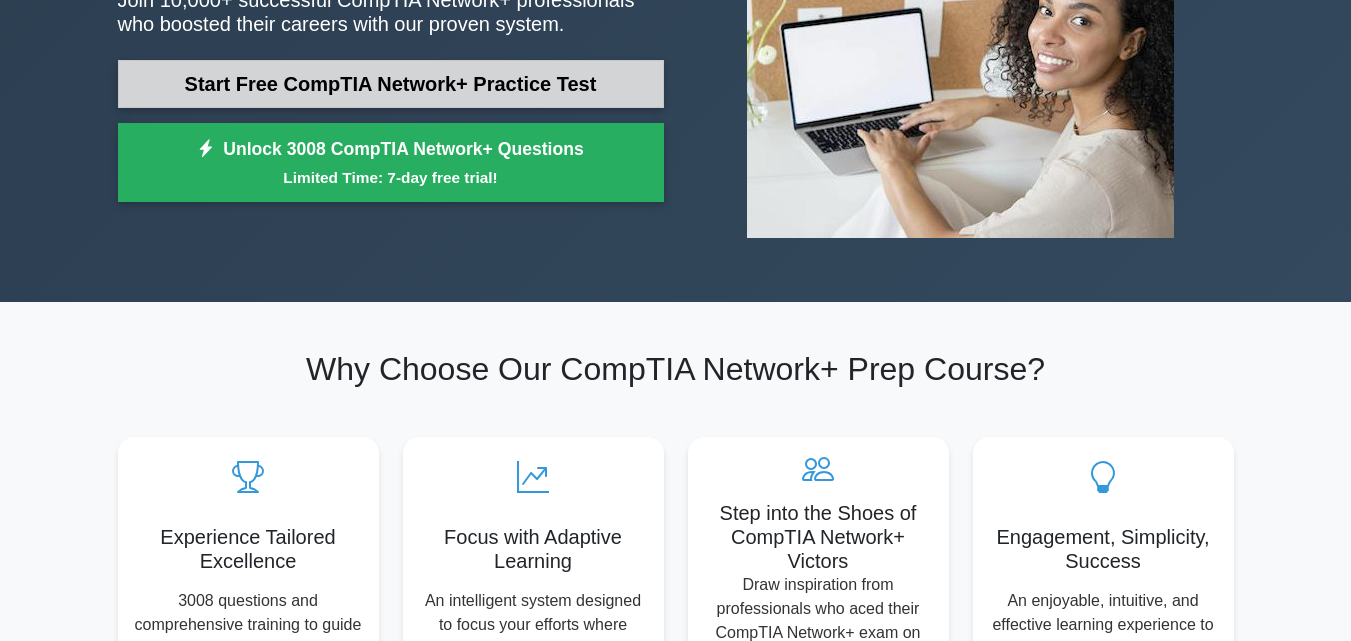 click on "Start Free CompTIA Network+ Practice Test" at bounding box center [391, 84] 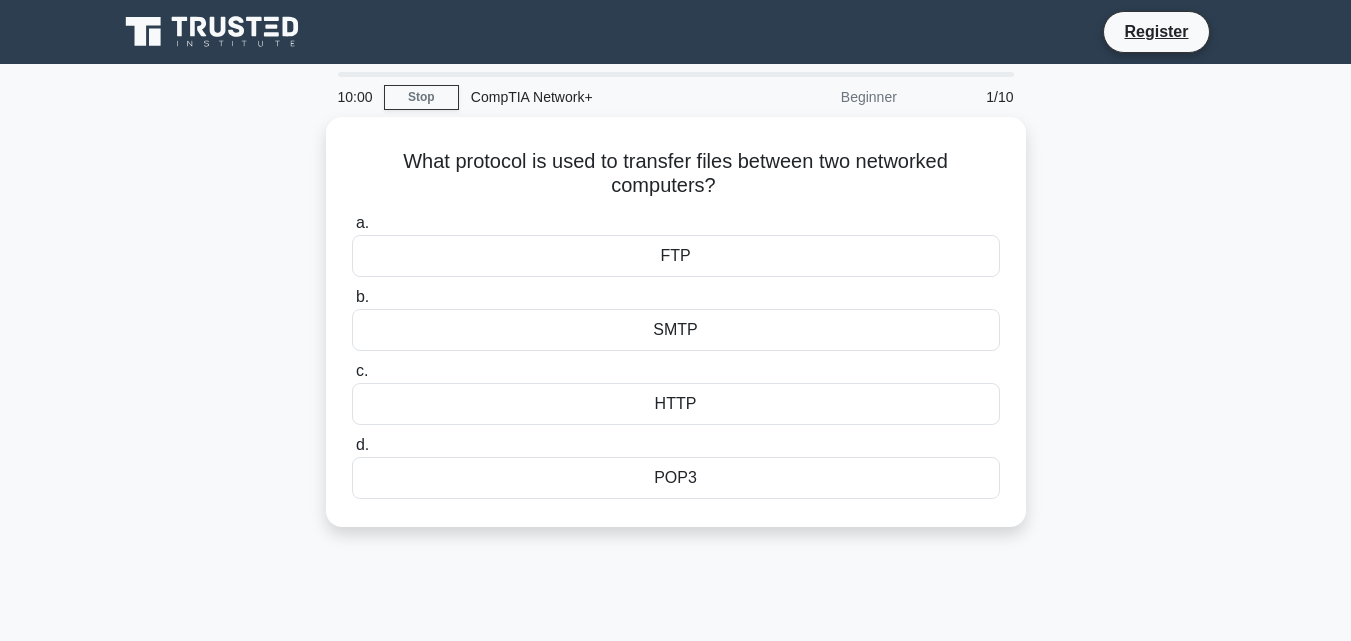 scroll, scrollTop: 0, scrollLeft: 0, axis: both 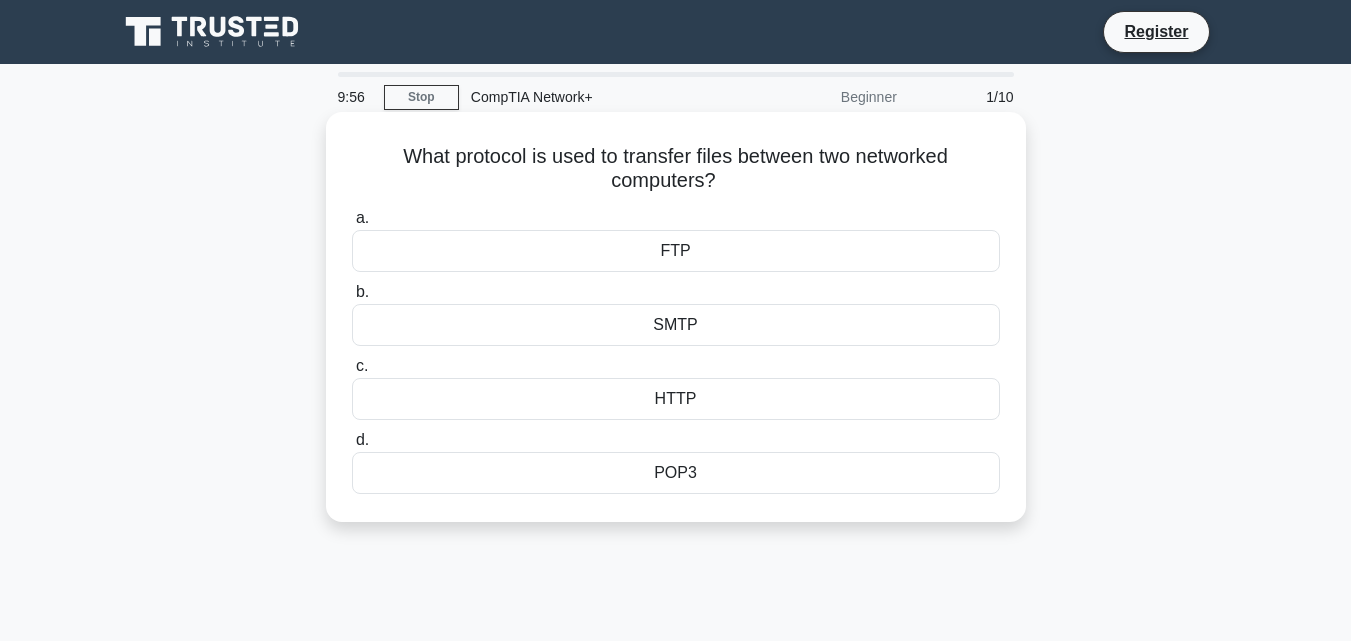click on "FTP" at bounding box center [676, 251] 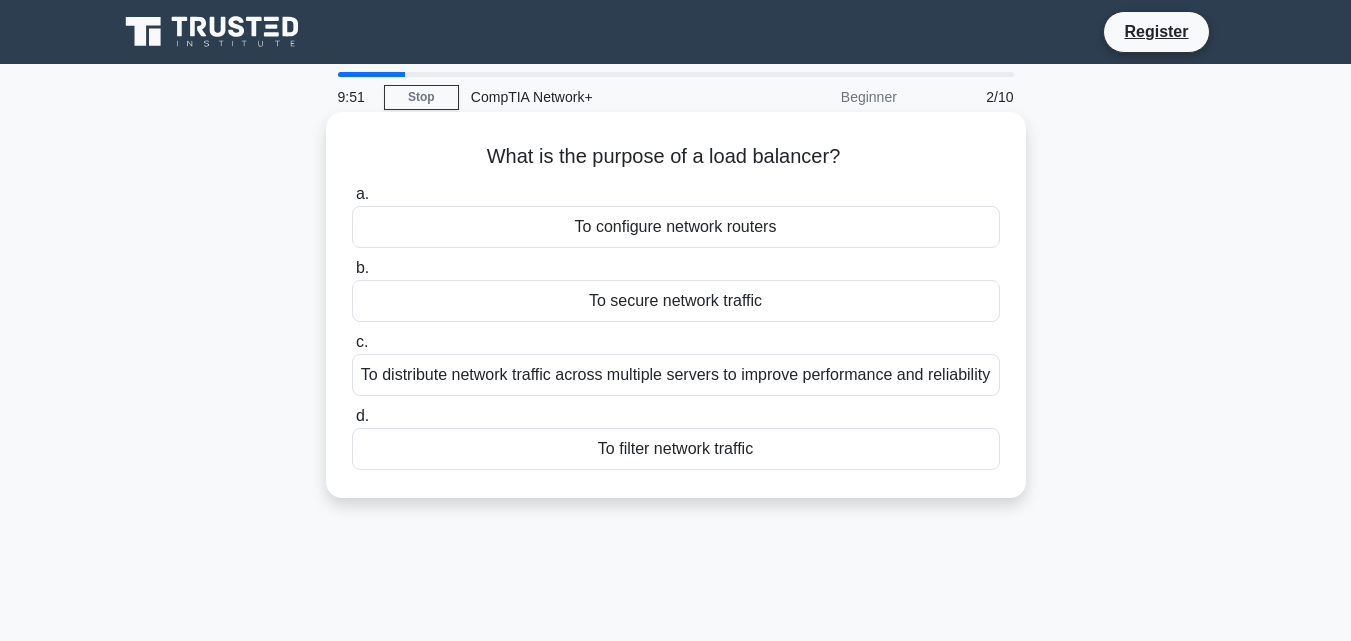click on "To distribute network traffic across multiple servers to improve performance and reliability" at bounding box center (676, 375) 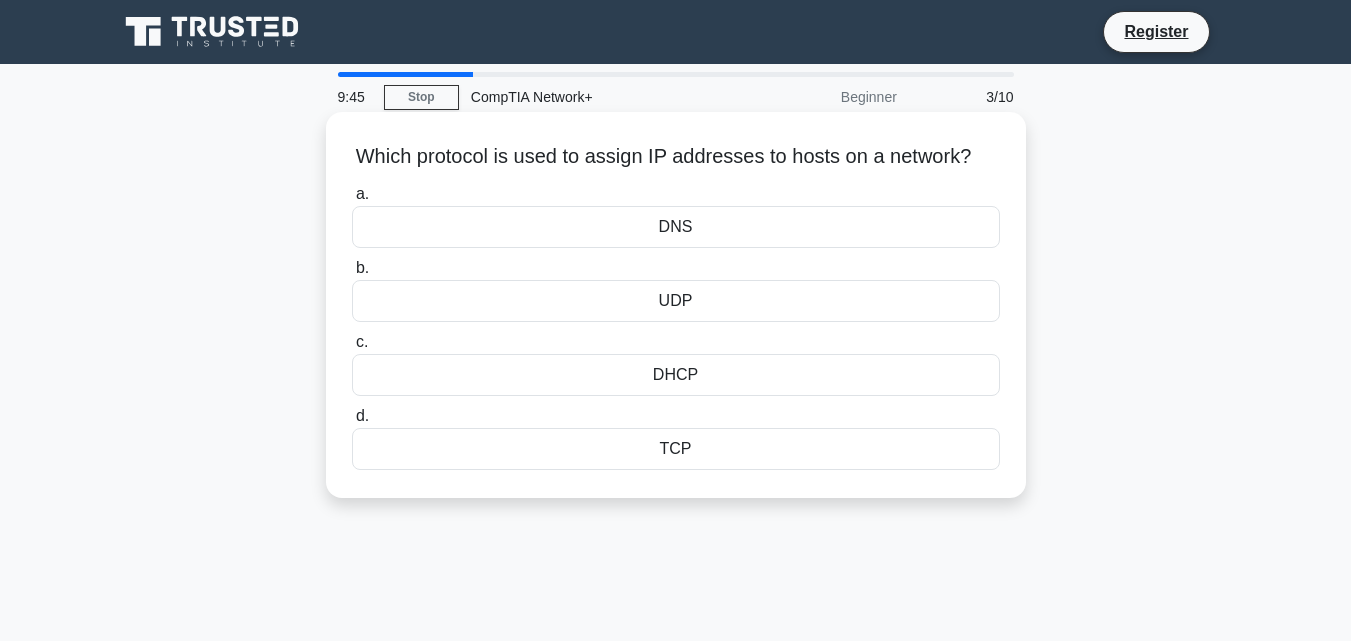 click on "DHCP" at bounding box center (676, 375) 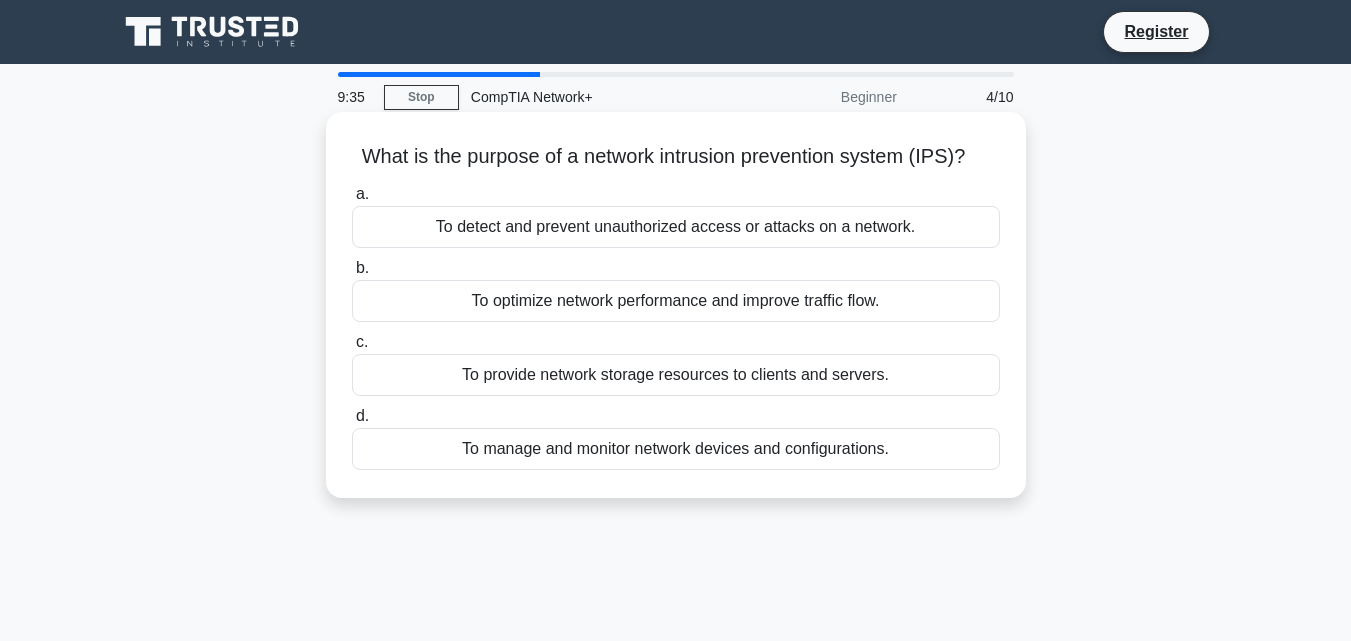 click on "To detect and prevent unauthorized access or attacks on a network." at bounding box center [676, 227] 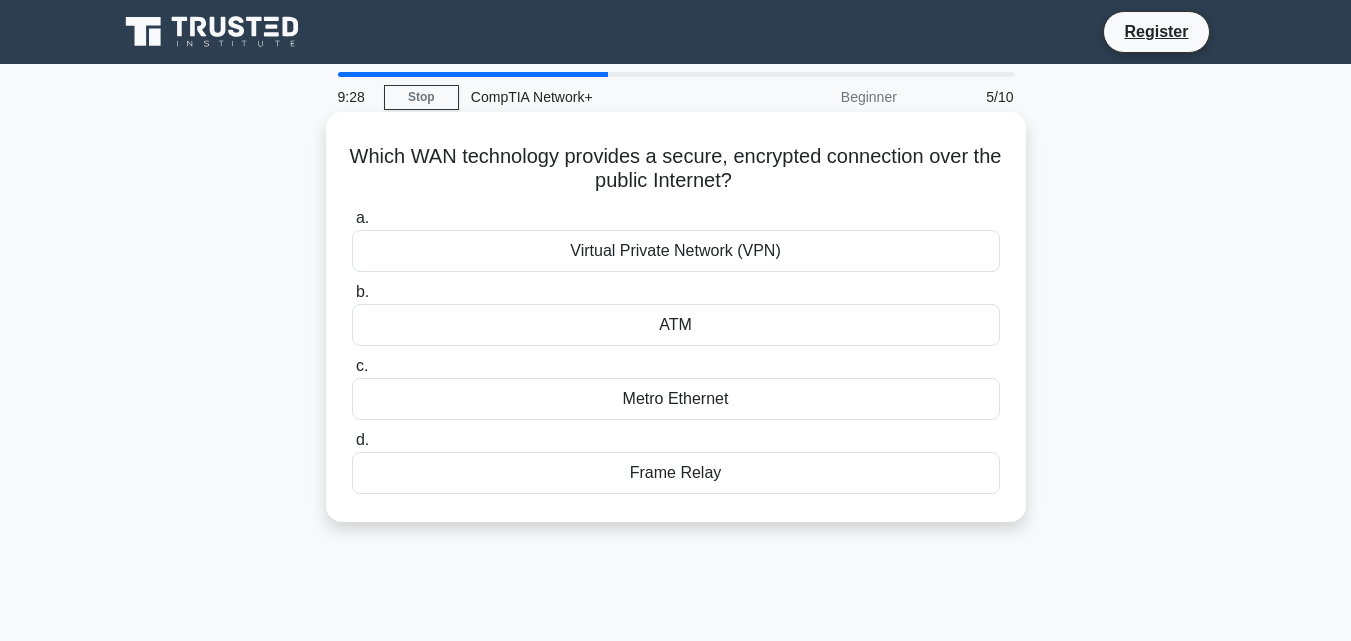 click on "Metro Ethernet" at bounding box center [676, 399] 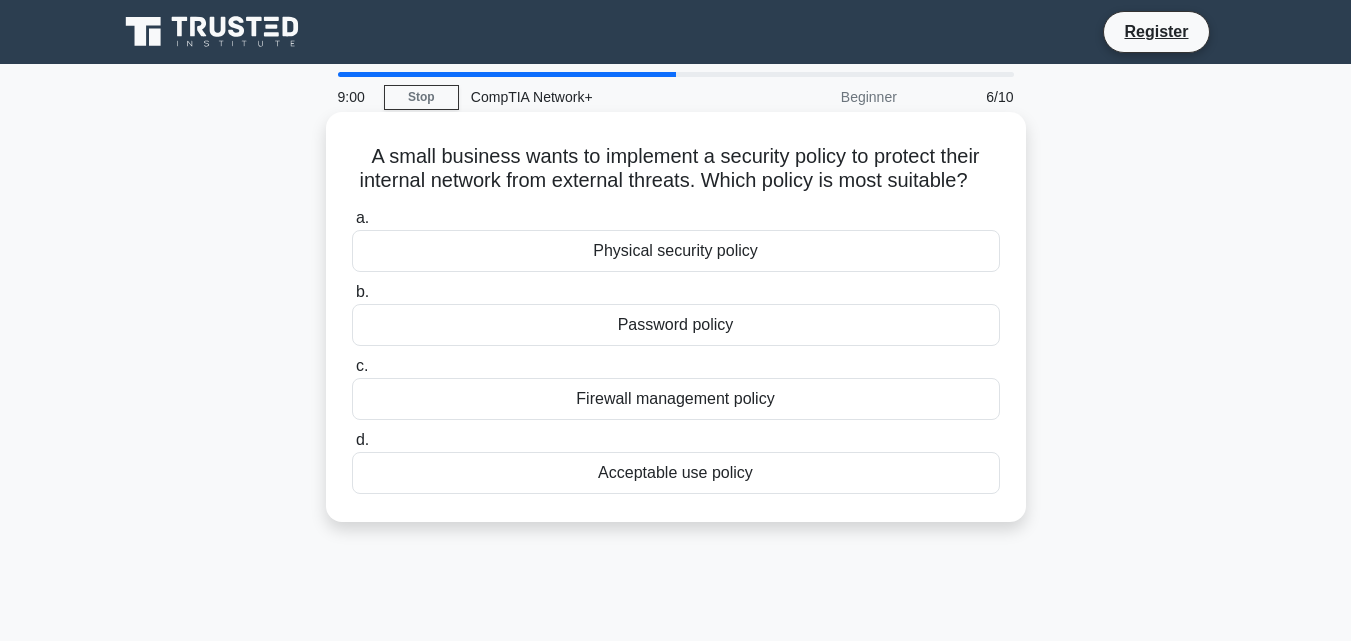 click on "Firewall management policy" at bounding box center (676, 399) 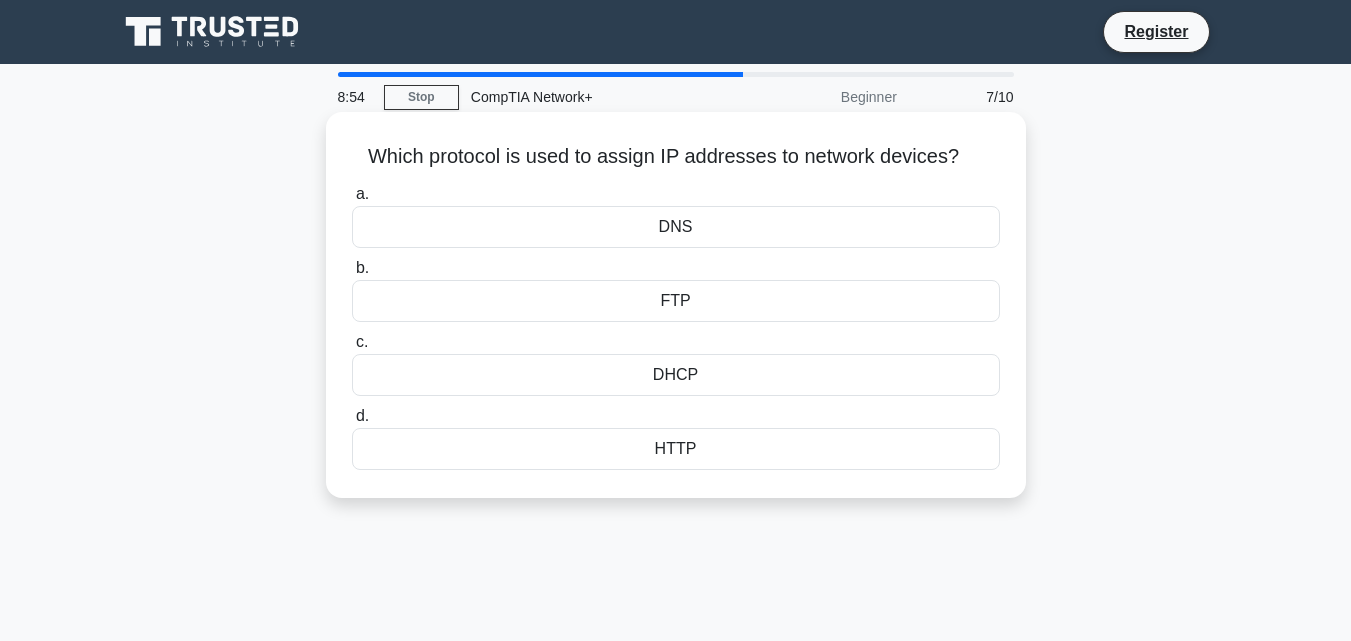 click on "DHCP" at bounding box center [676, 375] 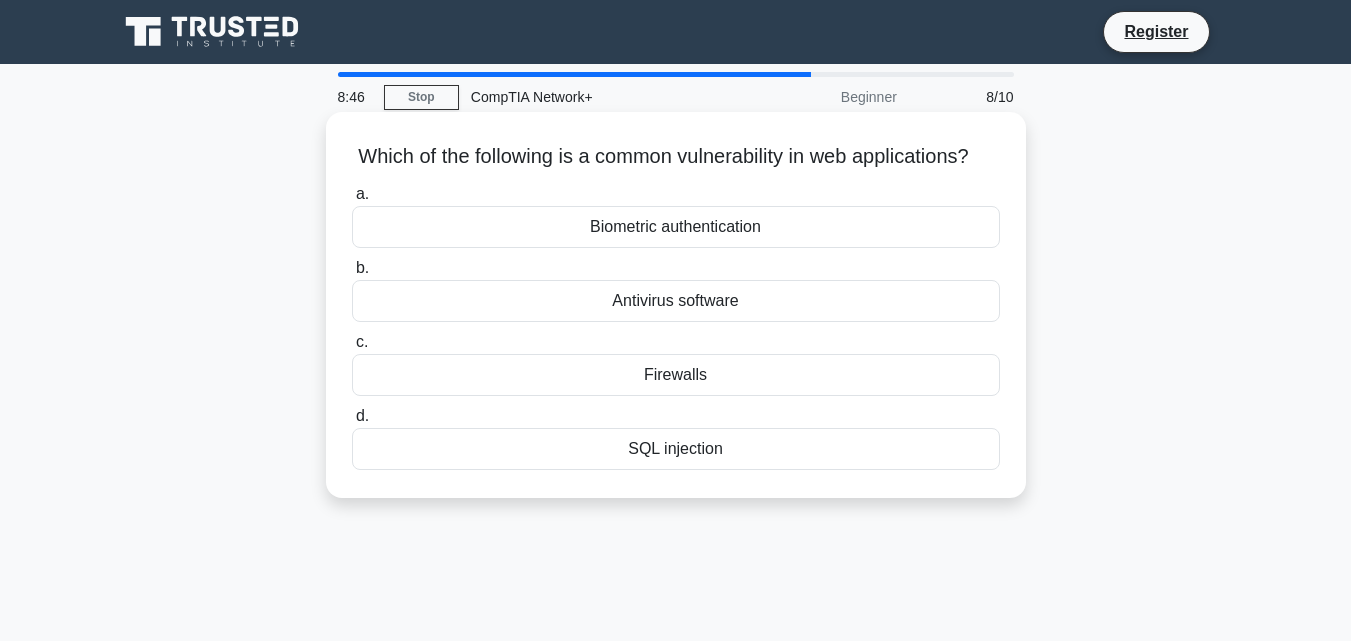 click on "SQL injection" at bounding box center (676, 449) 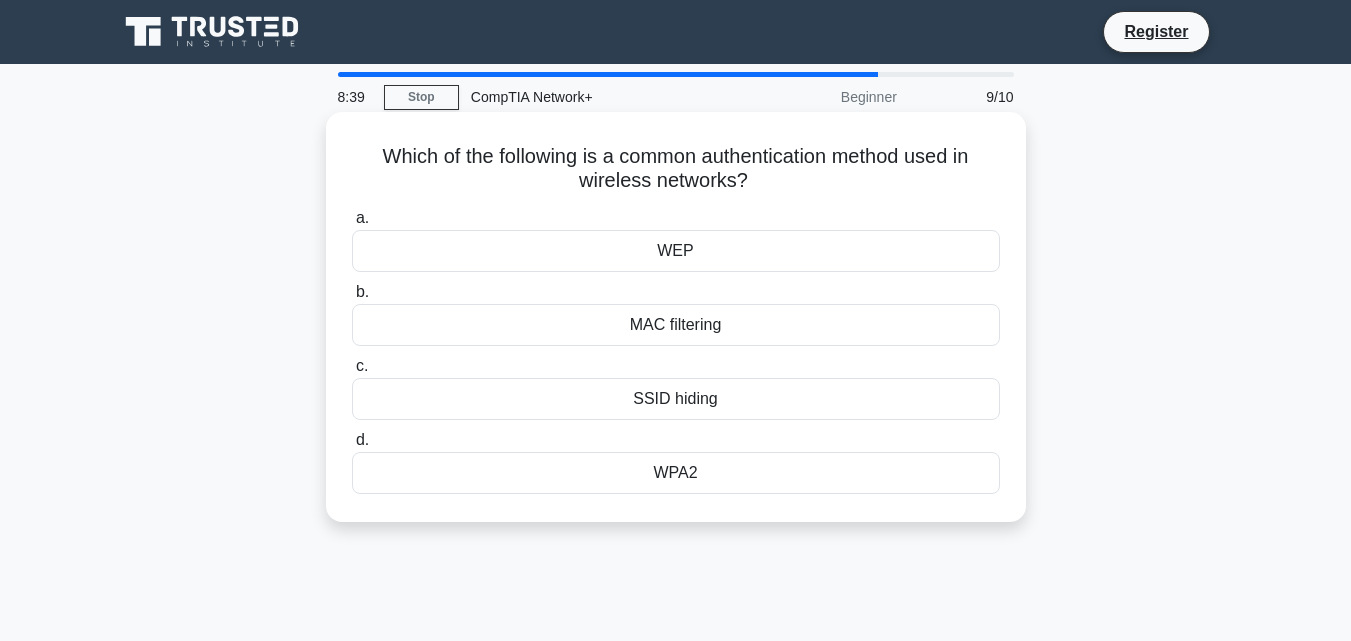 click on "WPA2" at bounding box center (676, 473) 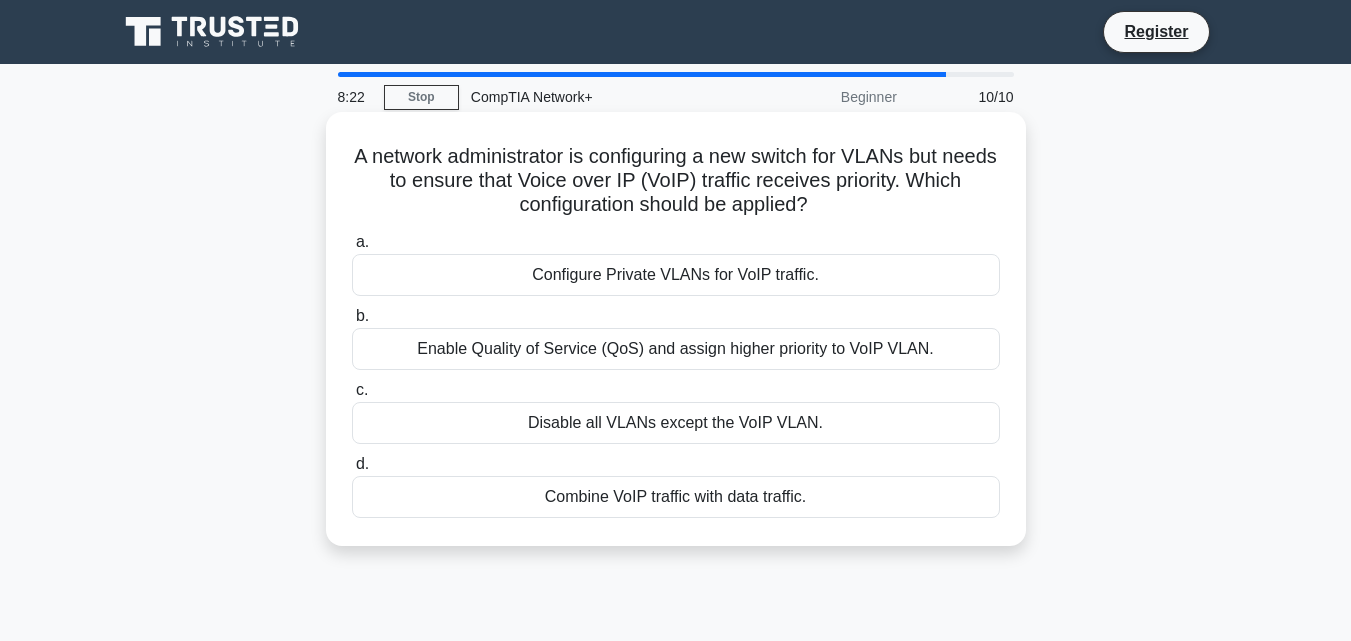 click on "Enable Quality of Service (QoS) and assign higher priority to VoIP VLAN." at bounding box center [676, 349] 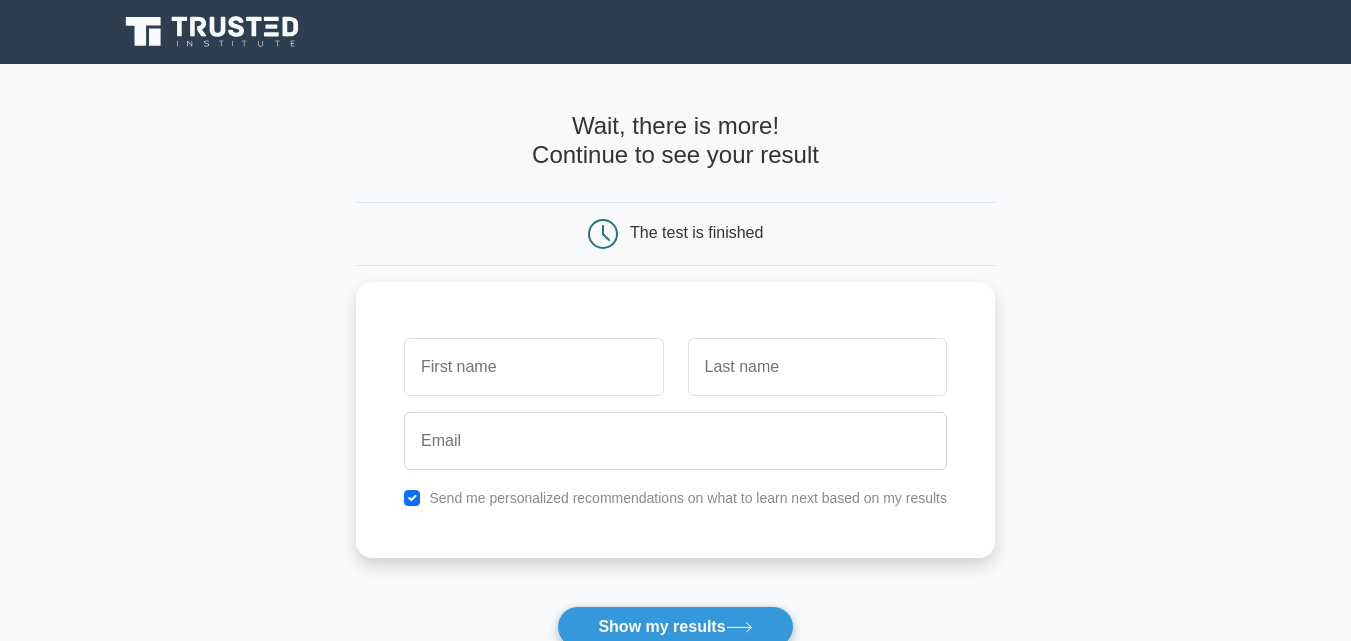 scroll, scrollTop: 0, scrollLeft: 0, axis: both 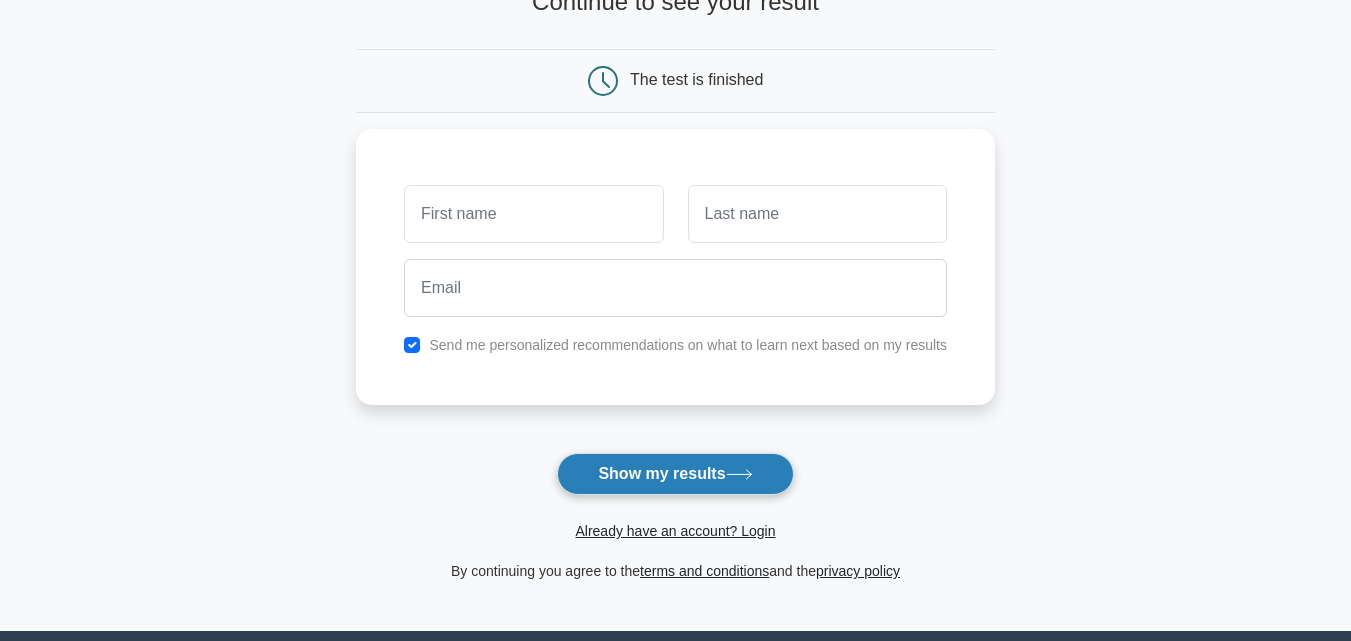 click on "Show my results" at bounding box center [675, 474] 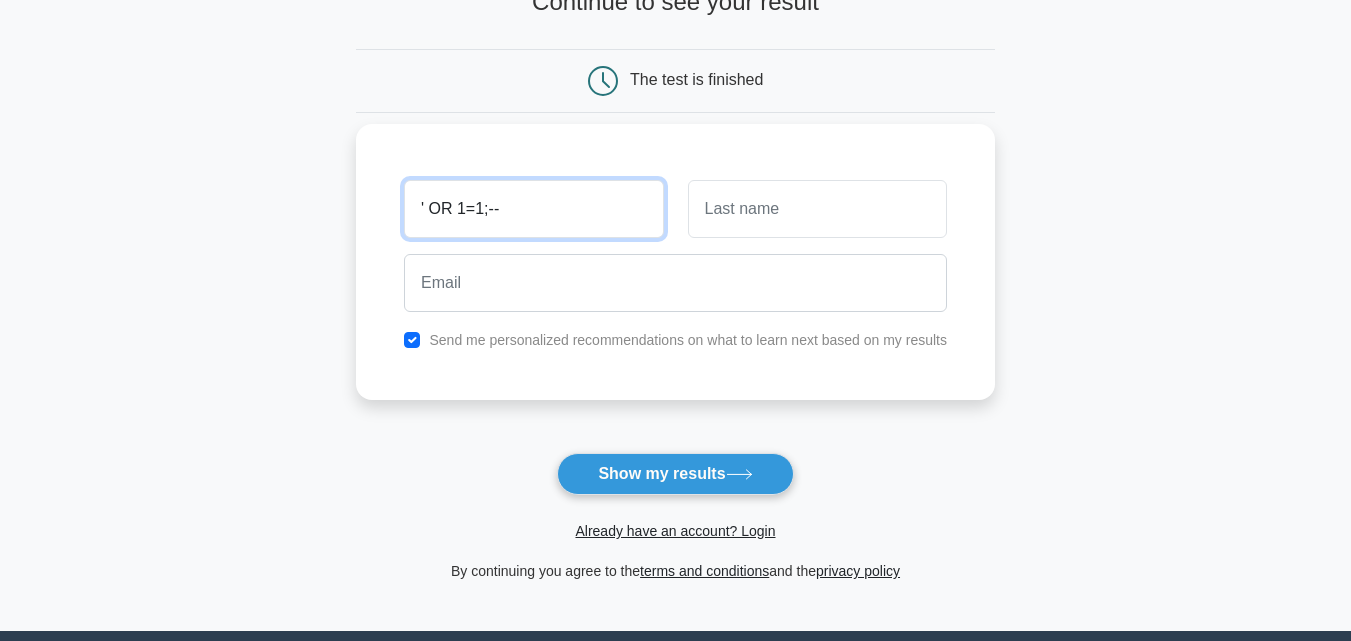 type on "' OR 1=1;--" 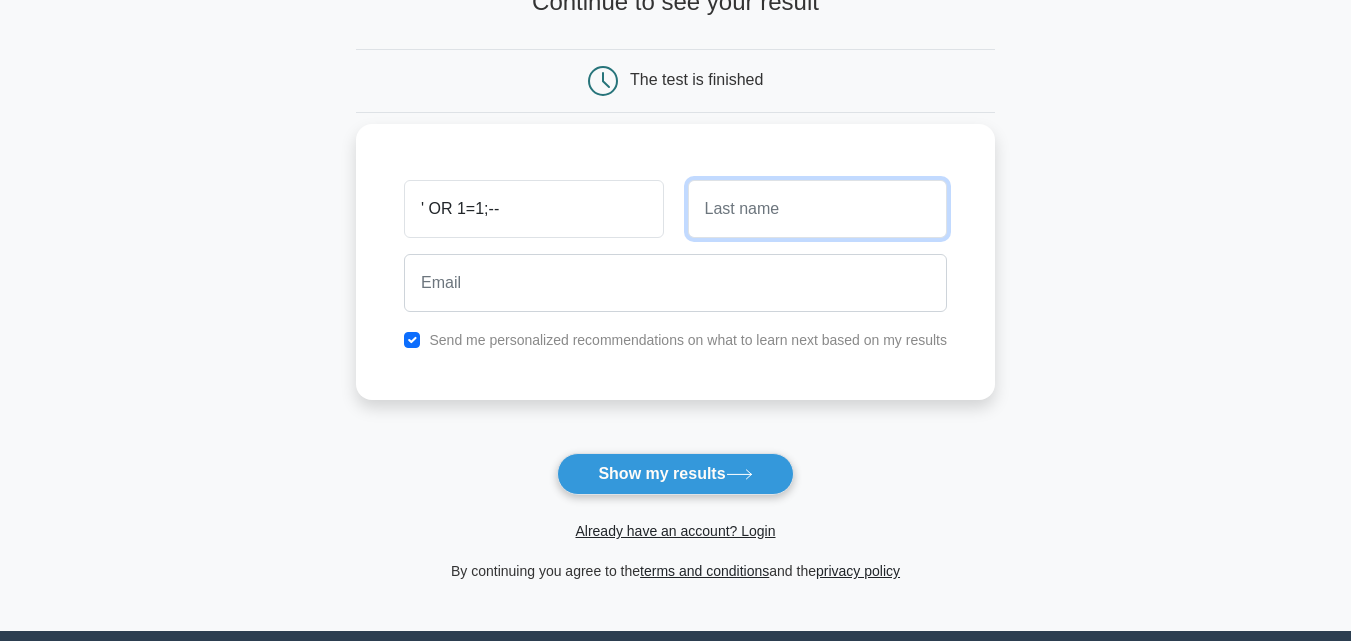 click at bounding box center [817, 209] 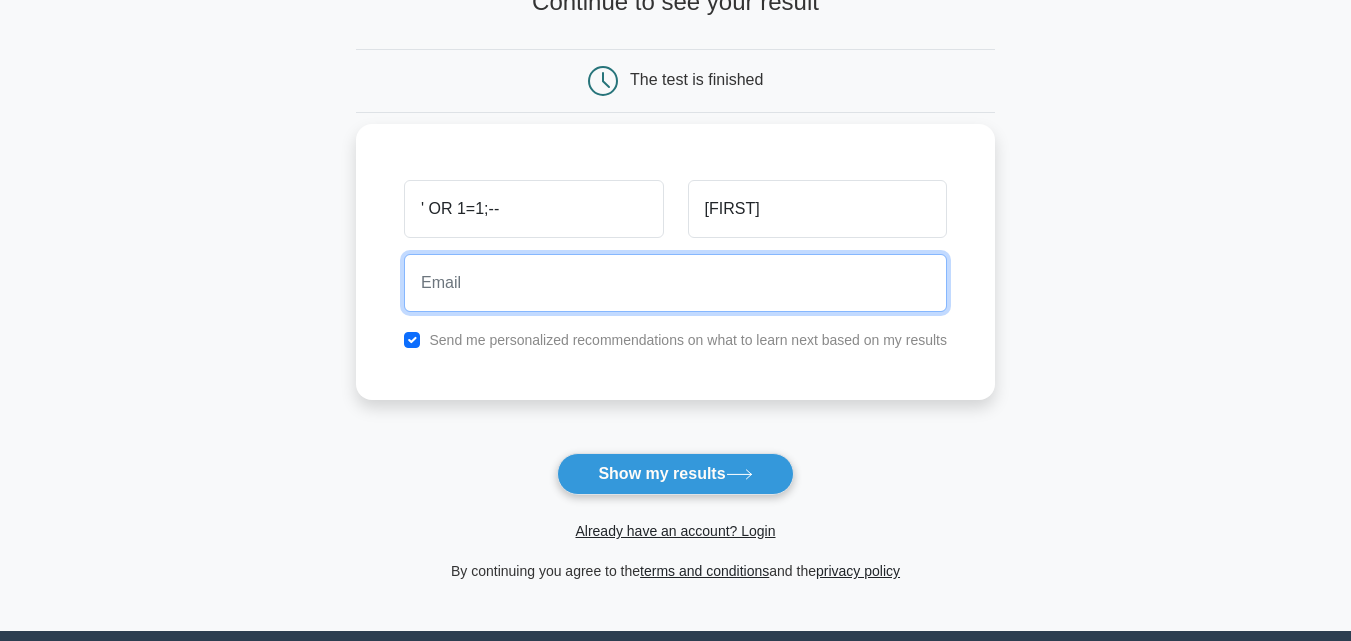 click at bounding box center (675, 283) 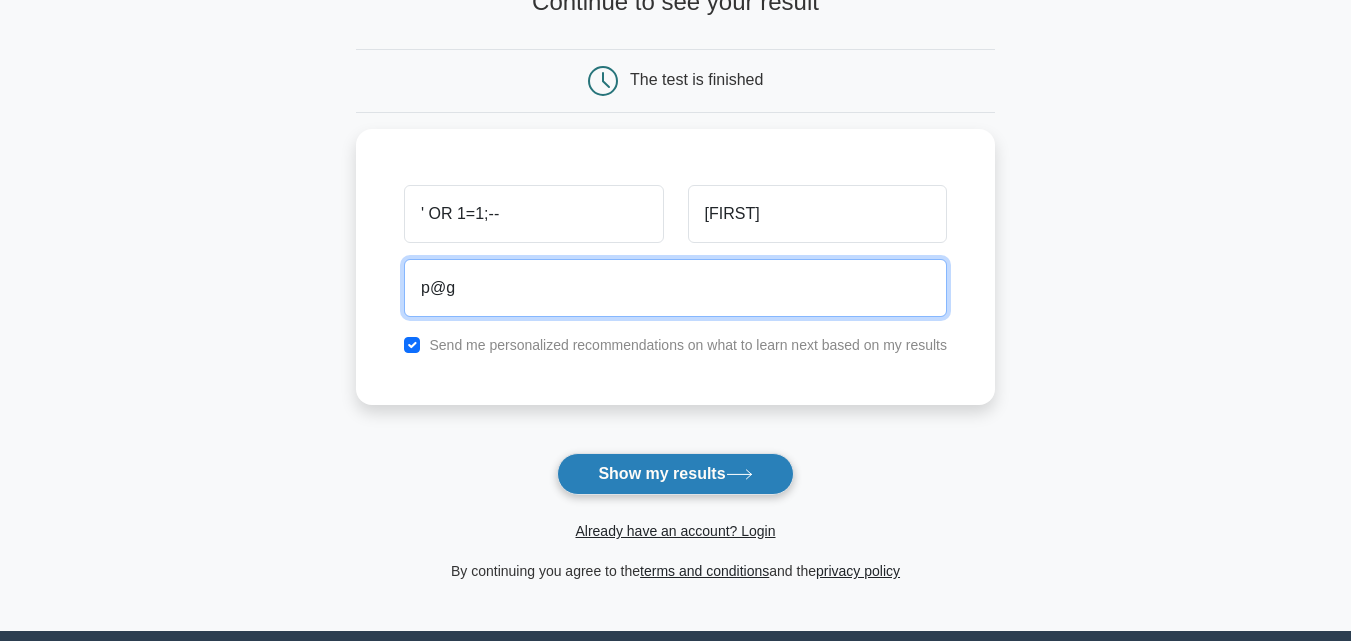 type on "p@g" 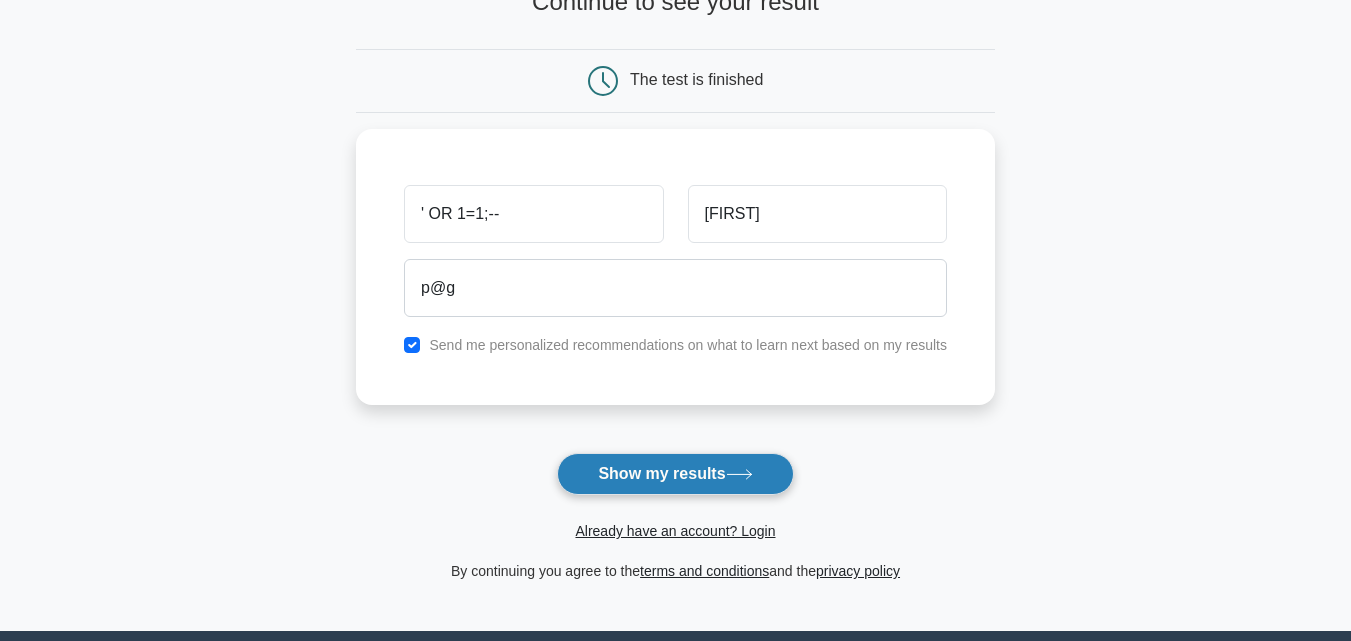 click on "Show my results" at bounding box center (675, 474) 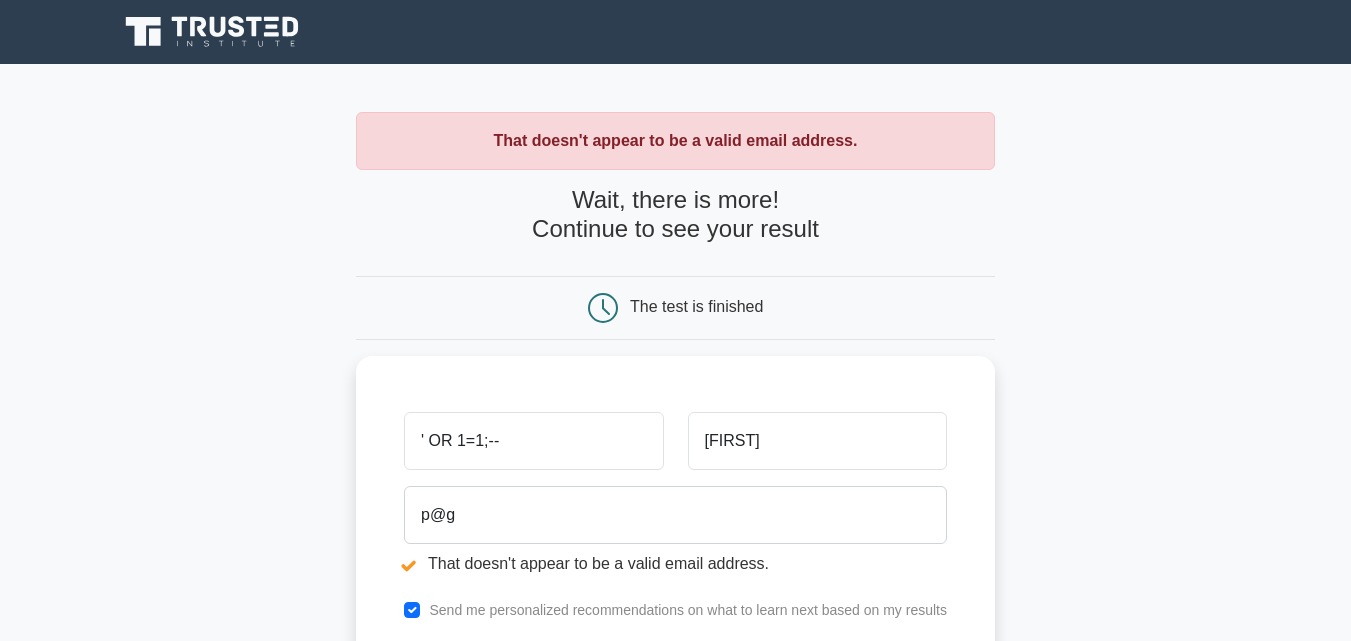 scroll, scrollTop: 0, scrollLeft: 0, axis: both 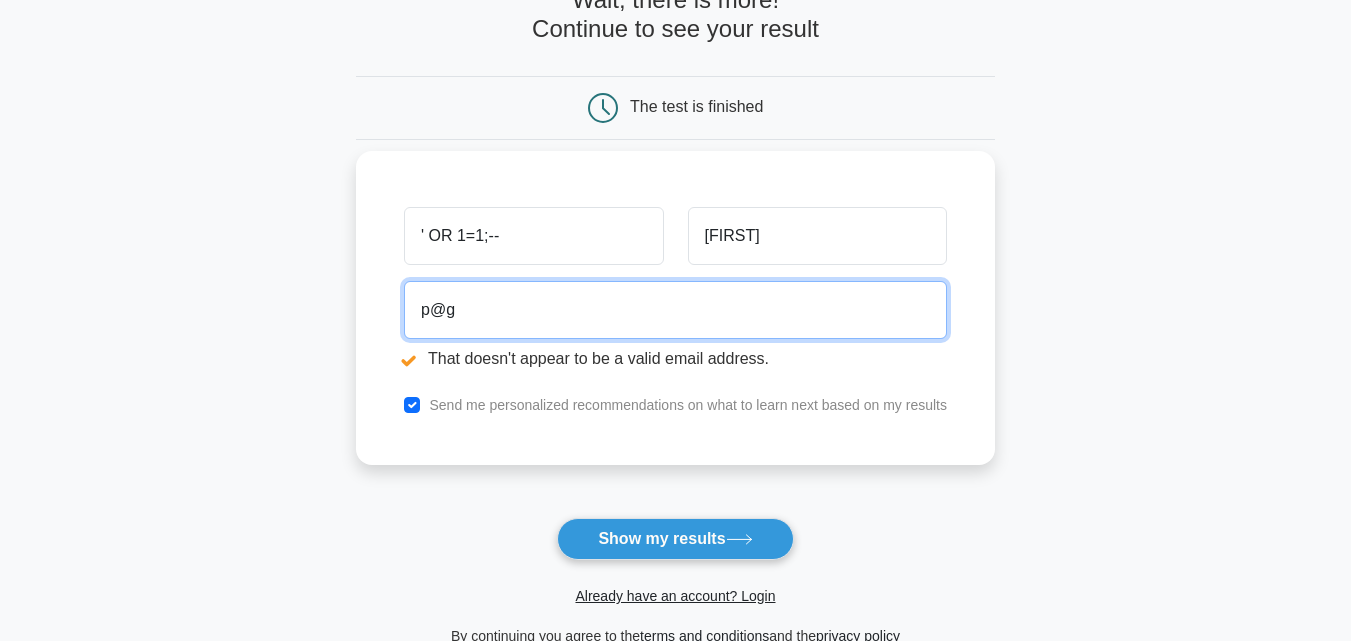 click on "p@g" at bounding box center (675, 310) 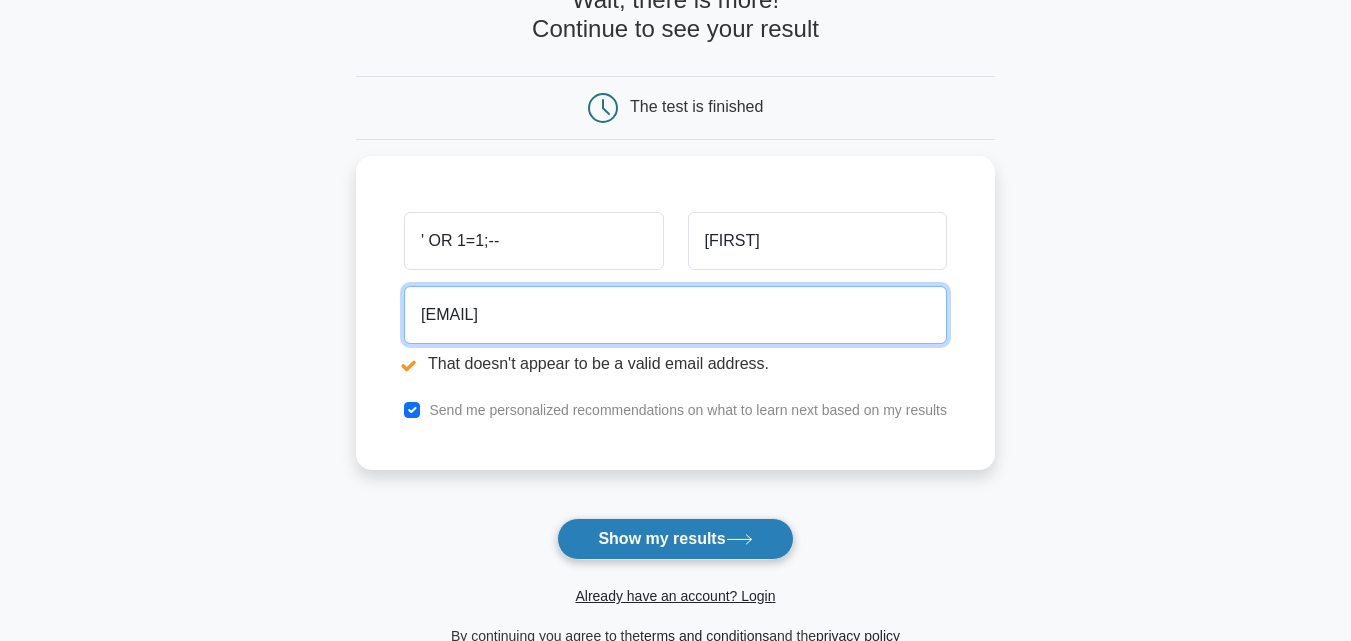 type on "[EMAIL]" 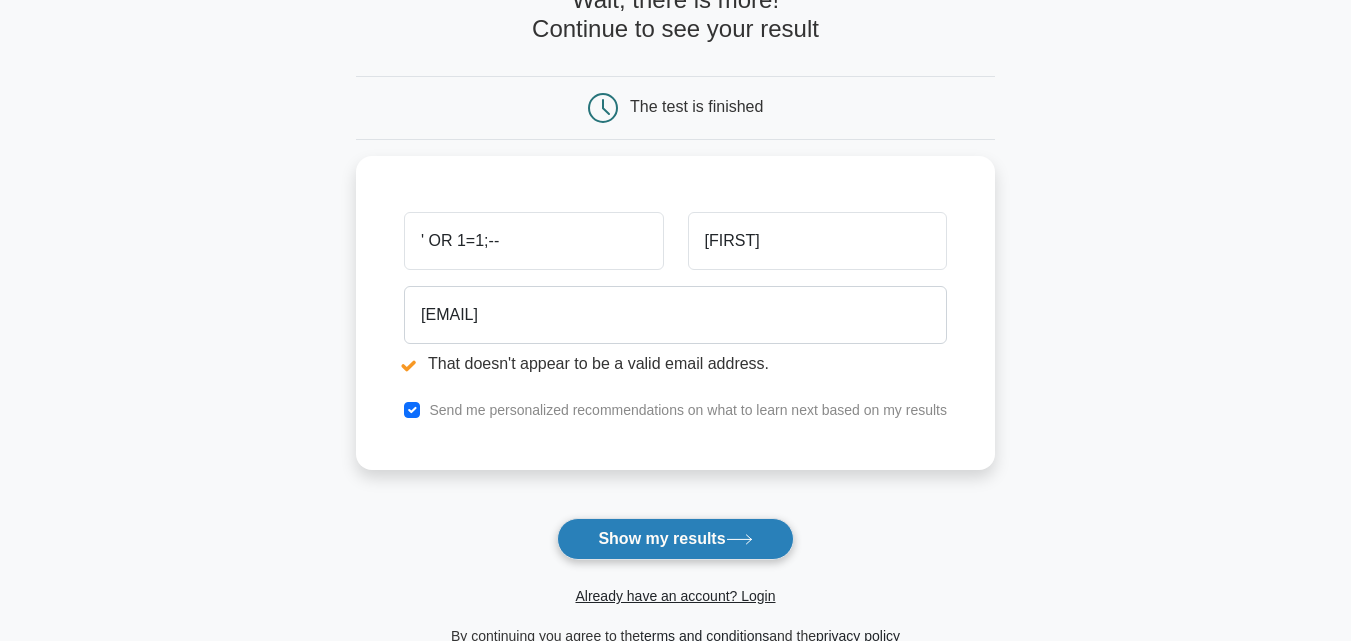 click on "Show my results" at bounding box center (675, 539) 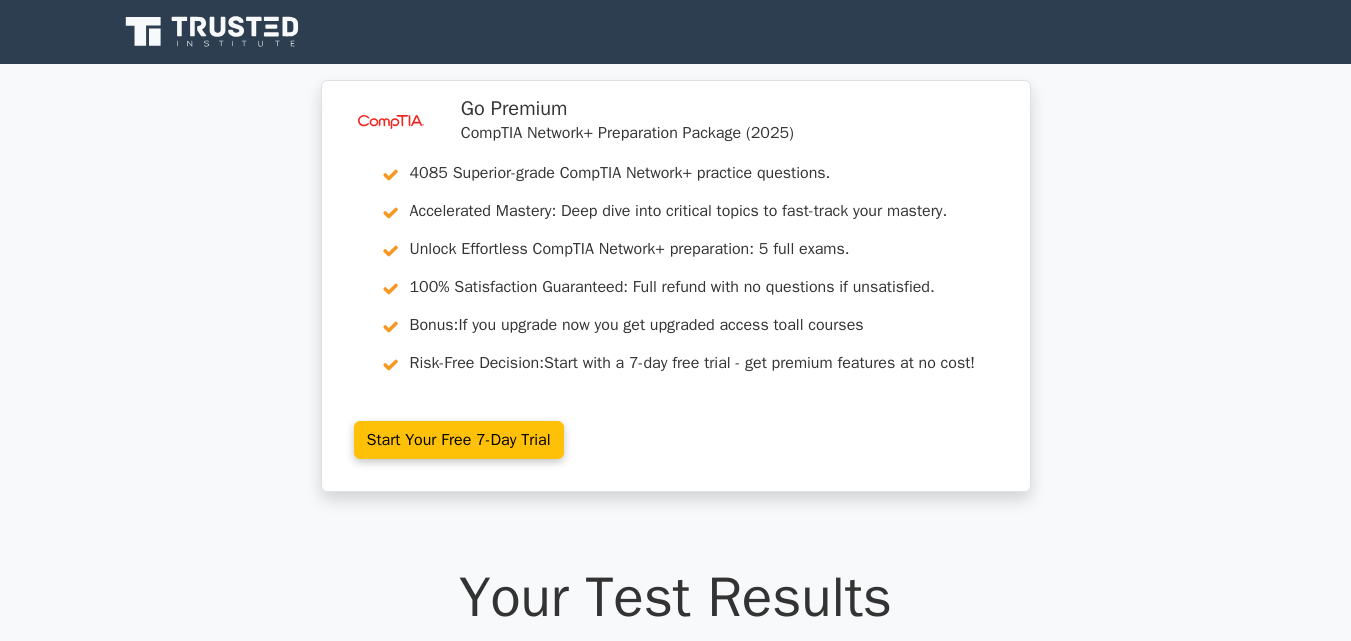 scroll, scrollTop: 0, scrollLeft: 0, axis: both 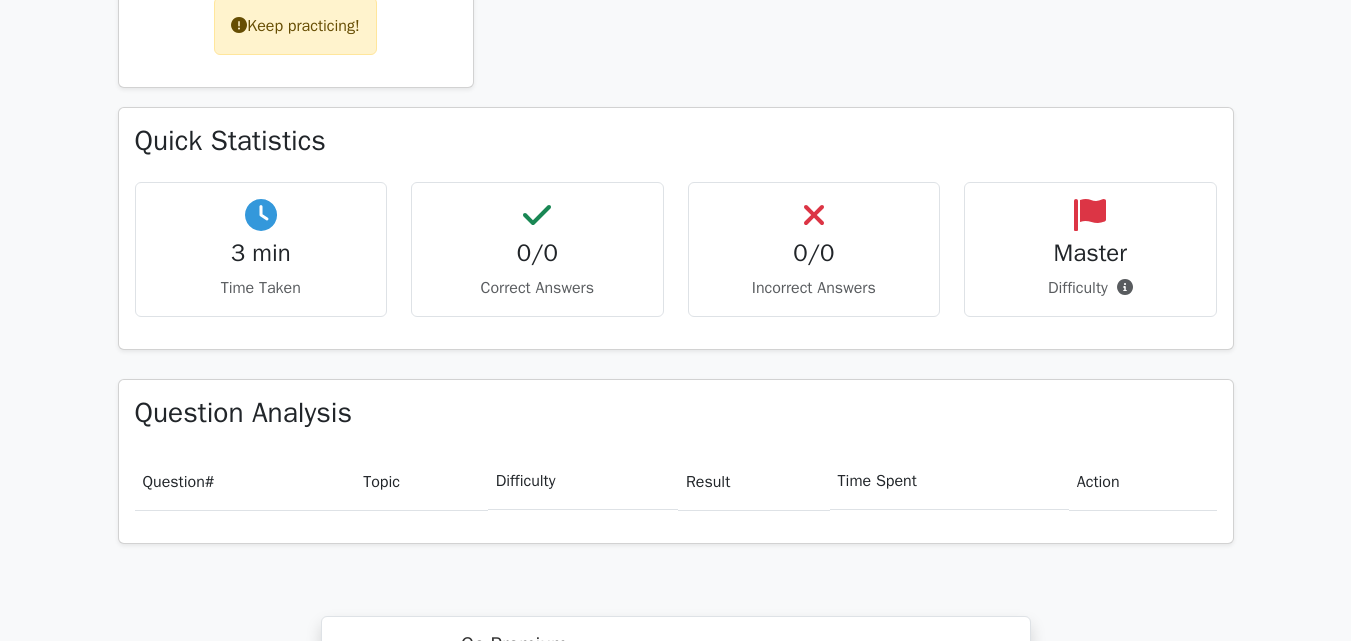 click on "Difficulty" at bounding box center (1090, 288) 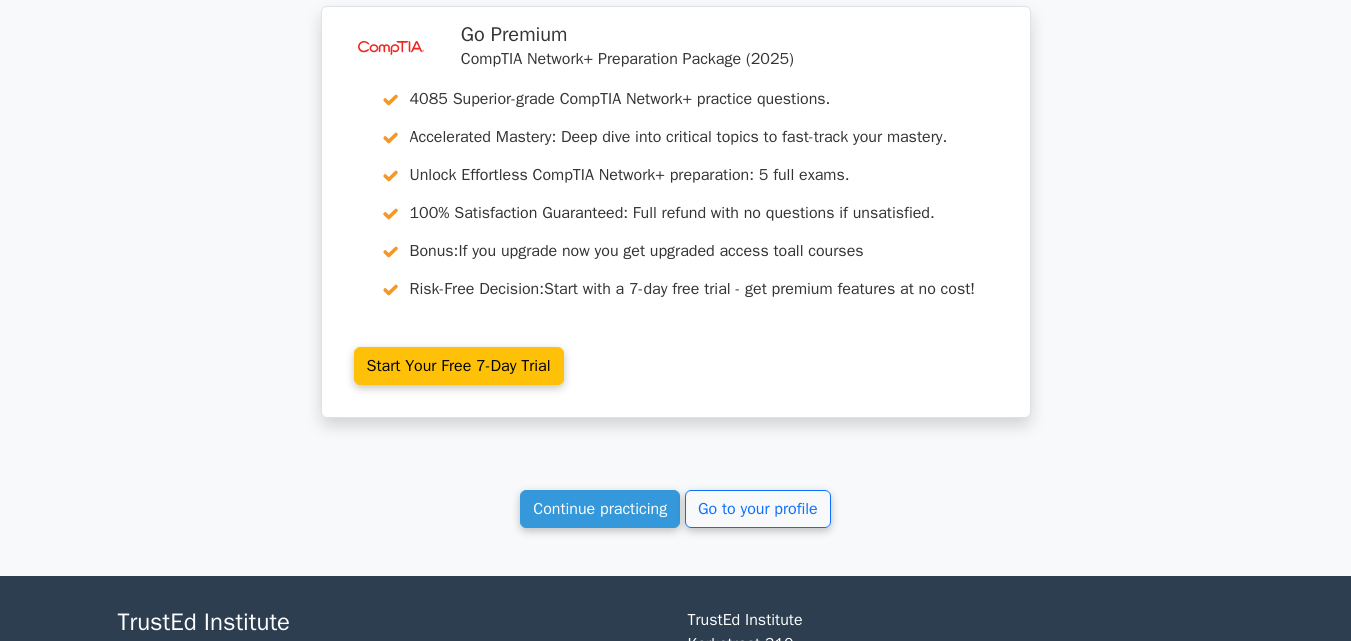 scroll, scrollTop: 1587, scrollLeft: 0, axis: vertical 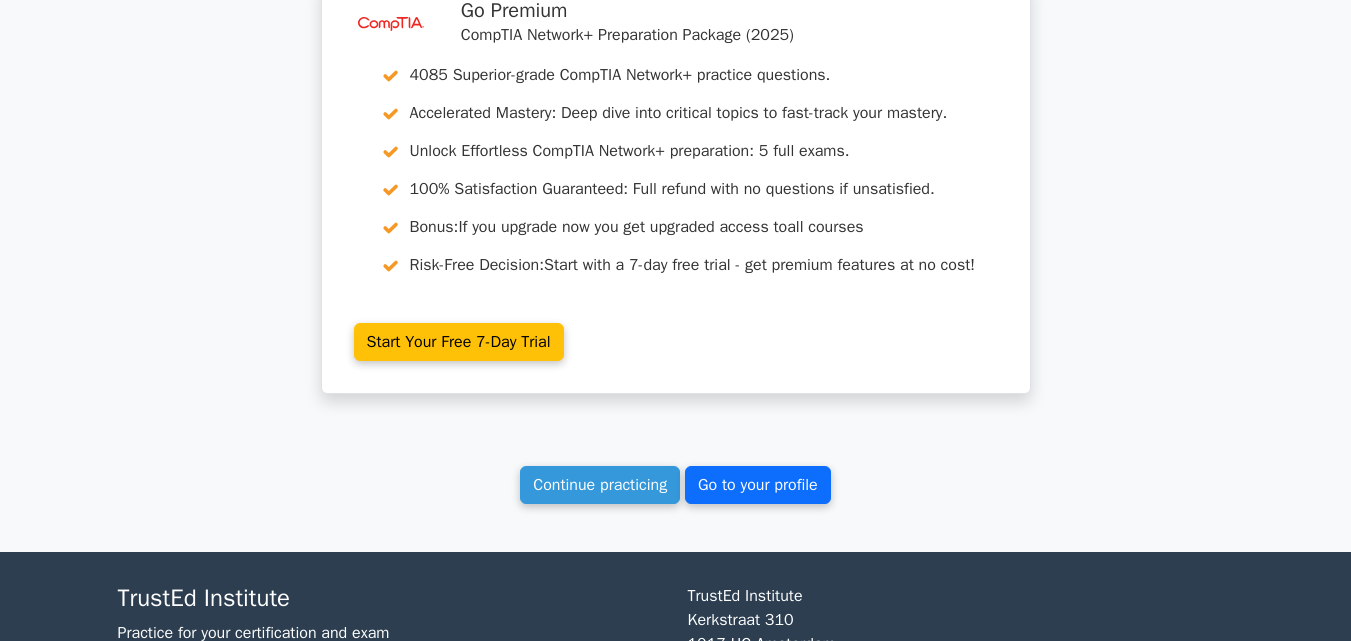 click on "Go to your profile" at bounding box center [758, 485] 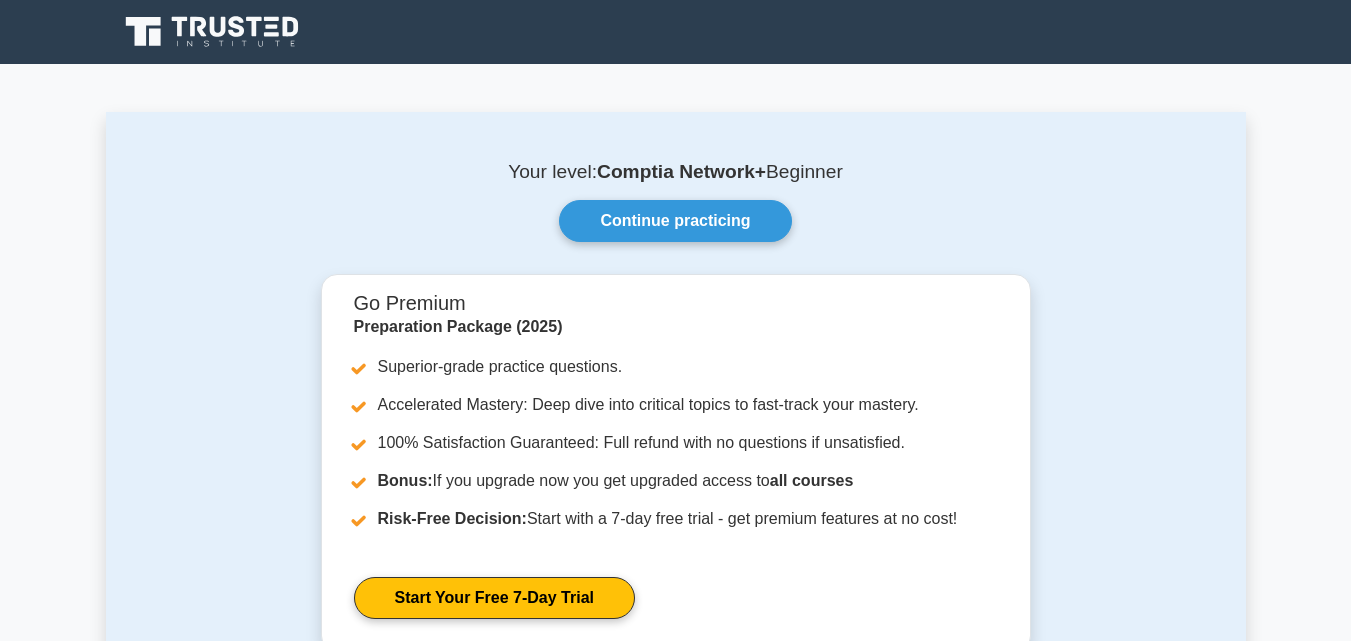scroll, scrollTop: 0, scrollLeft: 0, axis: both 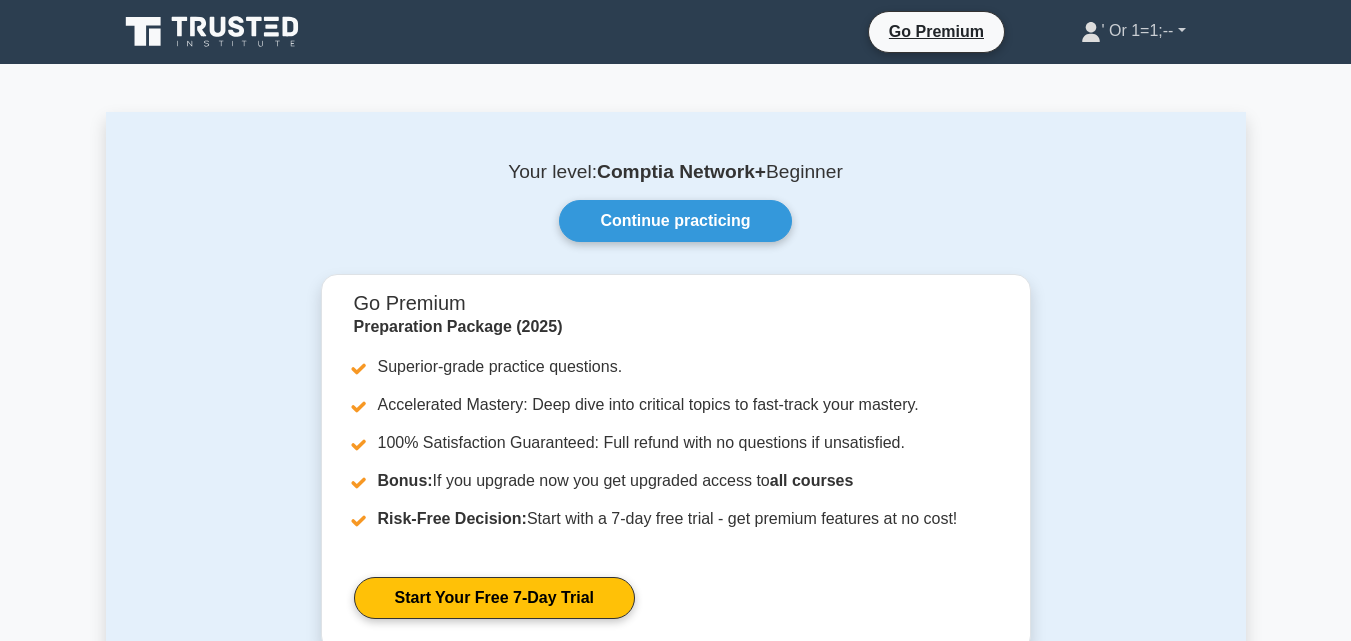 click on "' Or 1=1;--" at bounding box center [1133, 31] 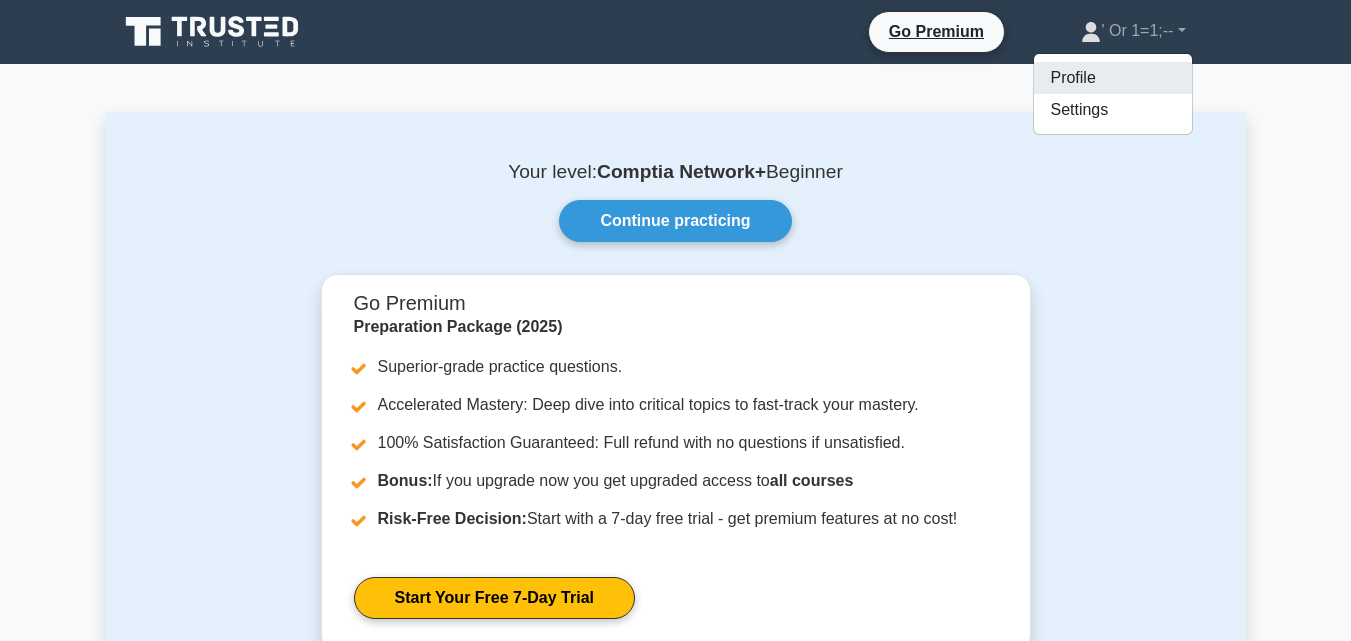 click on "Profile" at bounding box center [1113, 78] 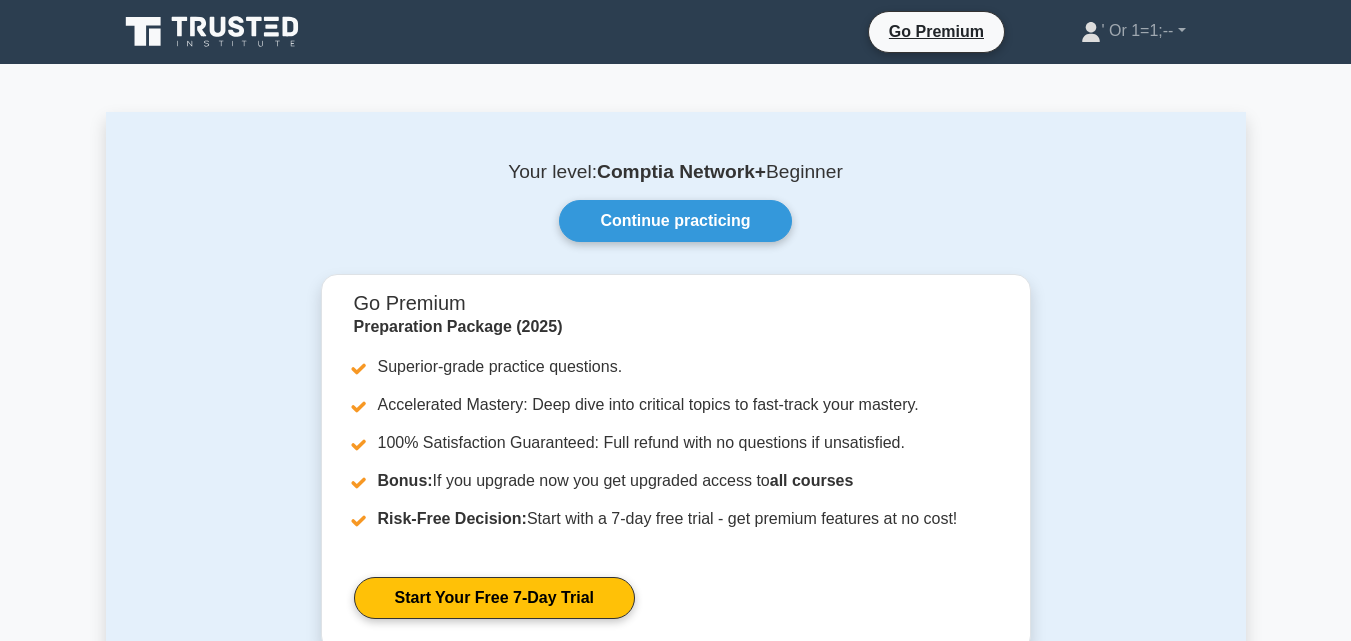 scroll, scrollTop: 0, scrollLeft: 0, axis: both 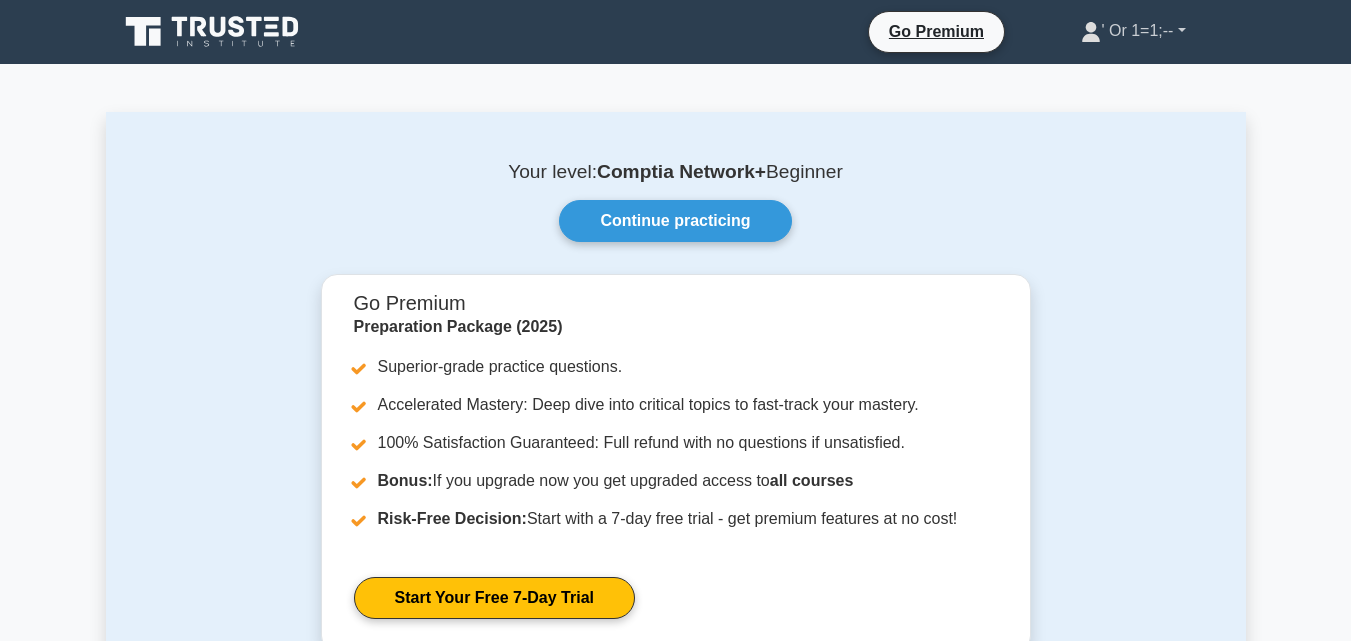 click on "' Or 1=1;--" at bounding box center [1133, 31] 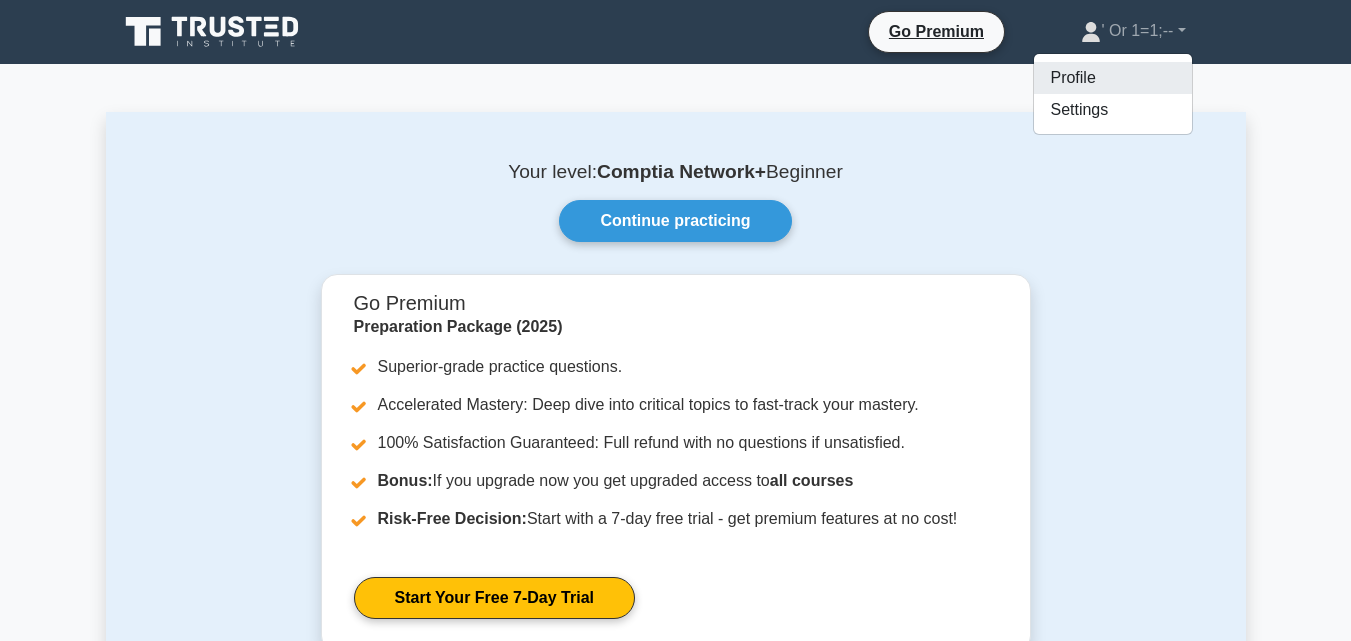 click on "Profile" at bounding box center (1113, 78) 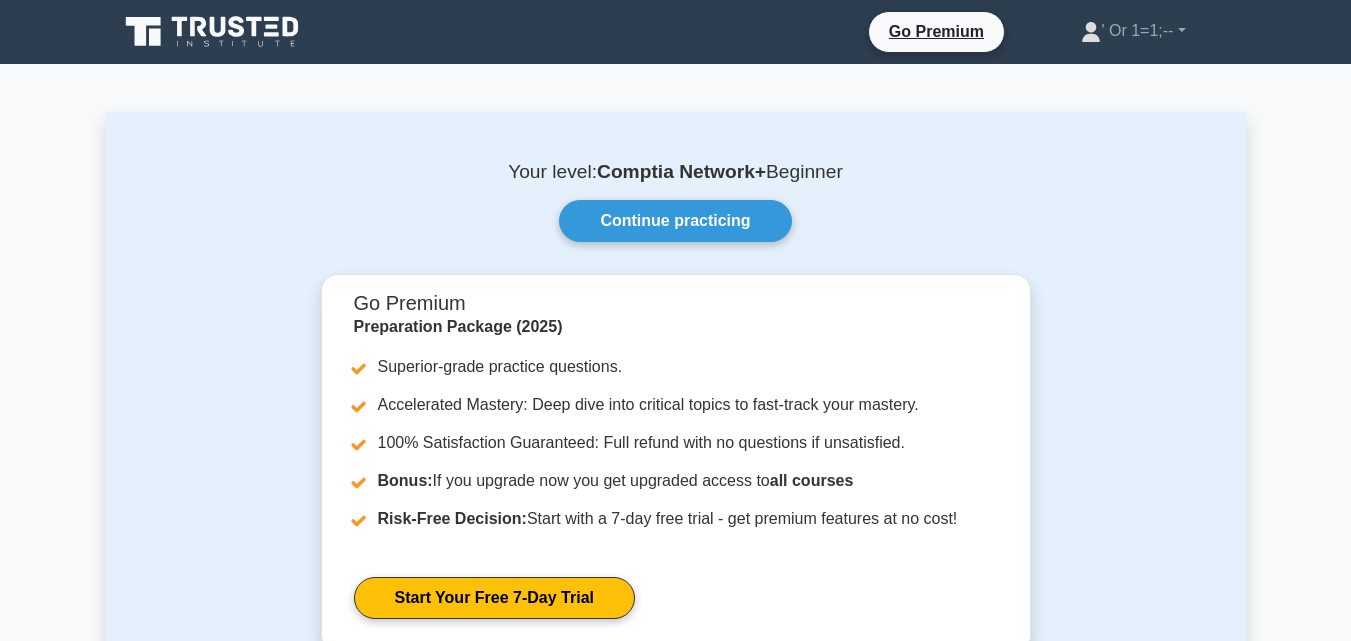 scroll, scrollTop: 0, scrollLeft: 0, axis: both 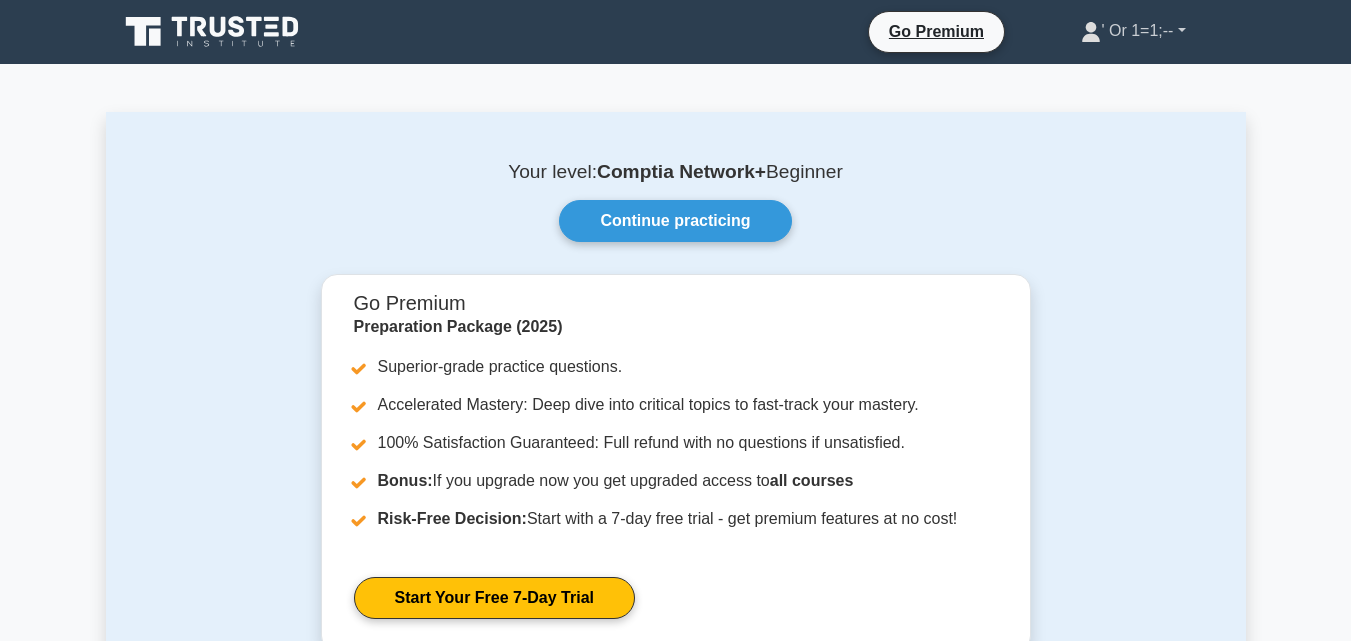 click on "' Or 1=1;--" at bounding box center (1133, 31) 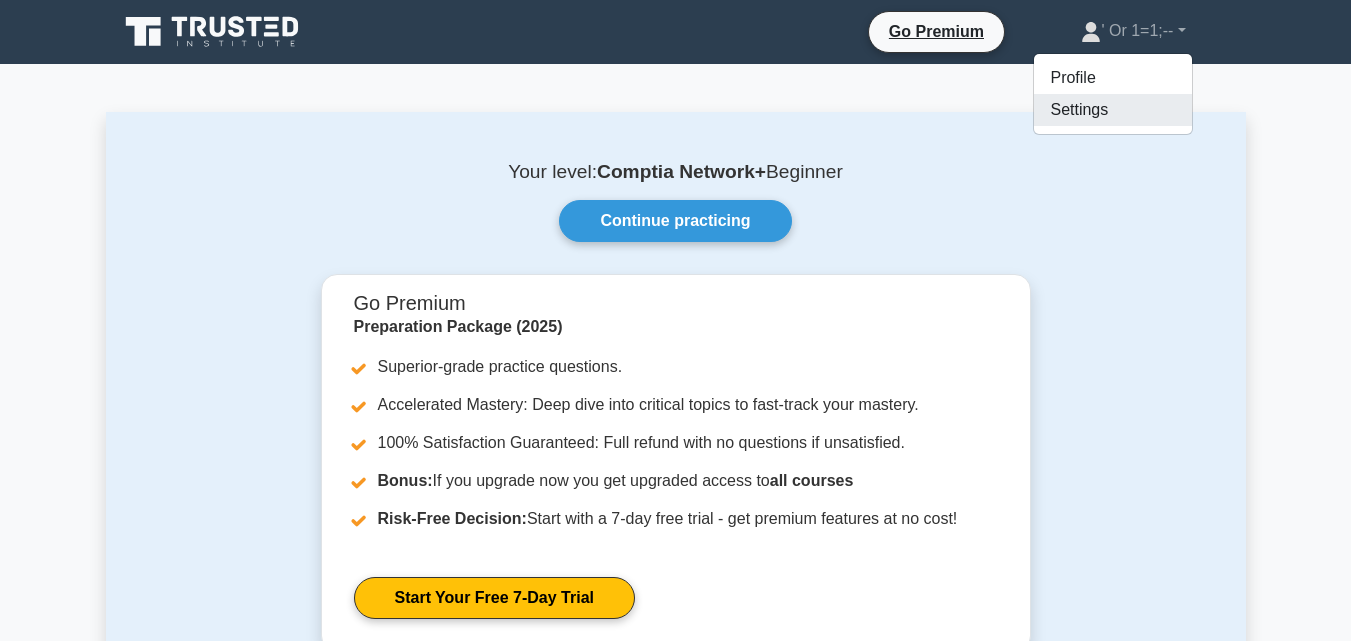 click on "Settings" at bounding box center [1113, 110] 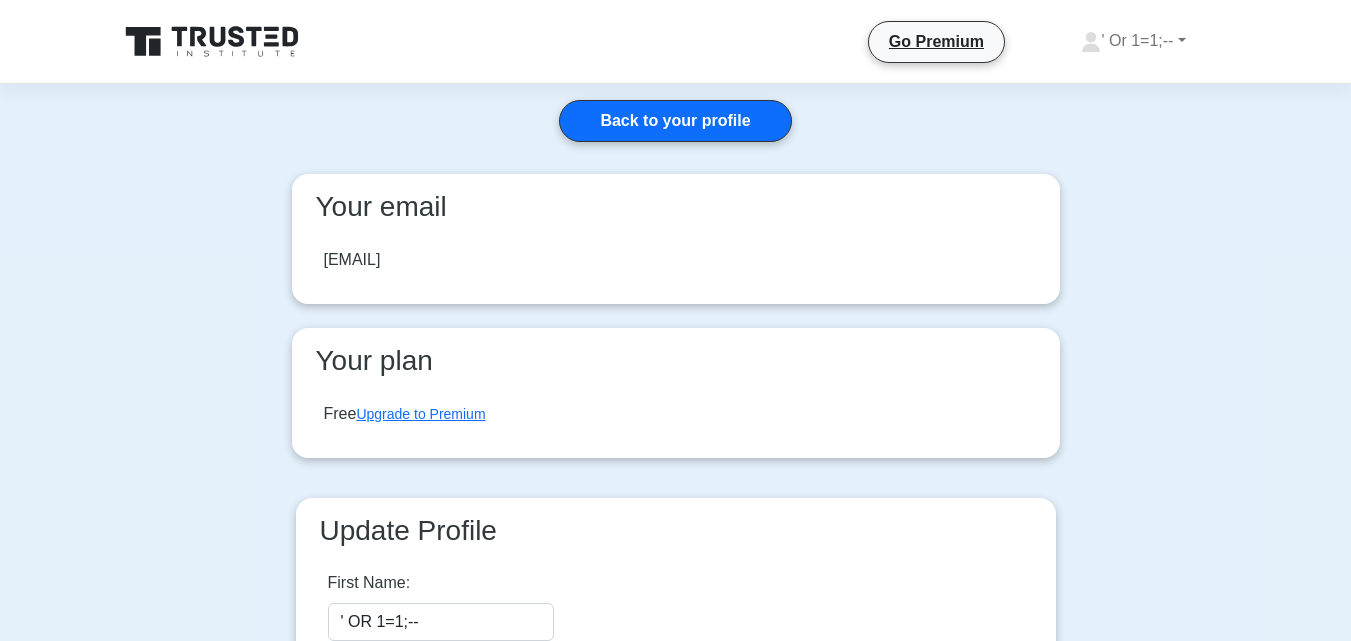 scroll, scrollTop: 0, scrollLeft: 0, axis: both 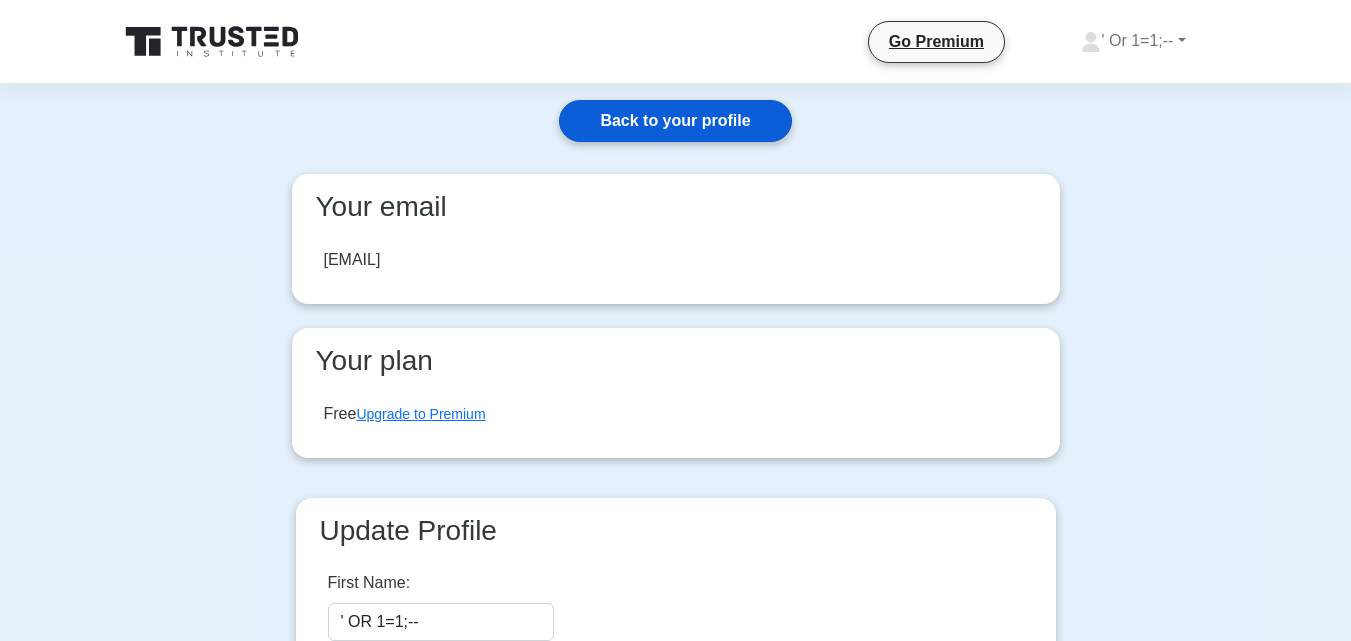 click on "Back to your profile" at bounding box center (675, 121) 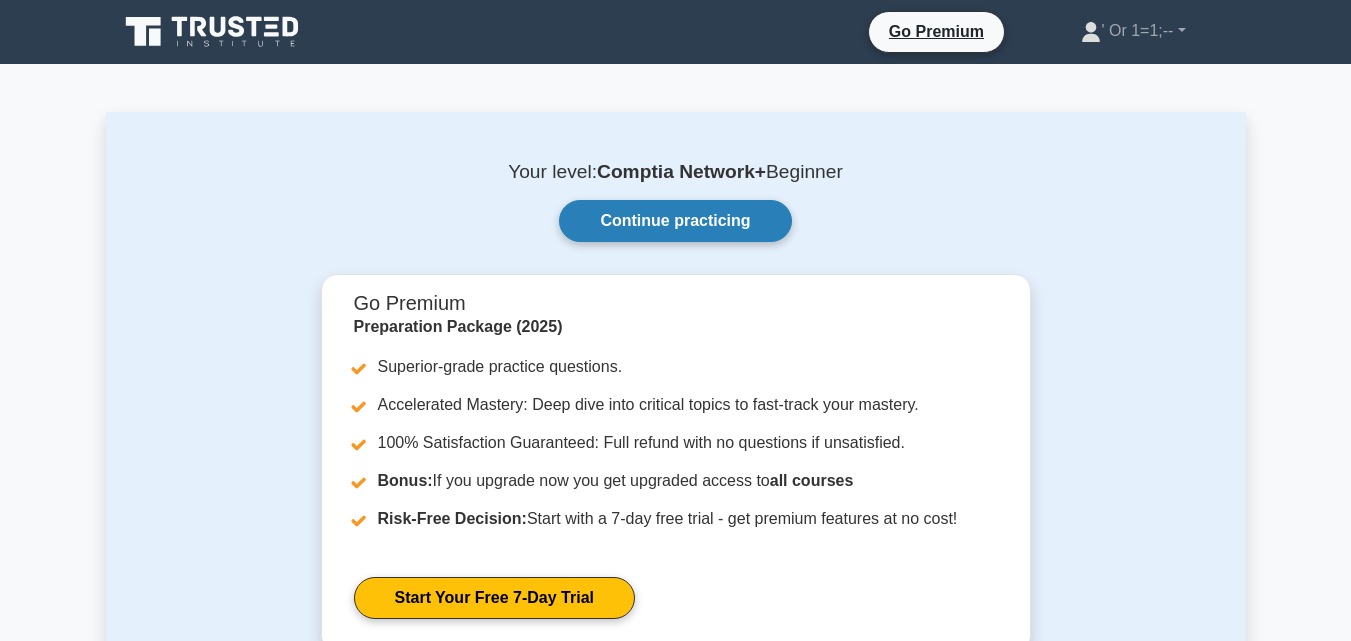 scroll, scrollTop: 0, scrollLeft: 0, axis: both 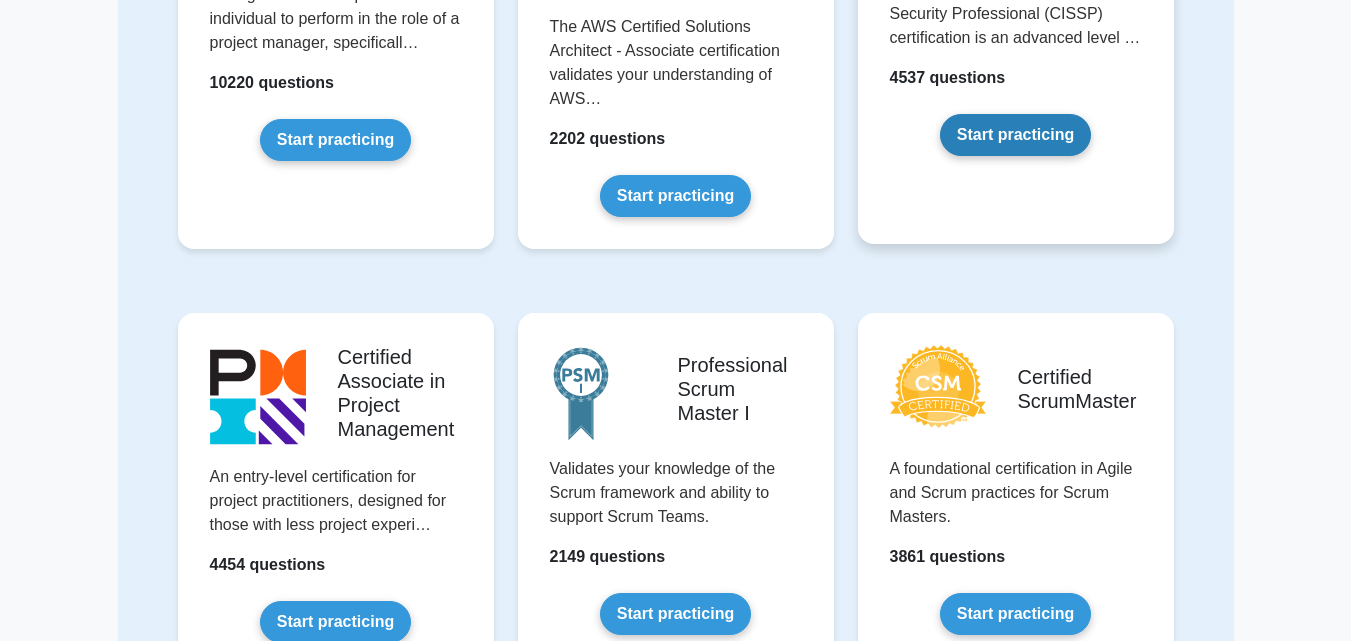 click on "Start practicing" at bounding box center [1015, 135] 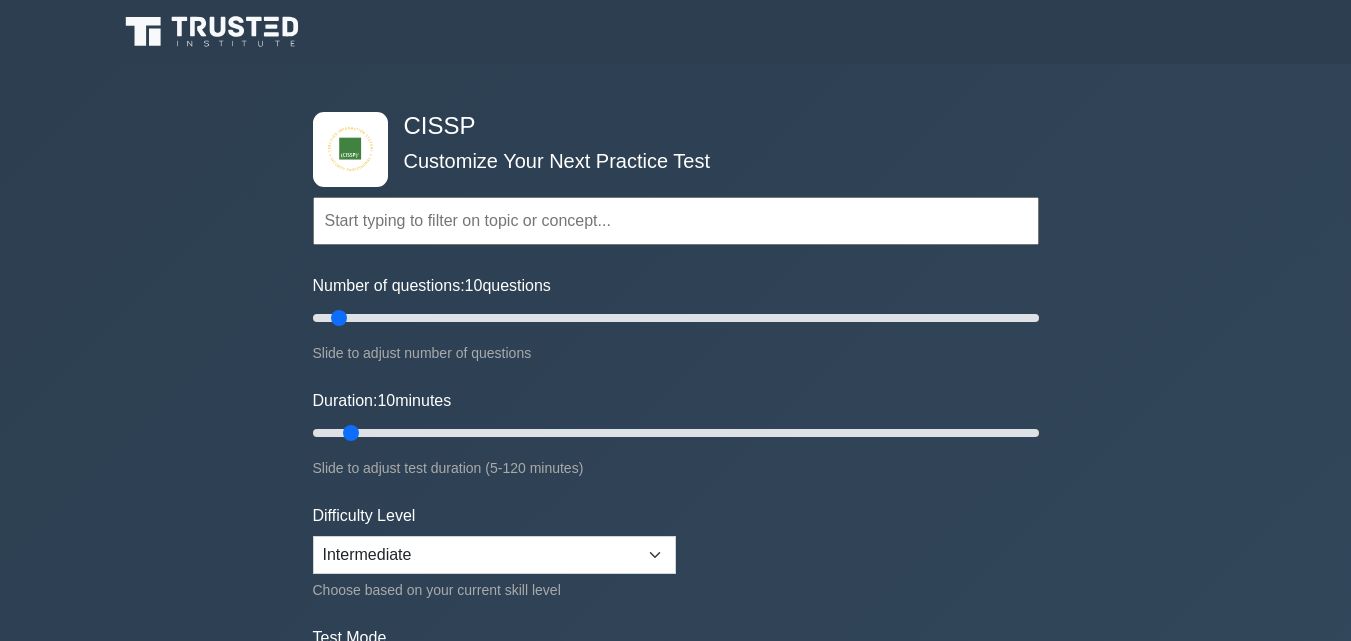 scroll, scrollTop: 0, scrollLeft: 0, axis: both 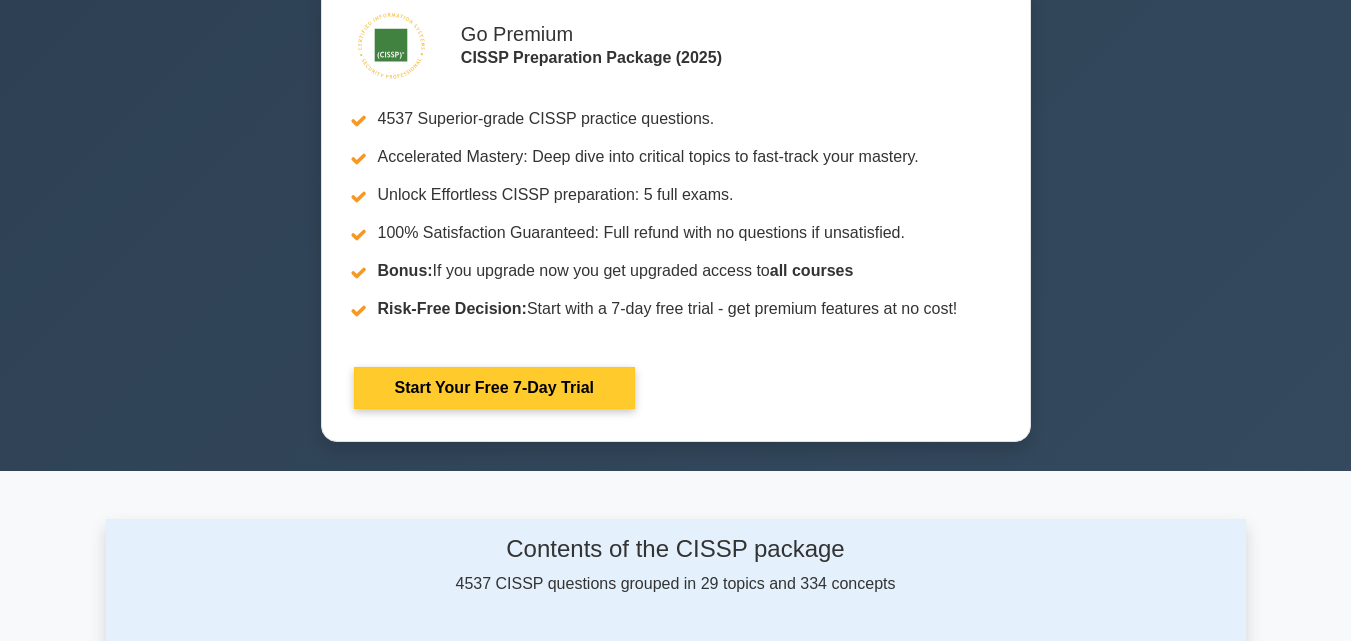 click on "Start Your Free 7-Day Trial" at bounding box center (494, 388) 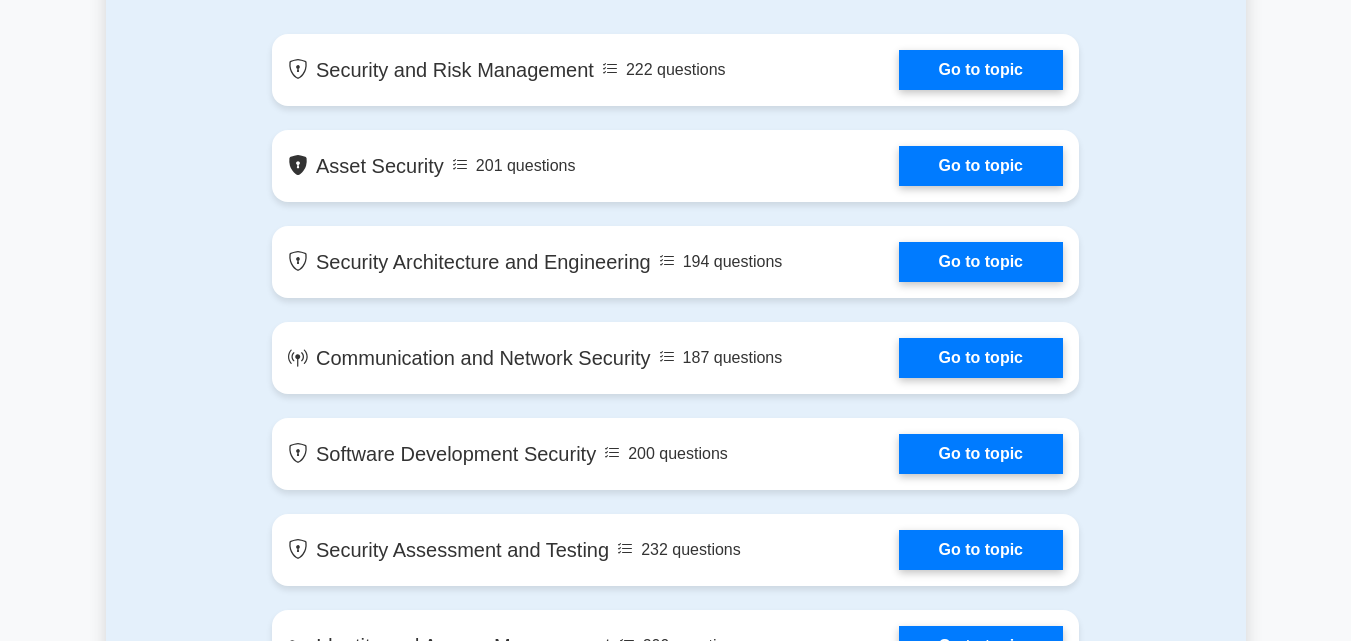 scroll, scrollTop: 1420, scrollLeft: 0, axis: vertical 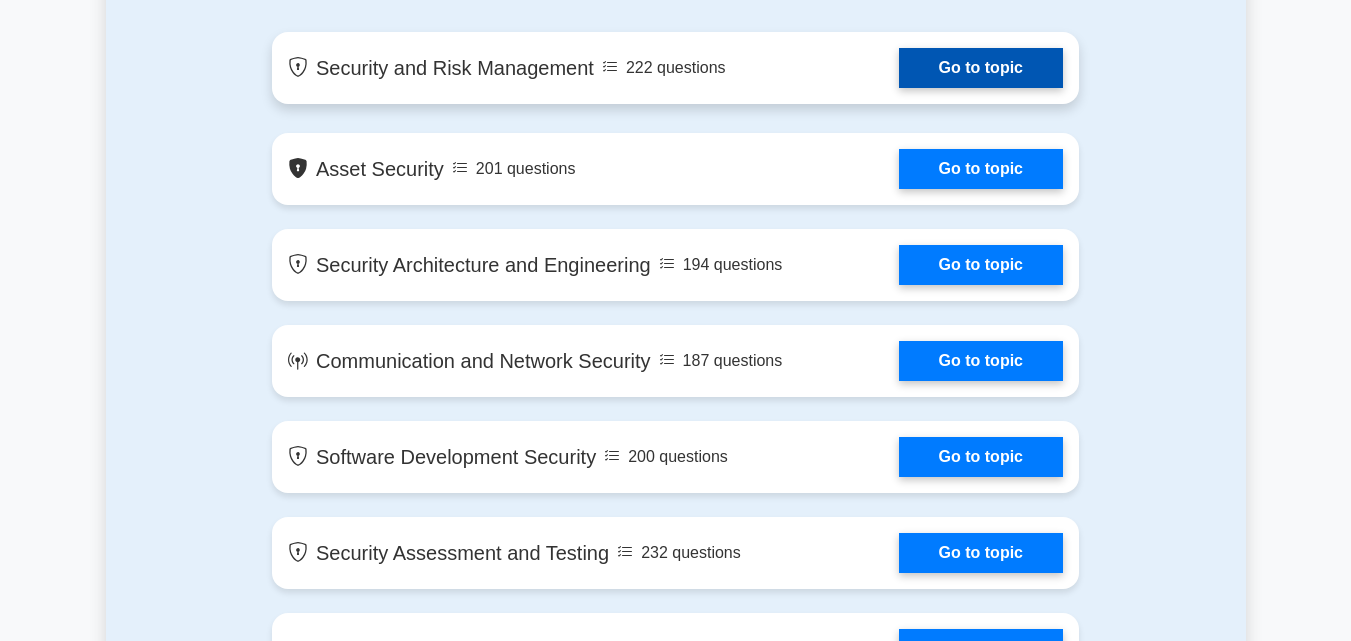 click on "Go to topic" at bounding box center (981, 68) 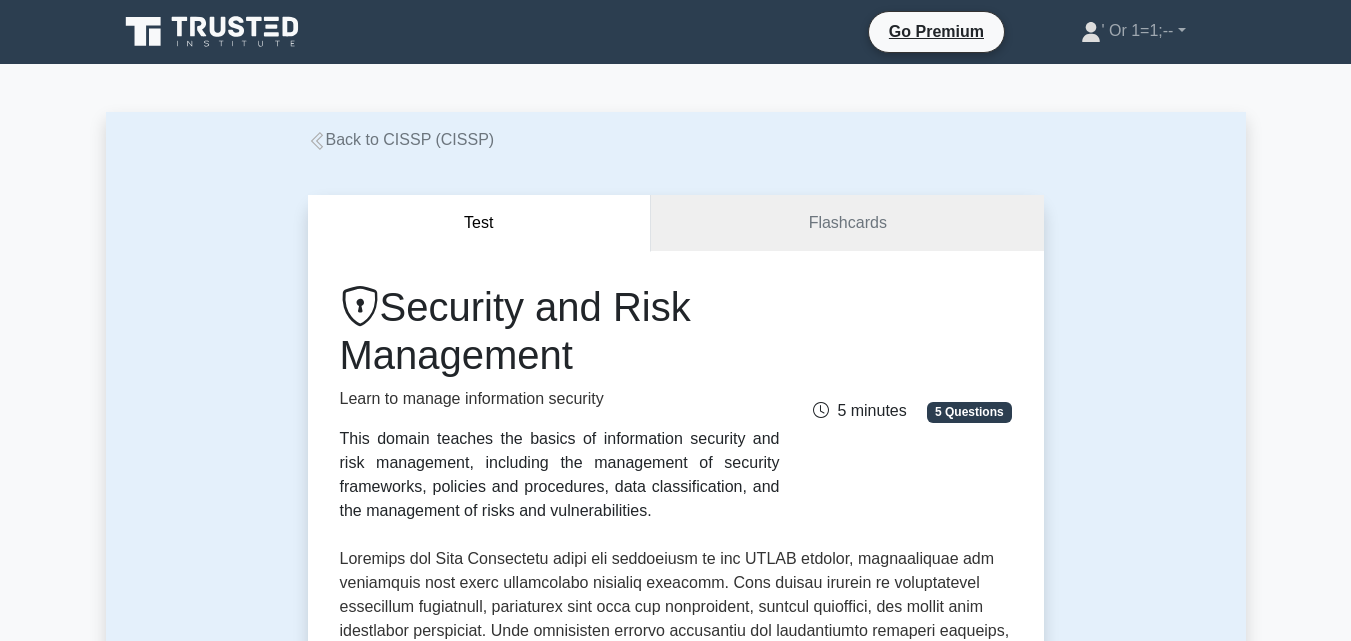 scroll, scrollTop: 0, scrollLeft: 0, axis: both 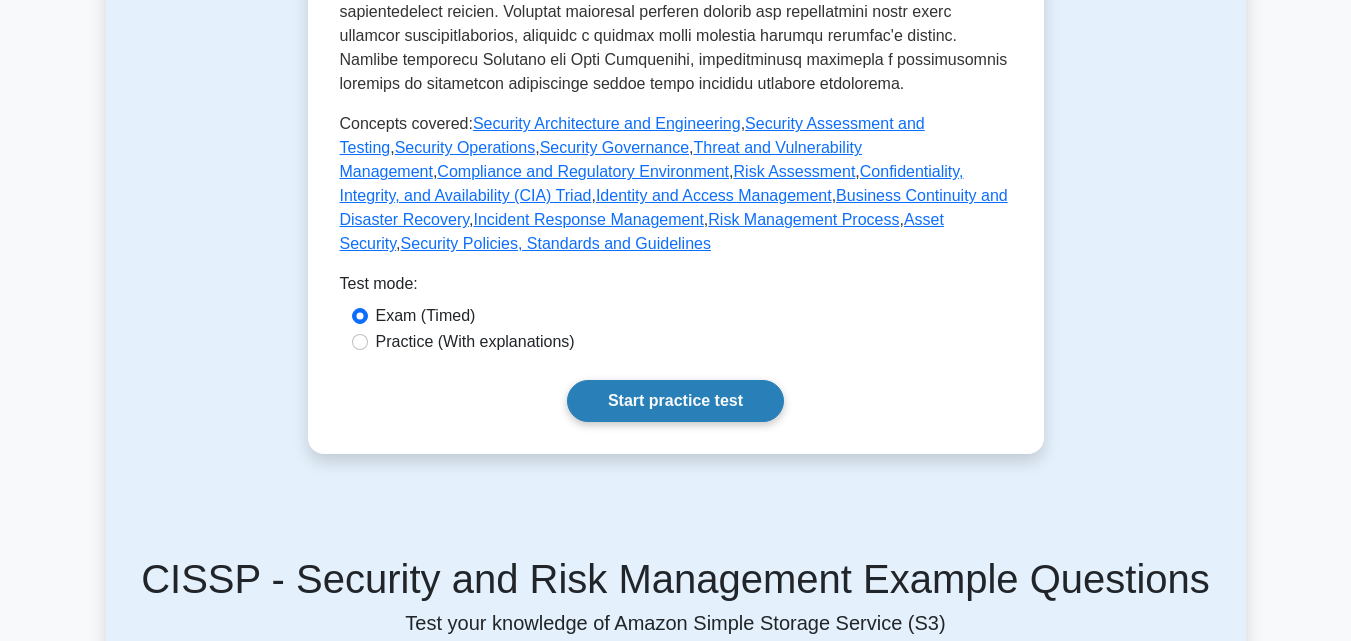 click on "Start practice test" at bounding box center (675, 401) 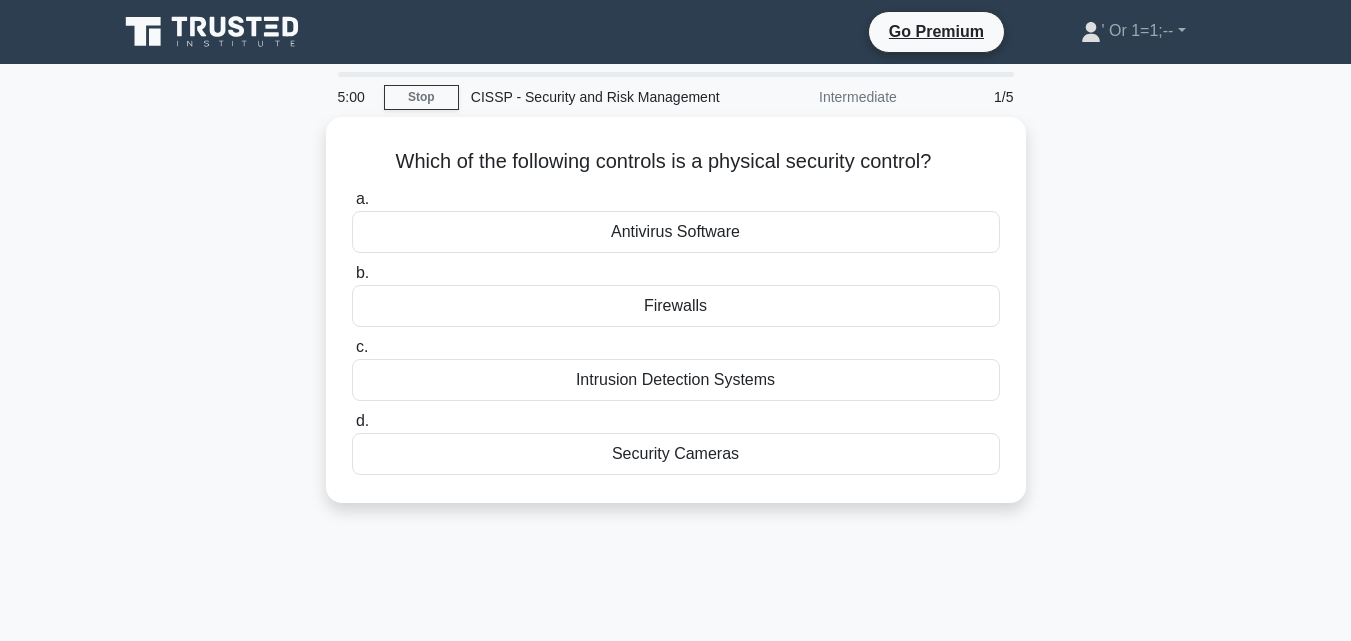 scroll, scrollTop: 0, scrollLeft: 0, axis: both 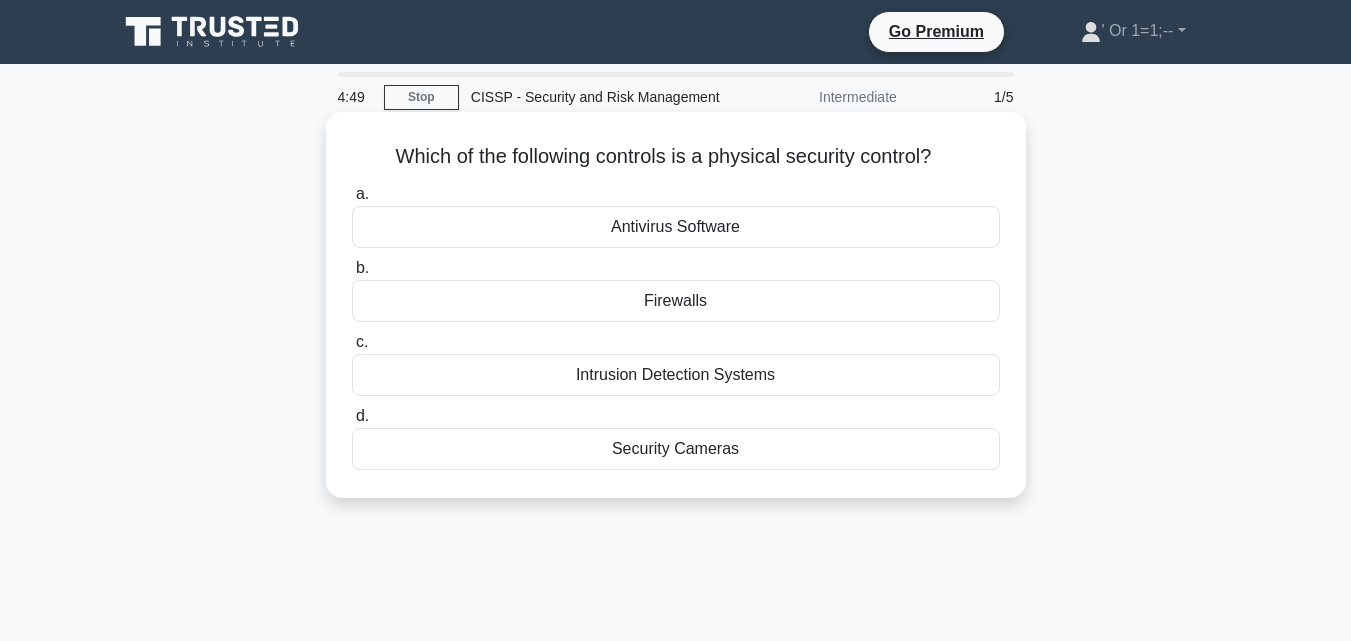 click on "Security Cameras" at bounding box center (676, 449) 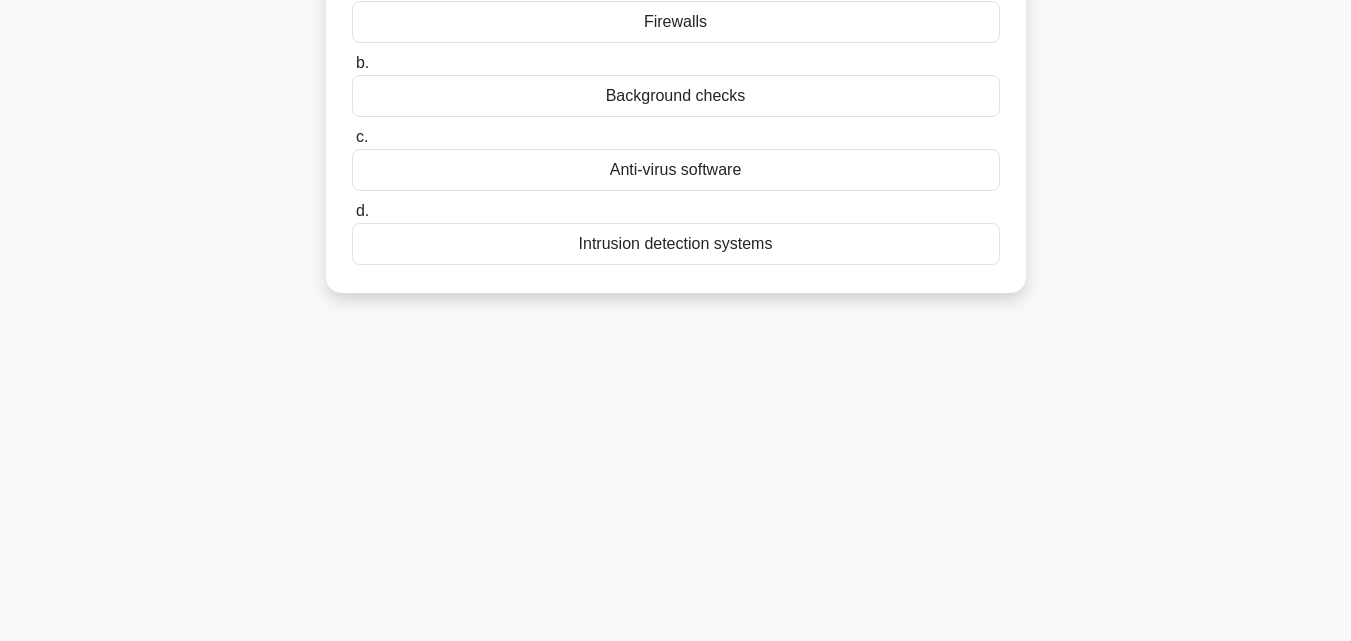 scroll, scrollTop: 99, scrollLeft: 0, axis: vertical 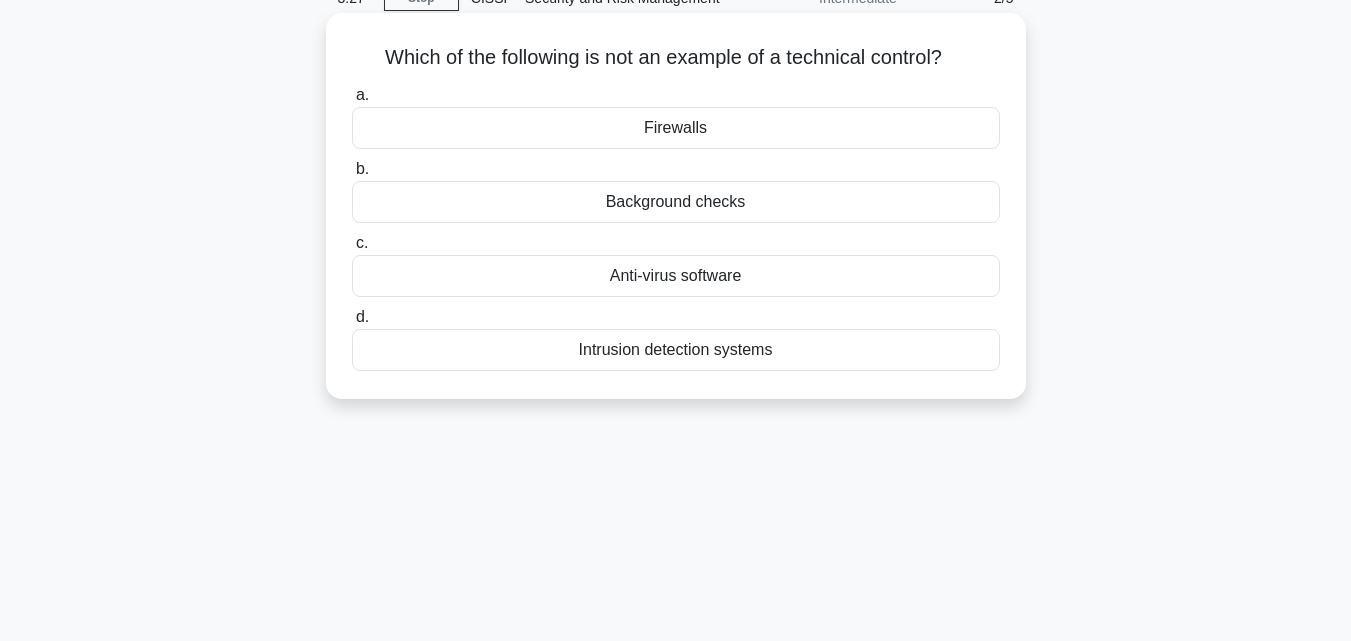 click on "Background checks" at bounding box center (676, 202) 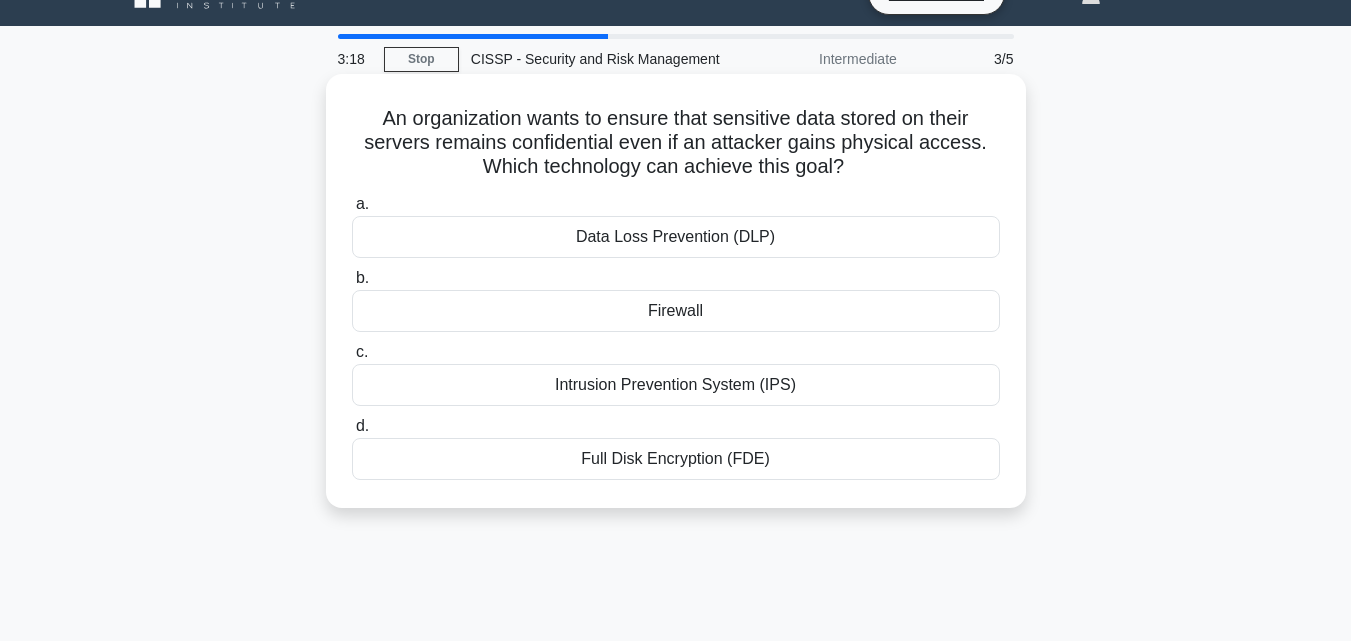 scroll, scrollTop: 160, scrollLeft: 0, axis: vertical 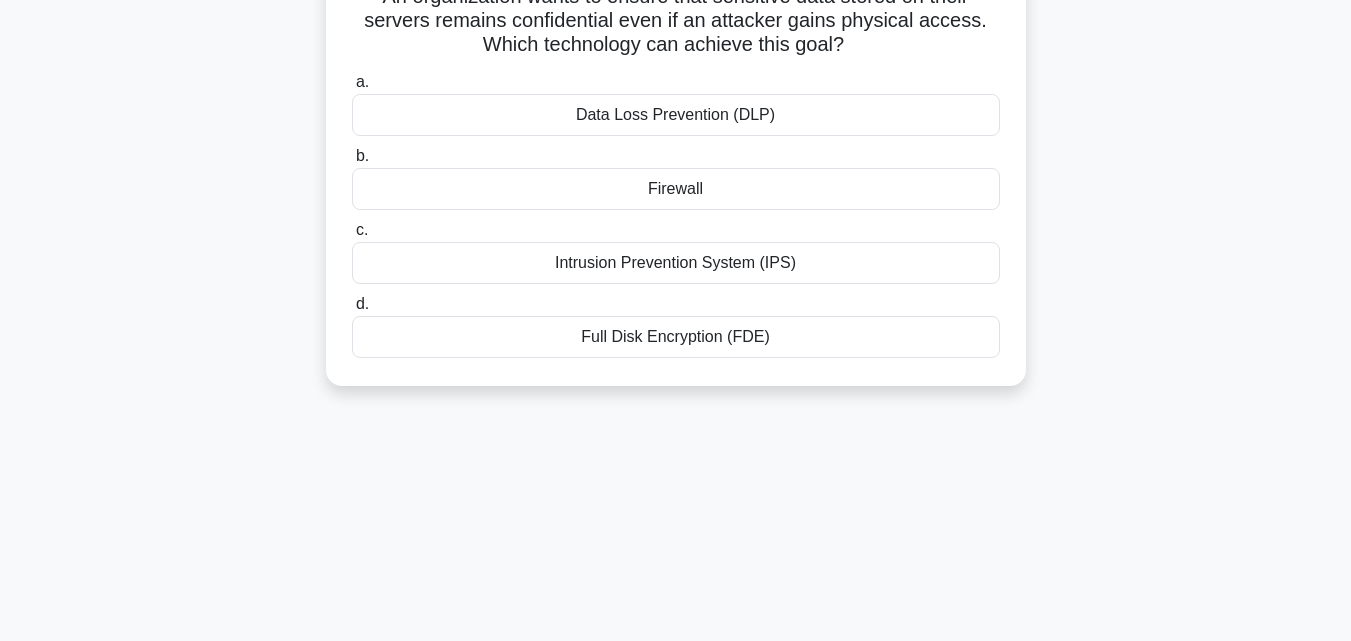 click on "Full Disk Encryption (FDE)" at bounding box center (676, 337) 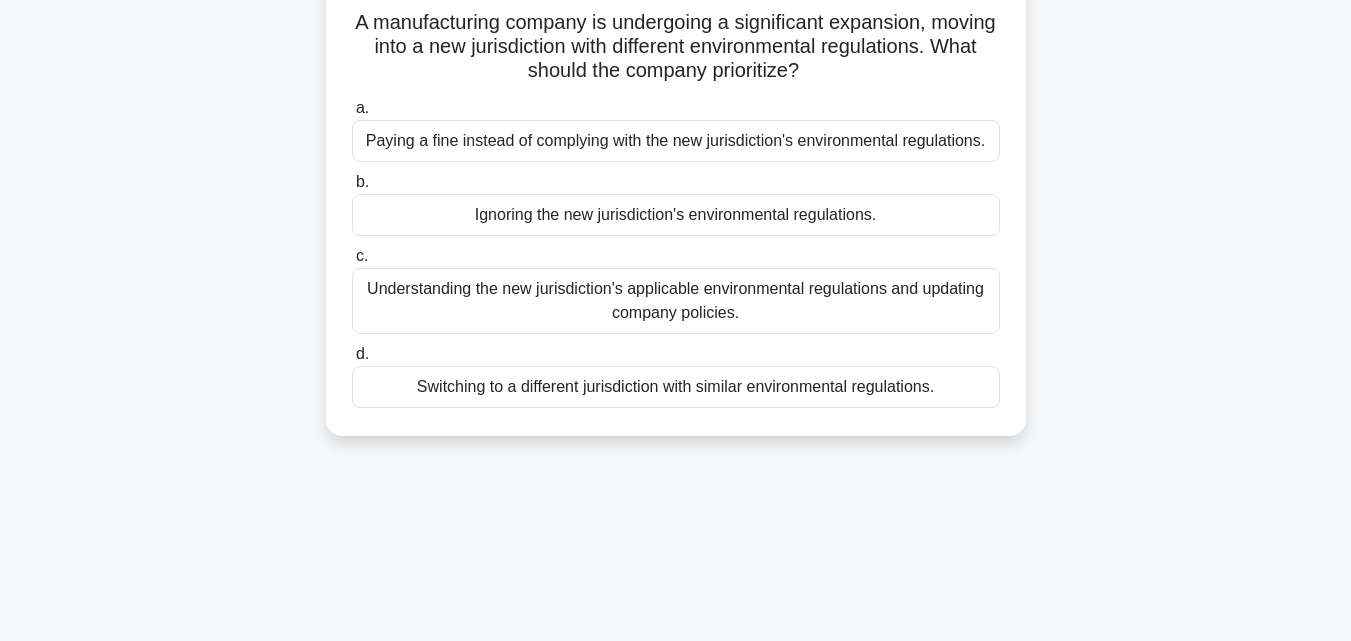 scroll, scrollTop: 127, scrollLeft: 0, axis: vertical 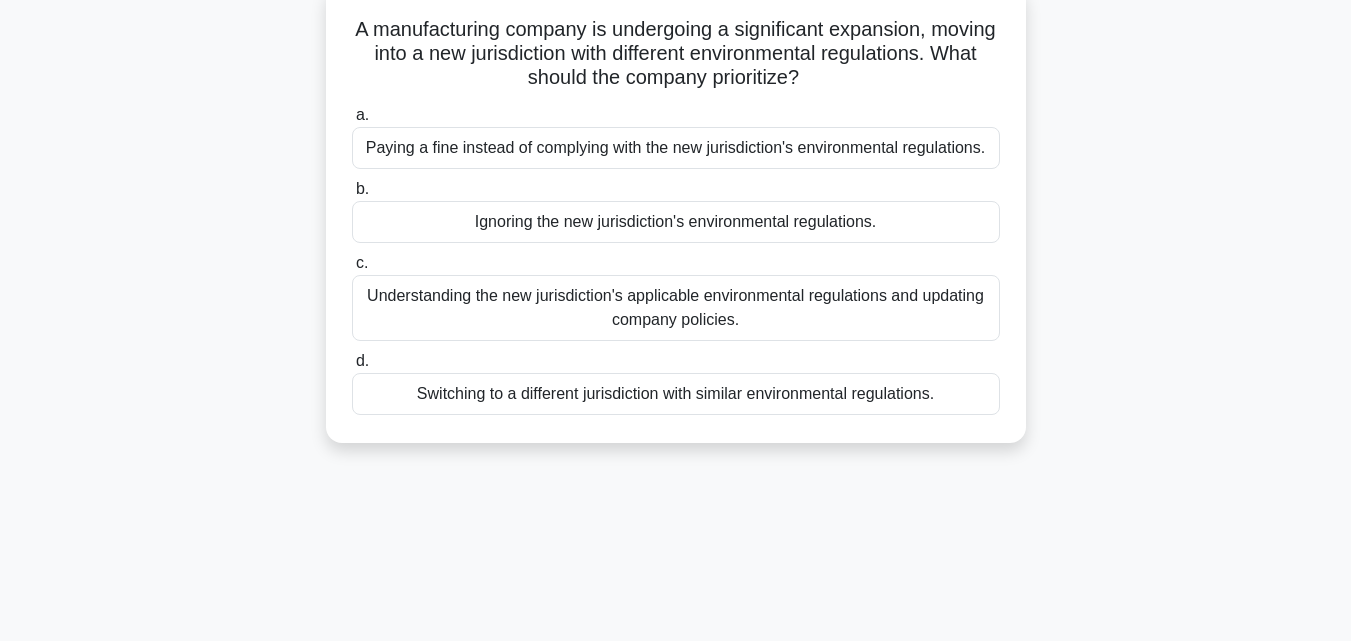 click on "Understanding the new jurisdiction's applicable environmental regulations and updating company policies." at bounding box center (676, 308) 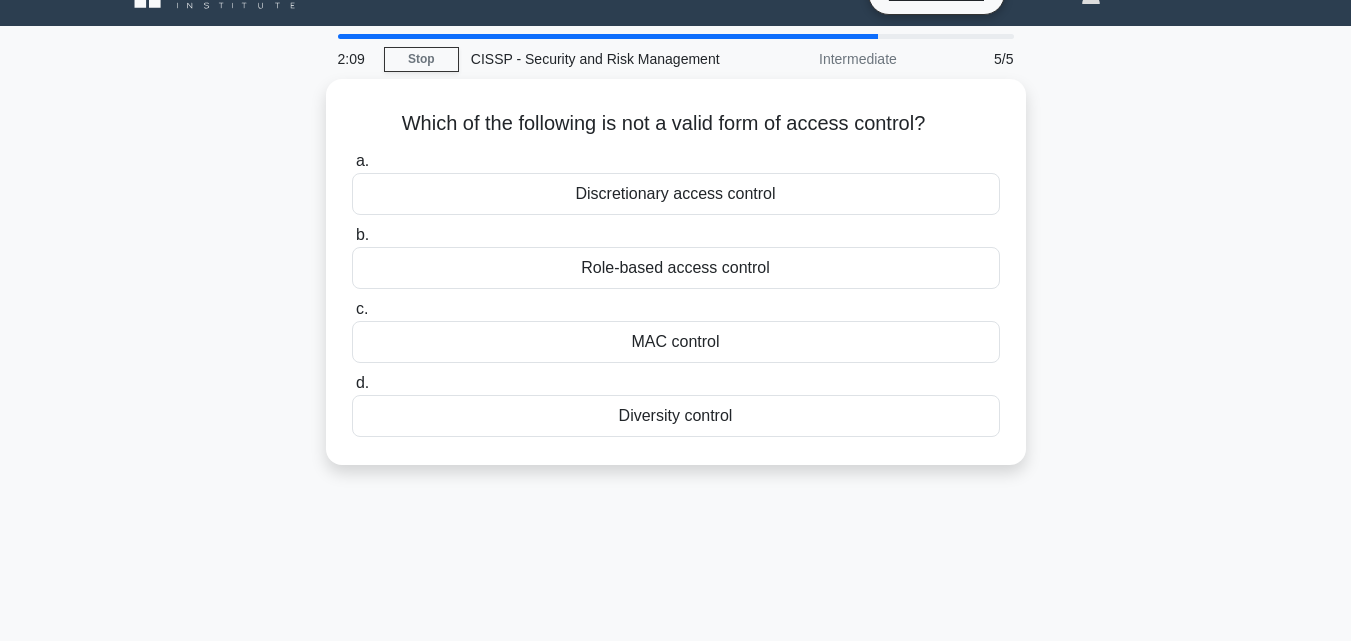 scroll, scrollTop: 0, scrollLeft: 0, axis: both 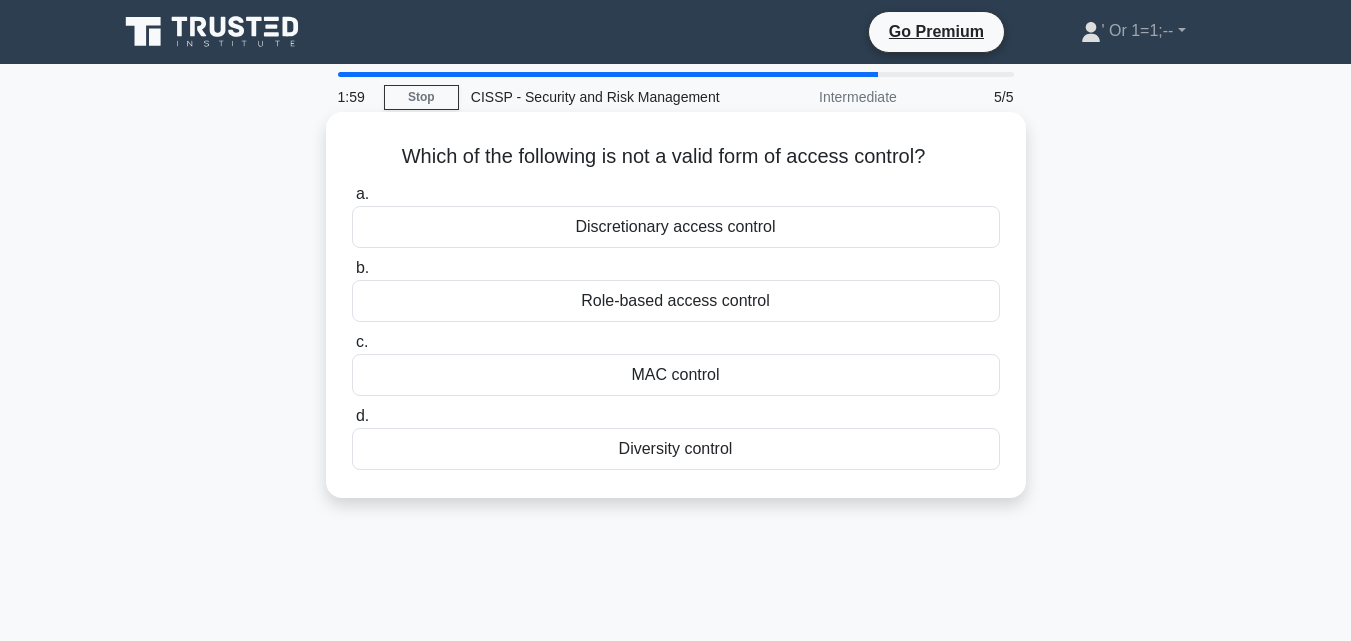 click on "MAC control" at bounding box center (676, 375) 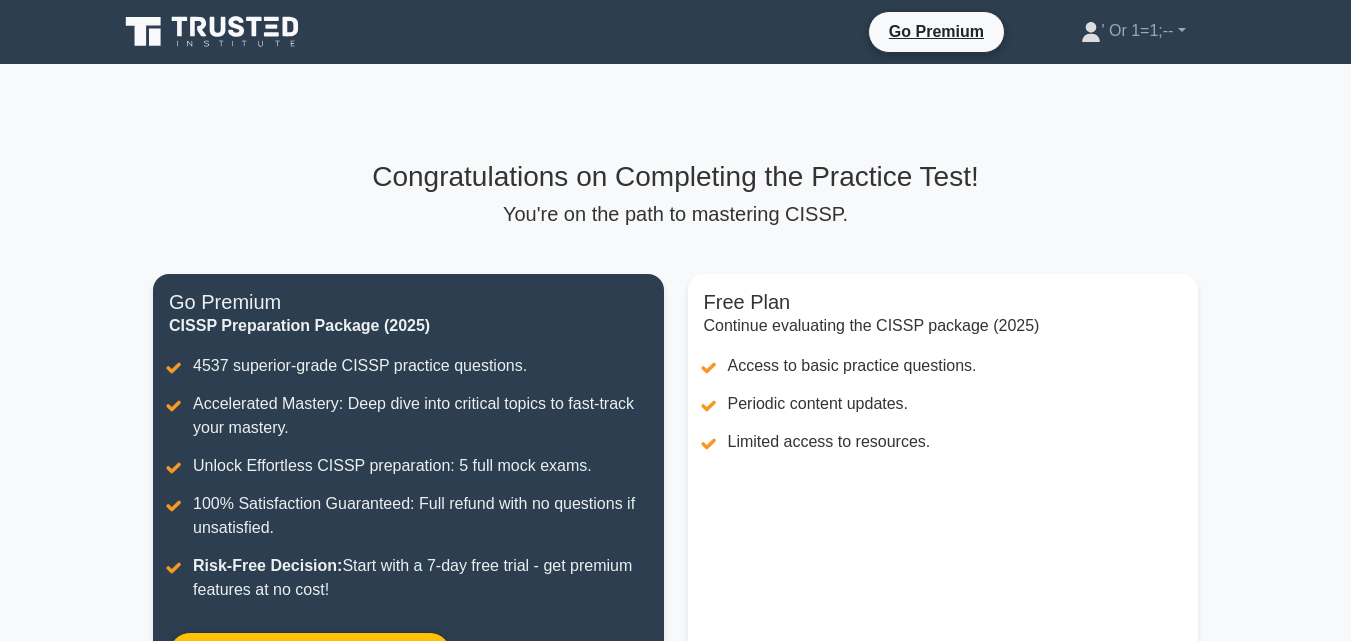 scroll, scrollTop: 0, scrollLeft: 0, axis: both 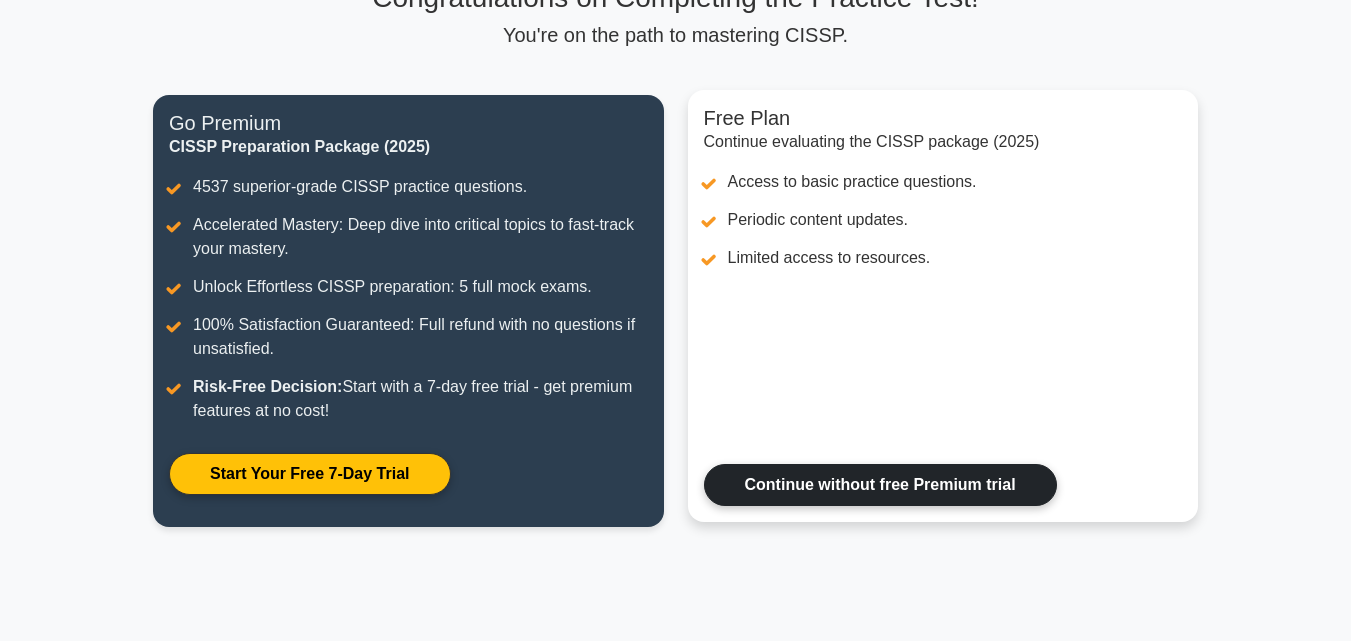 click on "Continue without free Premium trial" at bounding box center (880, 485) 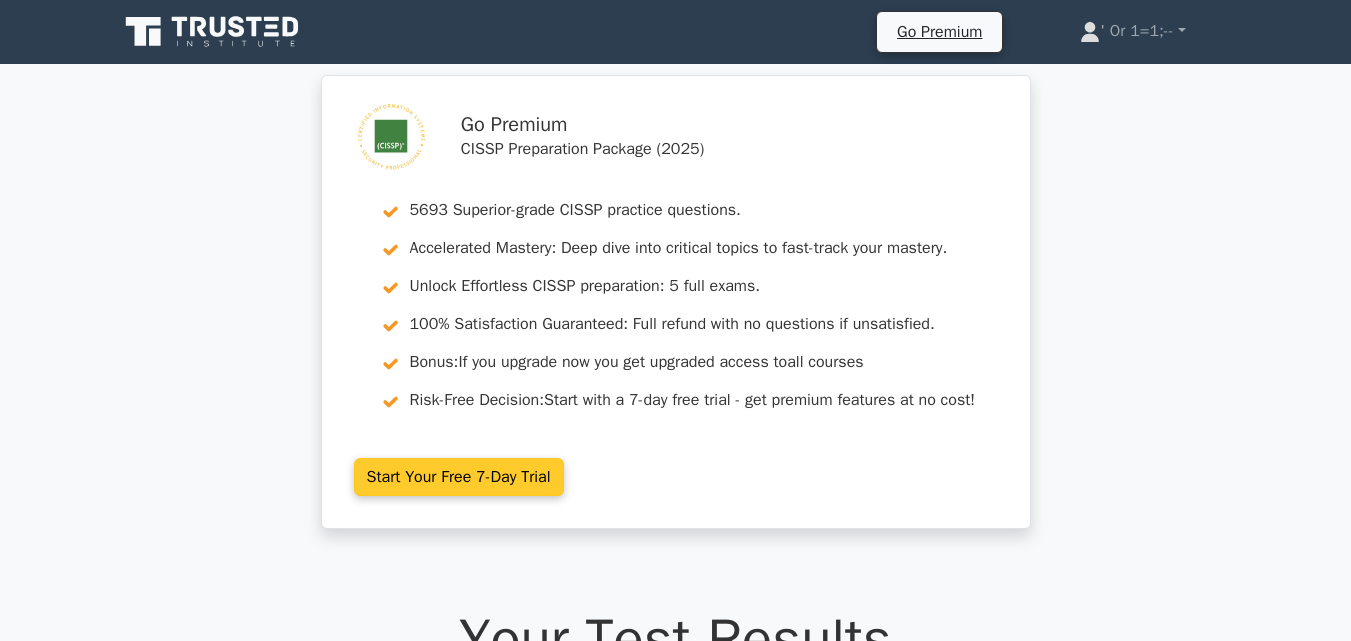 scroll, scrollTop: 0, scrollLeft: 0, axis: both 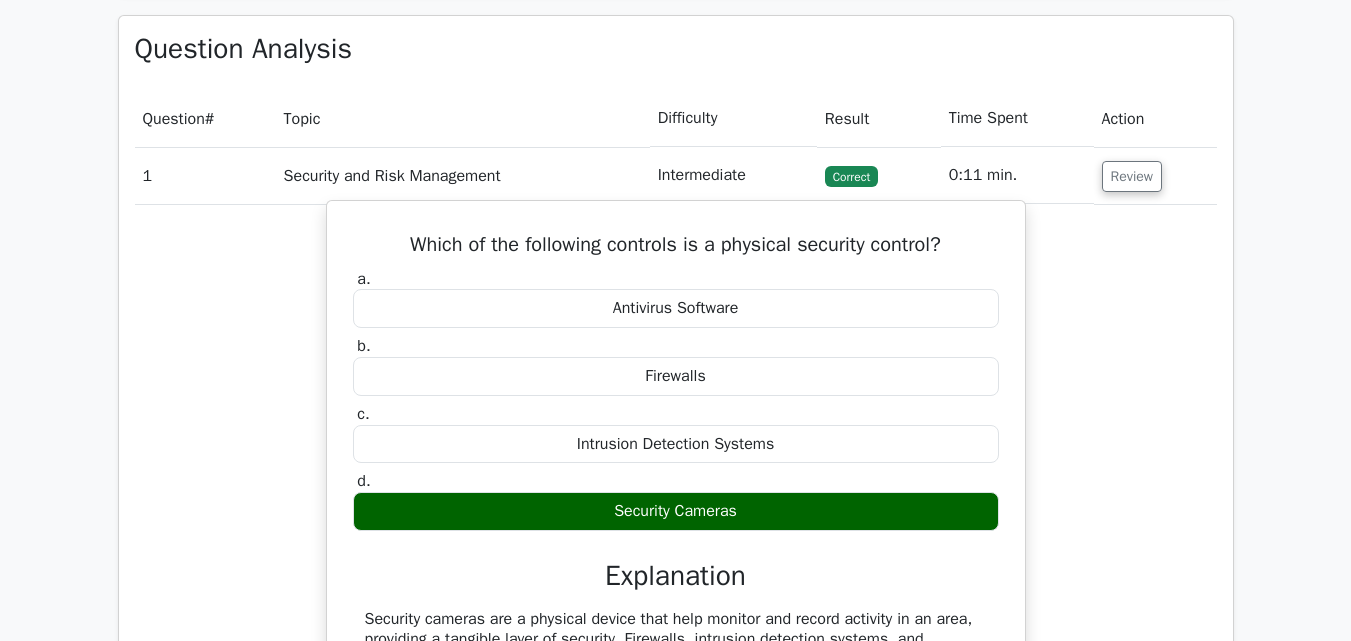 click on "Security Cameras" at bounding box center (676, 511) 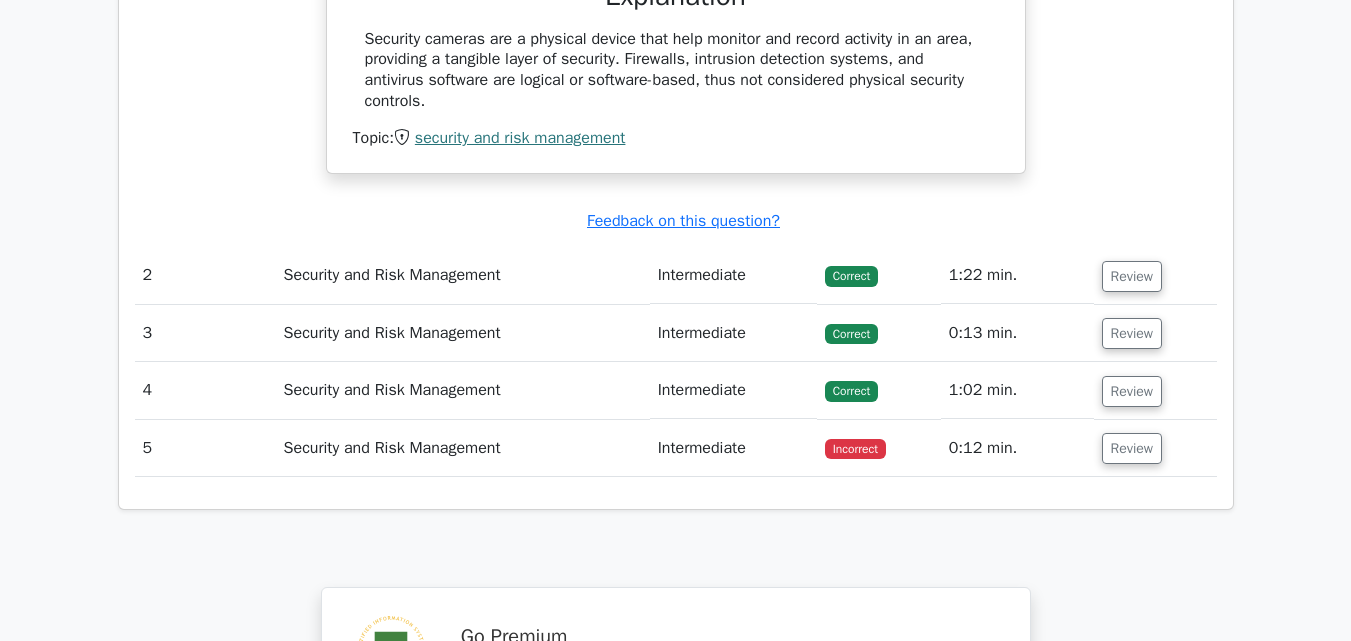 scroll, scrollTop: 1953, scrollLeft: 0, axis: vertical 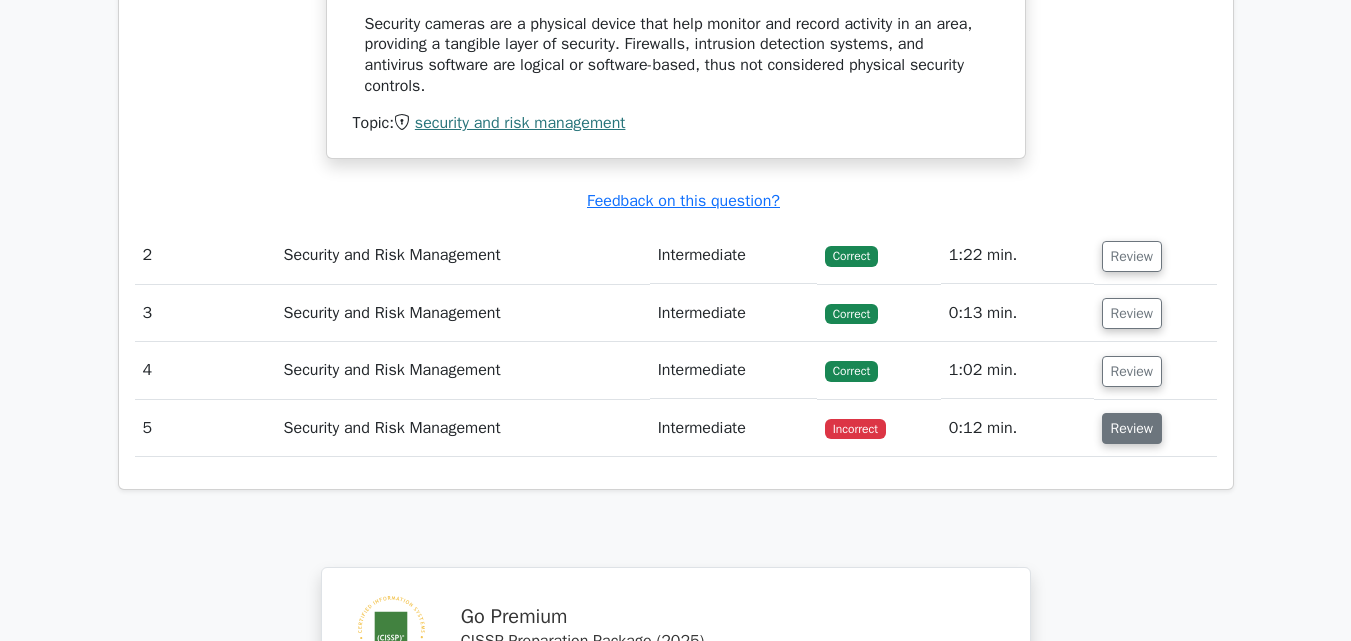 click on "Review" at bounding box center [1132, 428] 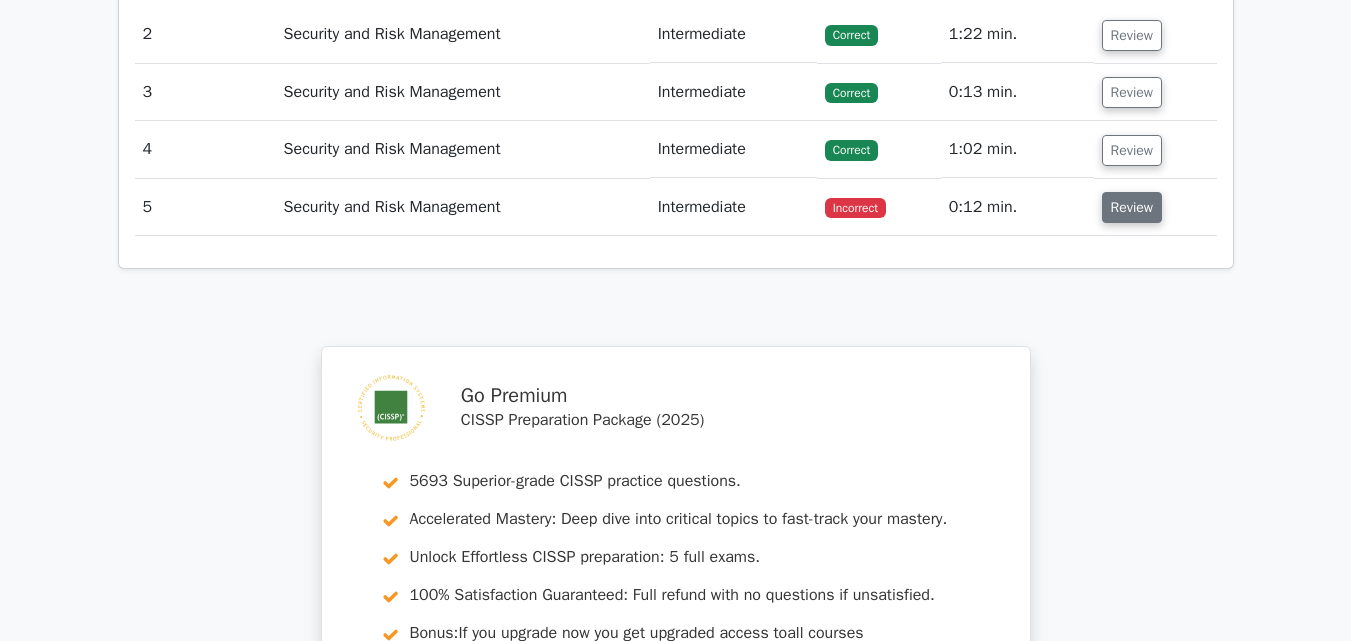 scroll, scrollTop: 2140, scrollLeft: 0, axis: vertical 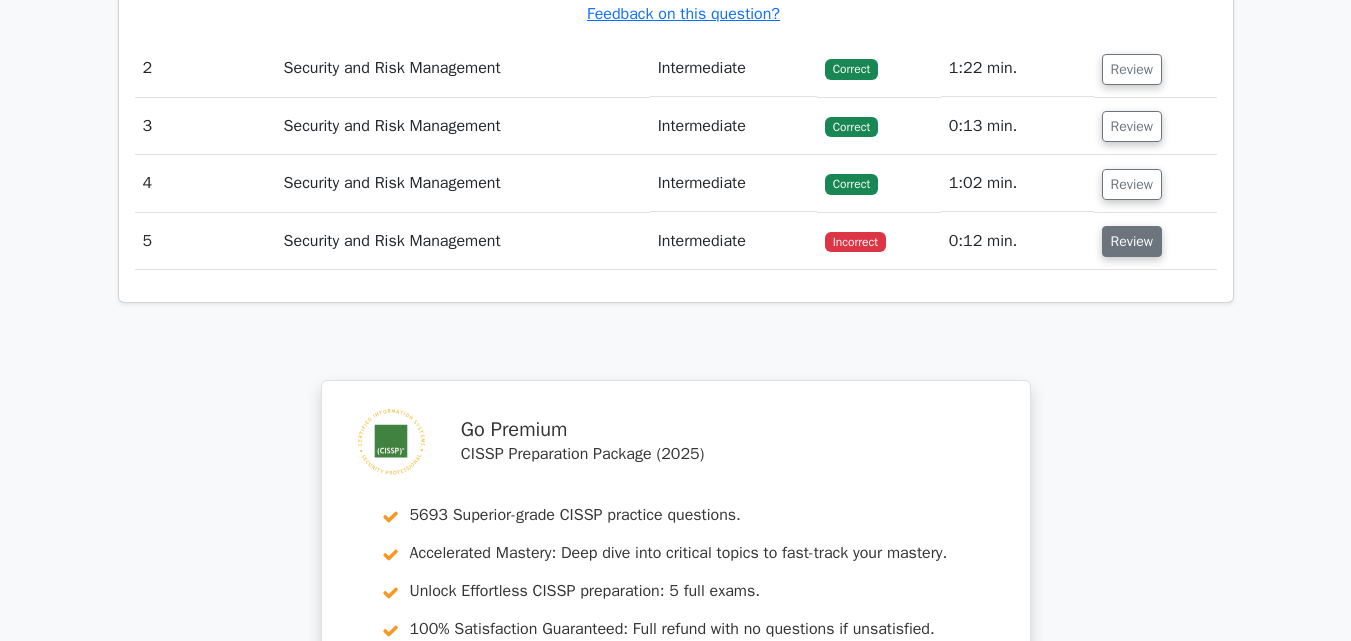 click on "Review" at bounding box center [1132, 241] 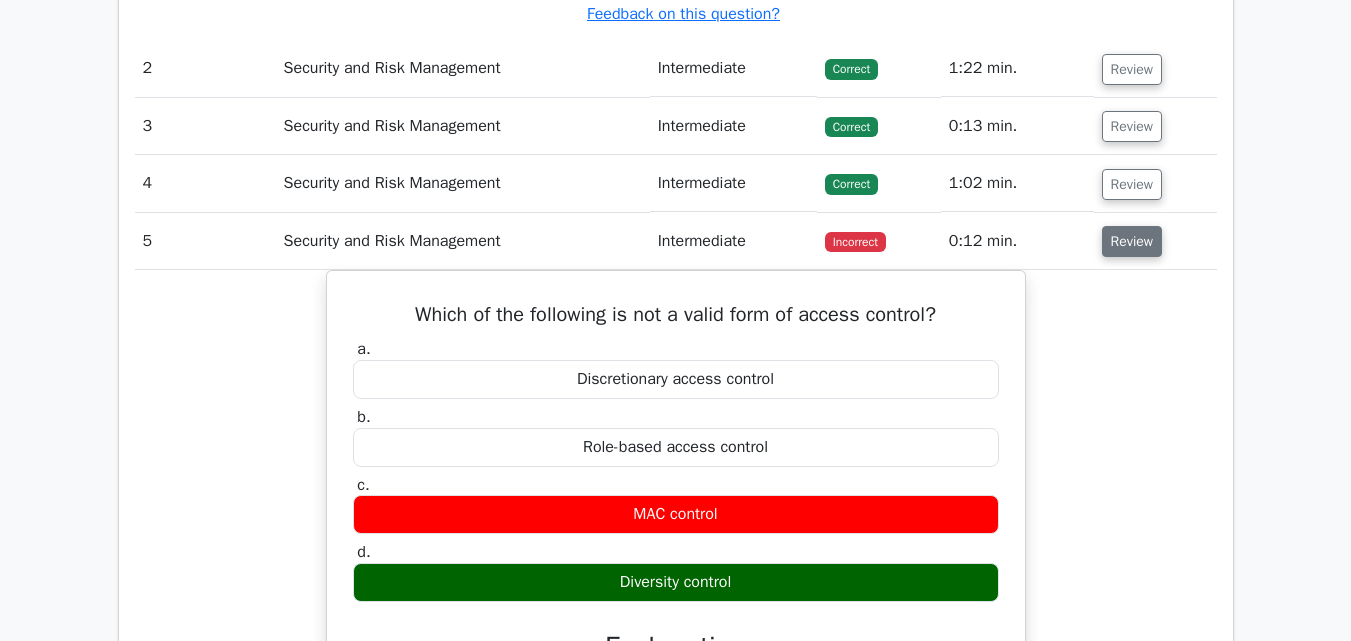 click on "Review" at bounding box center (1132, 241) 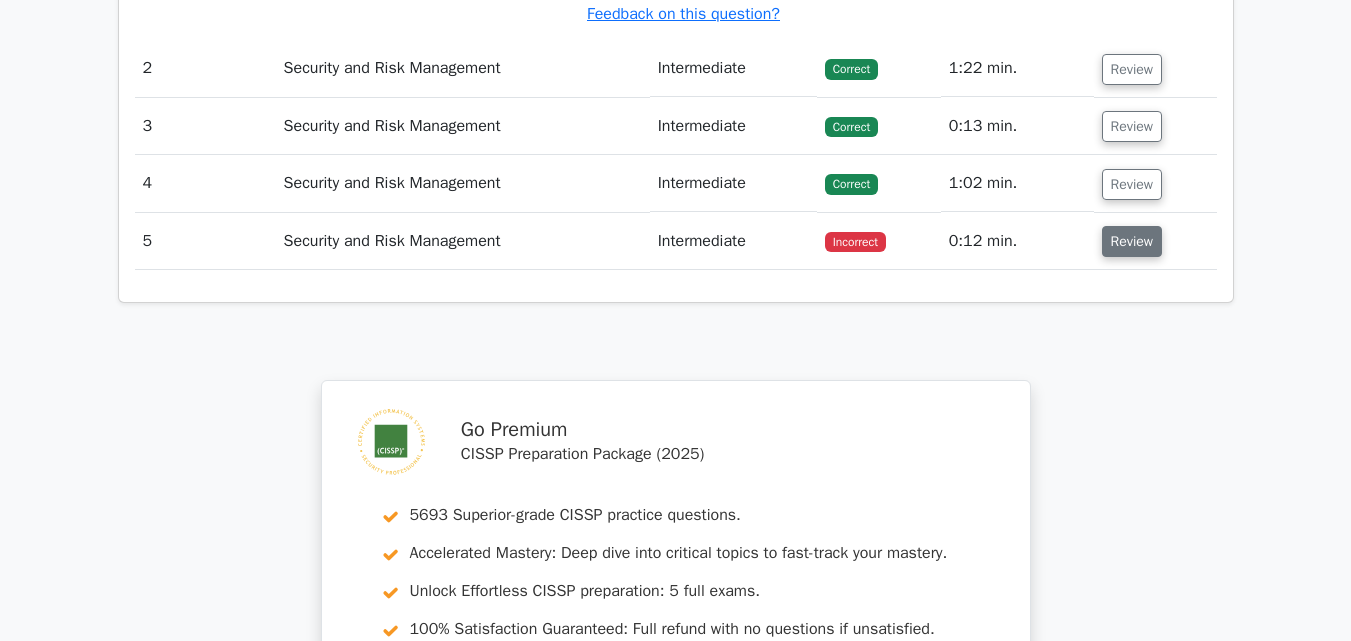 click on "Review" at bounding box center [1132, 241] 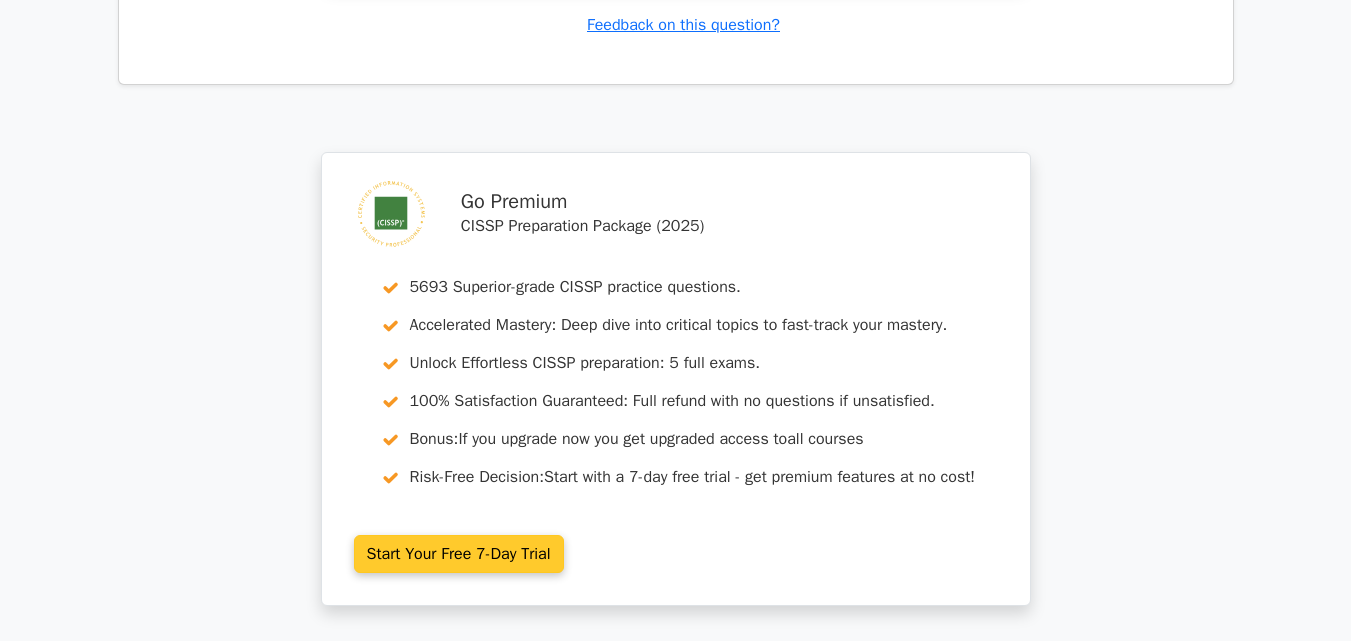 scroll, scrollTop: 3380, scrollLeft: 0, axis: vertical 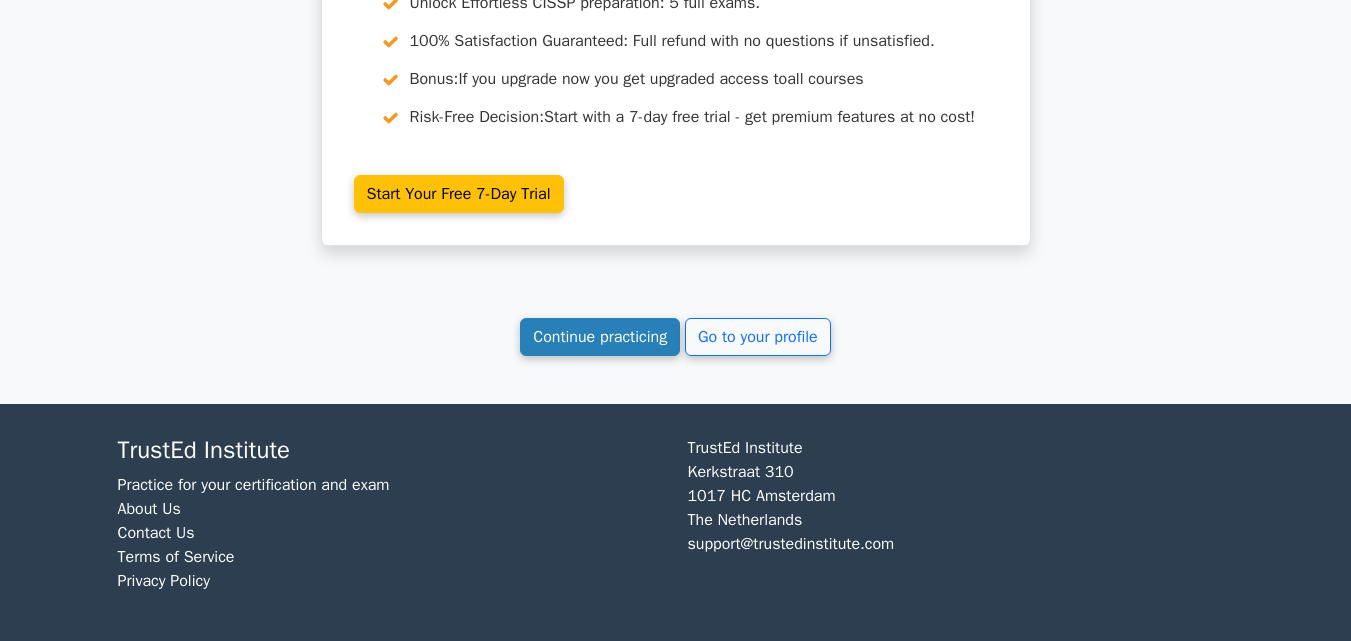 click on "Continue practicing" at bounding box center (600, 337) 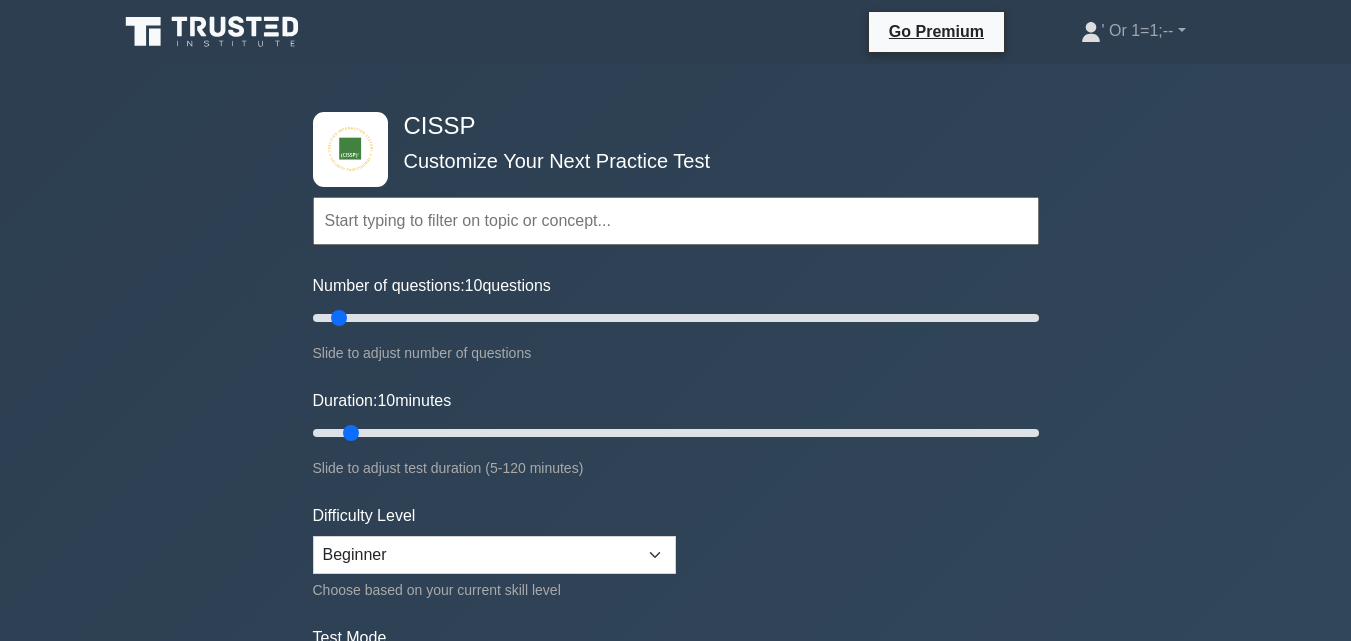 scroll, scrollTop: 0, scrollLeft: 0, axis: both 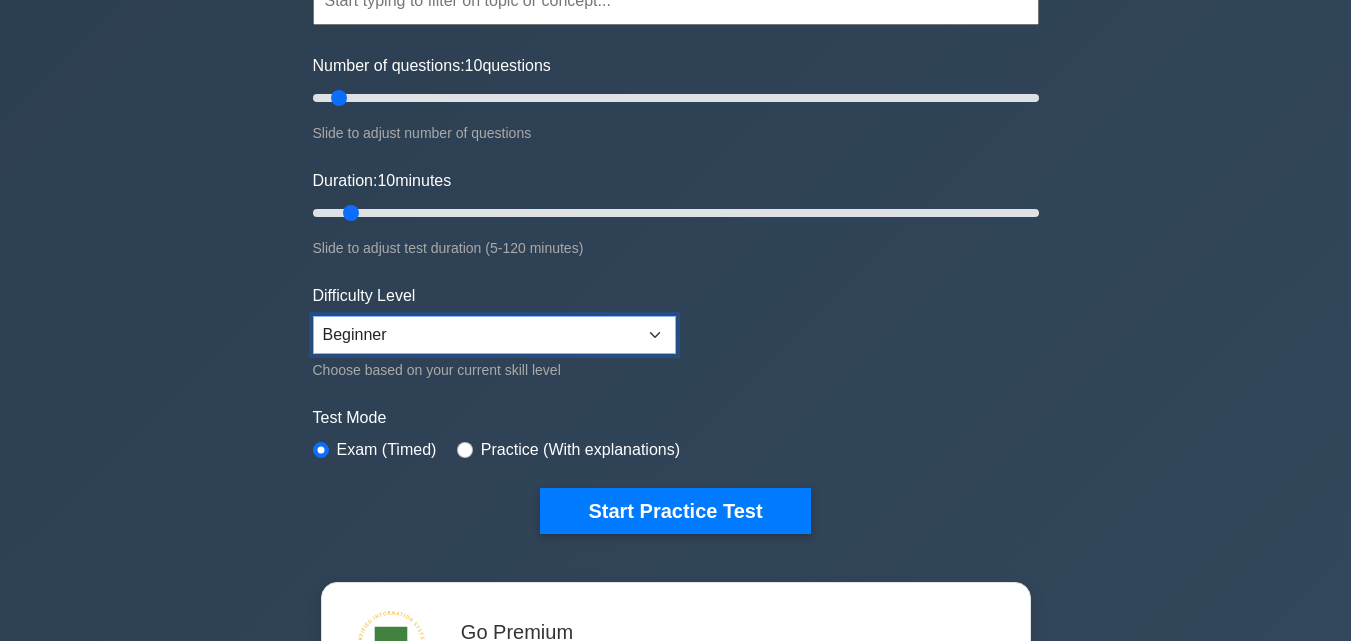 click on "Beginner
Intermediate
Expert" at bounding box center [494, 335] 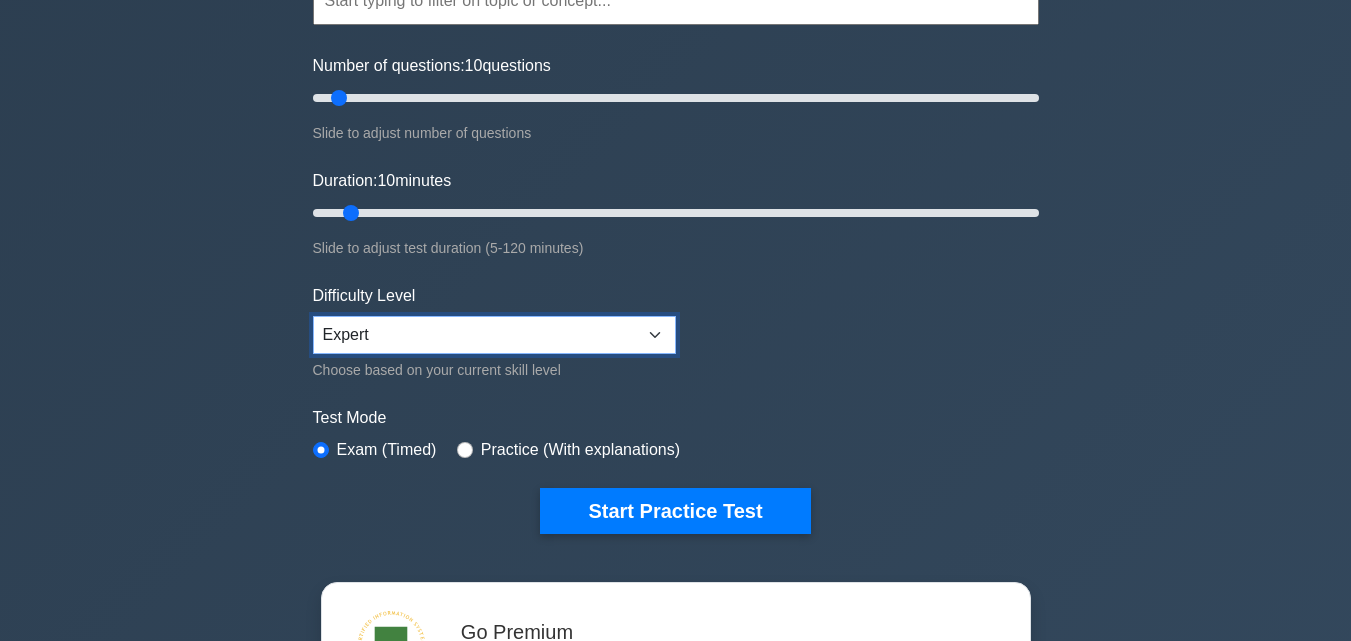 click on "Beginner
Intermediate
Expert" at bounding box center [494, 335] 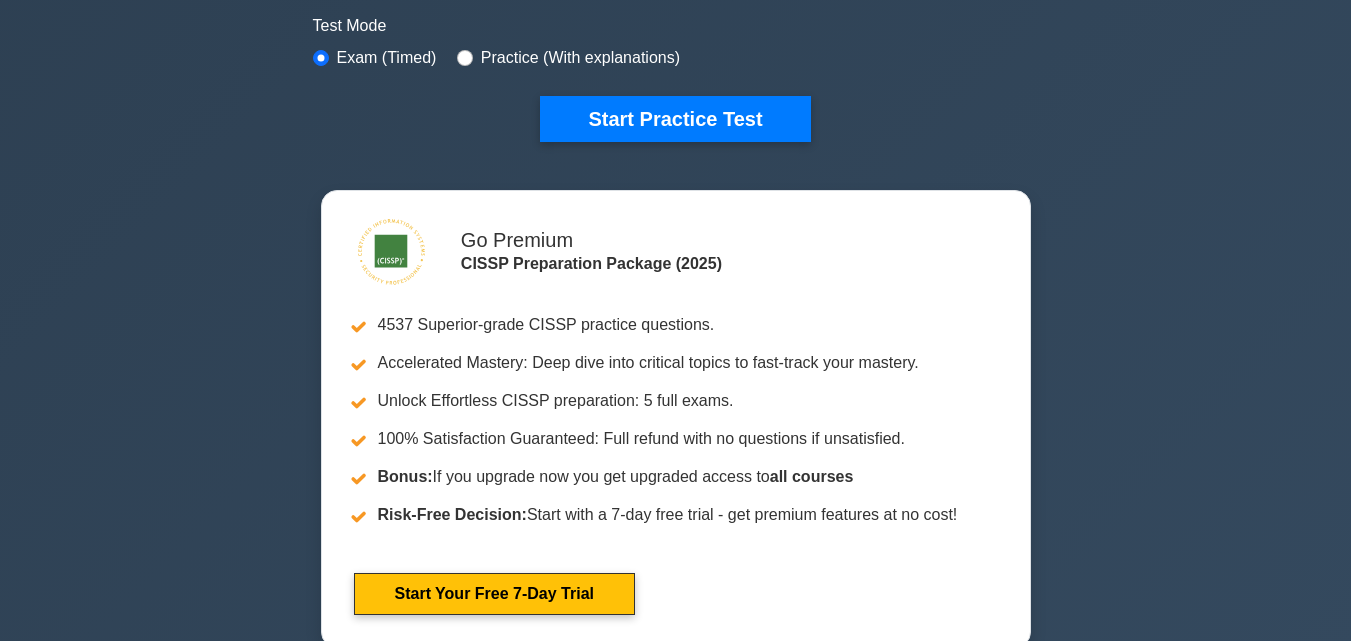 scroll, scrollTop: 593, scrollLeft: 0, axis: vertical 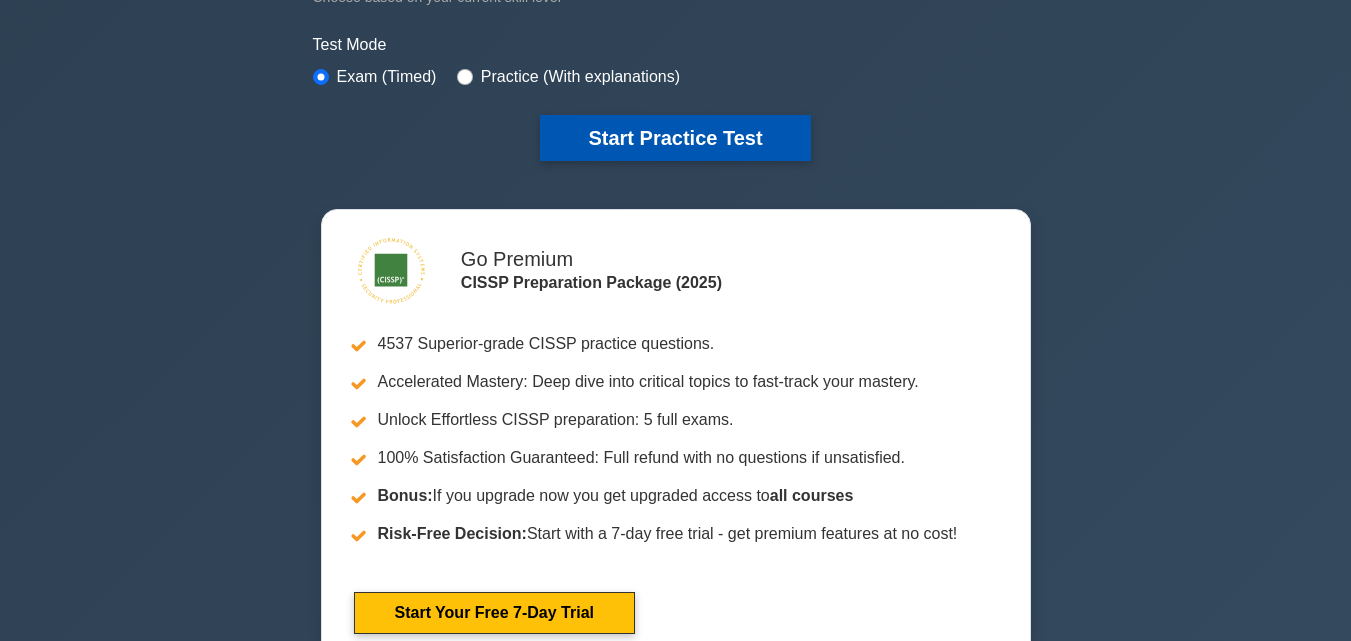 click on "Start Practice Test" at bounding box center (675, 138) 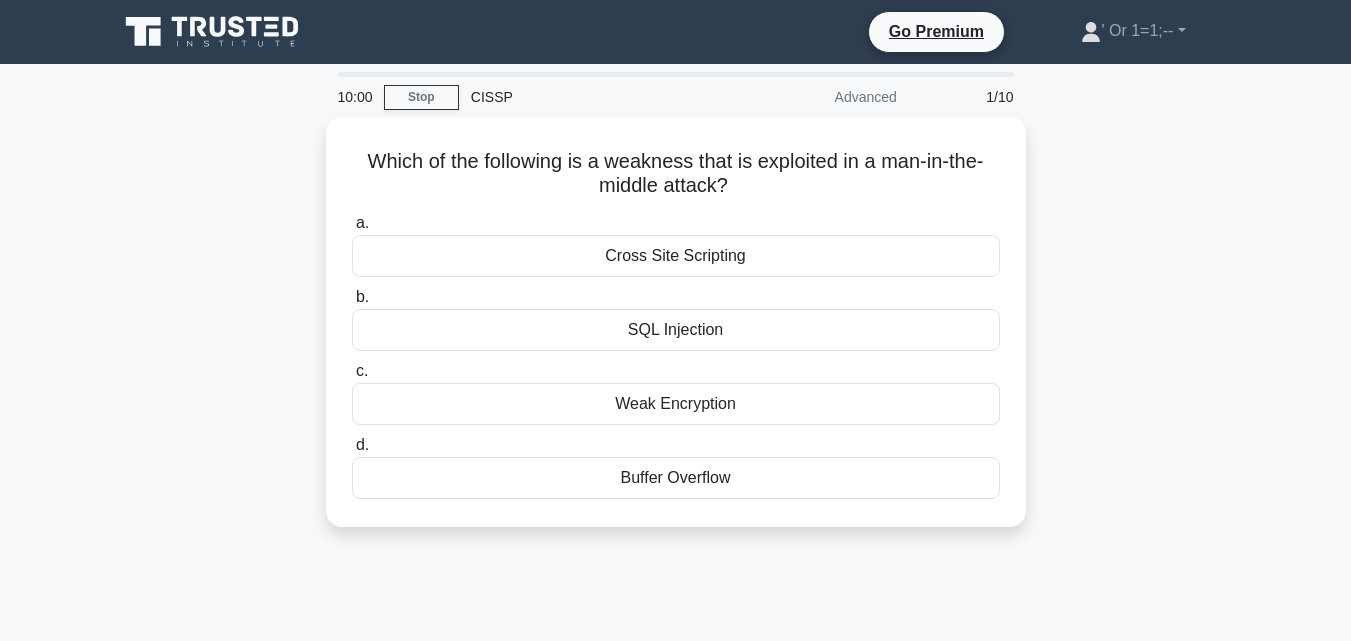 scroll, scrollTop: 0, scrollLeft: 0, axis: both 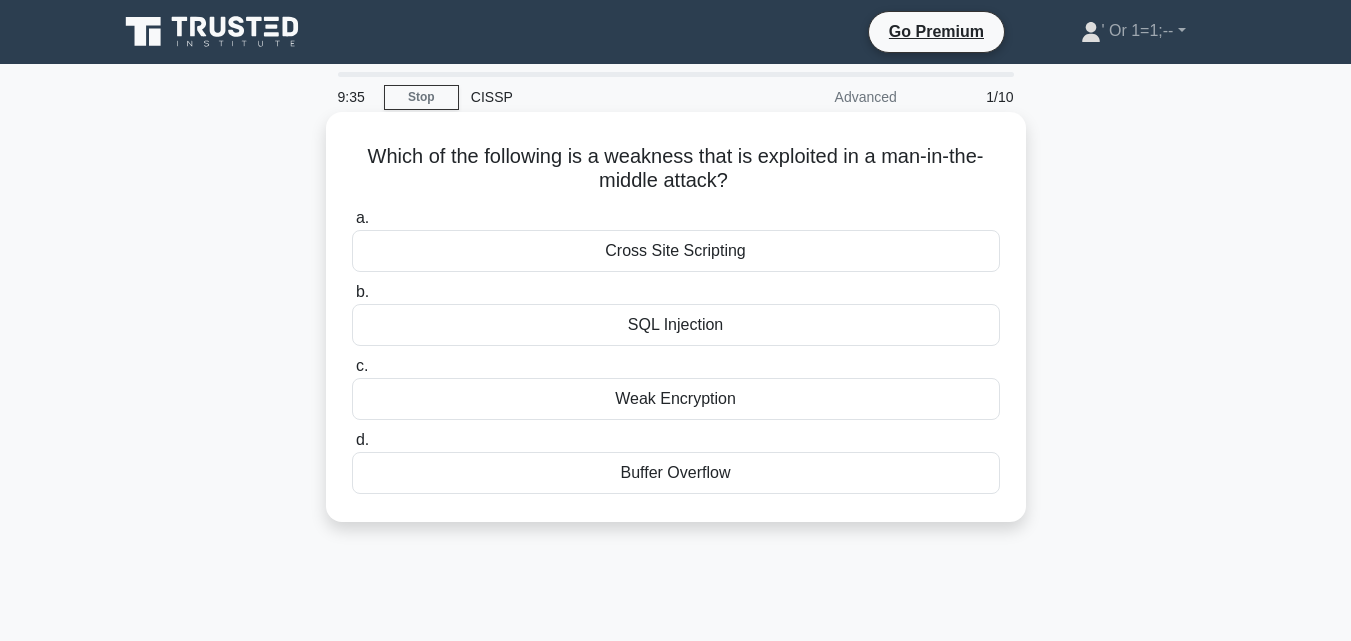 click on "Weak Encryption" at bounding box center [676, 399] 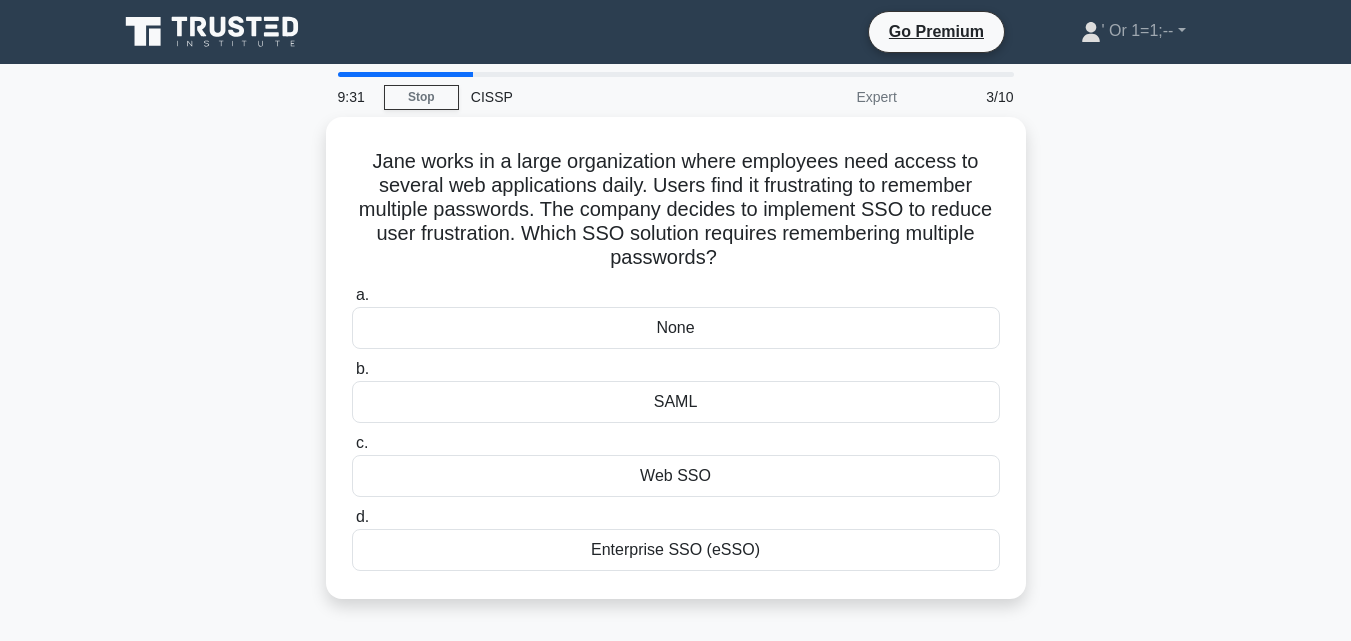 click on "3/10" at bounding box center [967, 97] 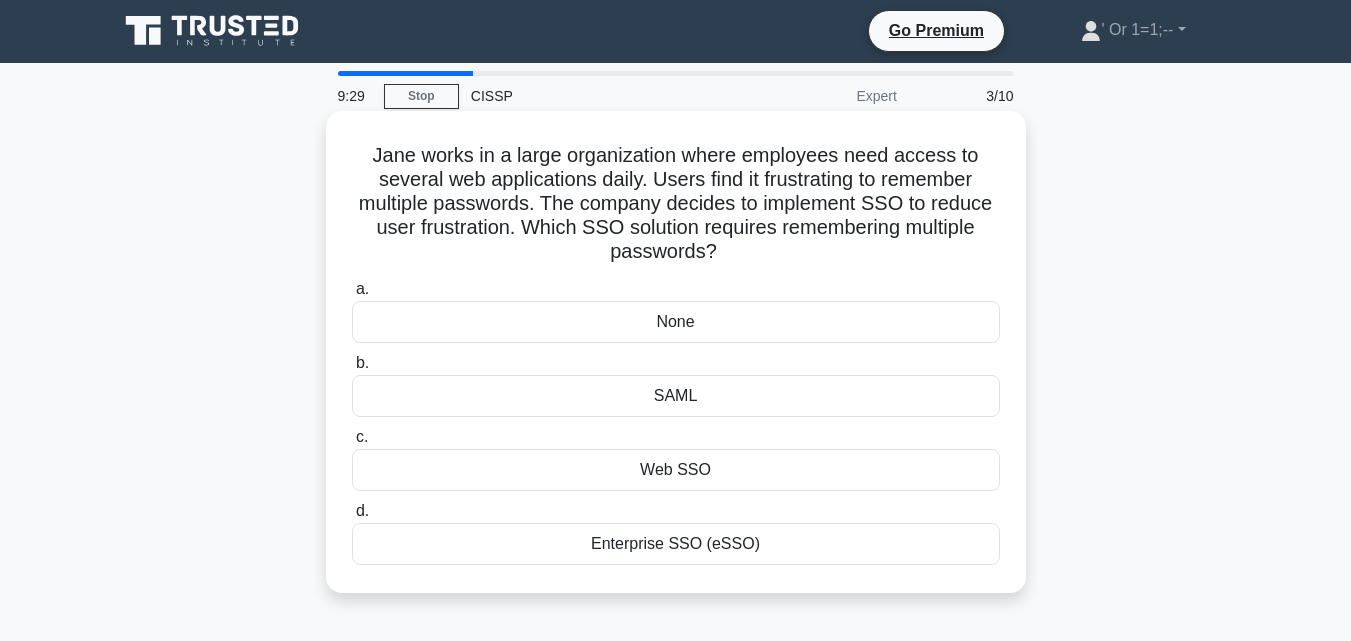 scroll, scrollTop: 0, scrollLeft: 0, axis: both 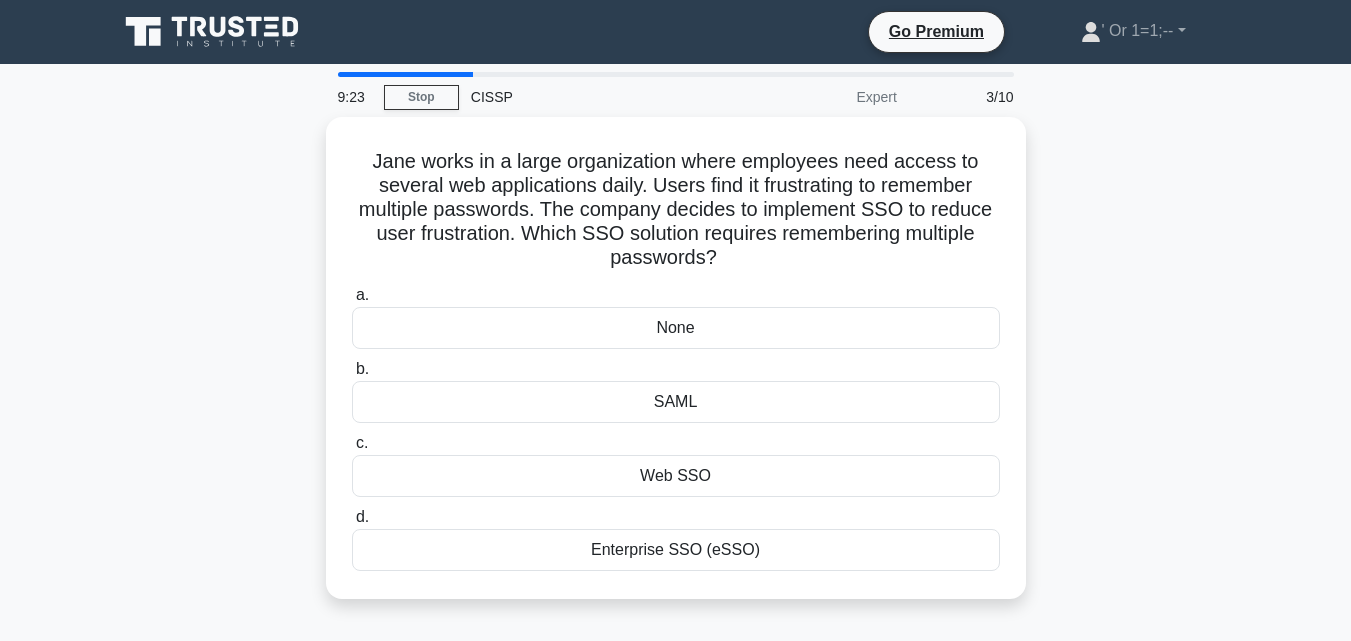 click on "3/10" at bounding box center [967, 97] 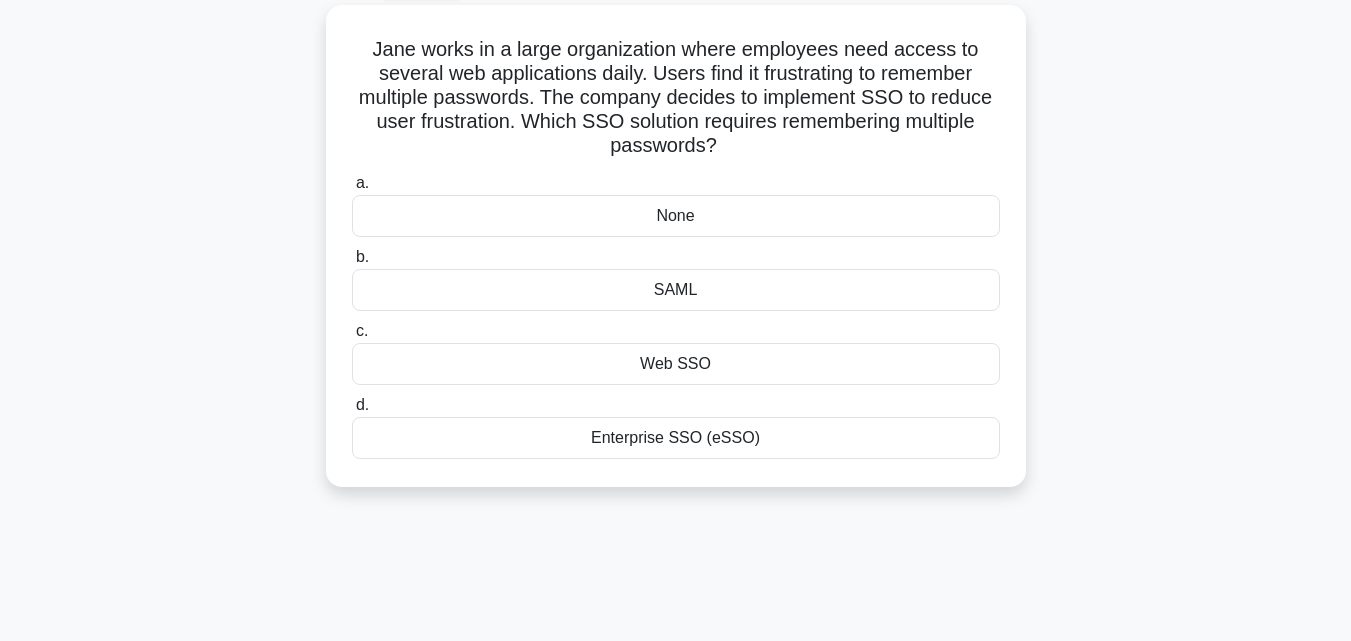 scroll, scrollTop: 86, scrollLeft: 0, axis: vertical 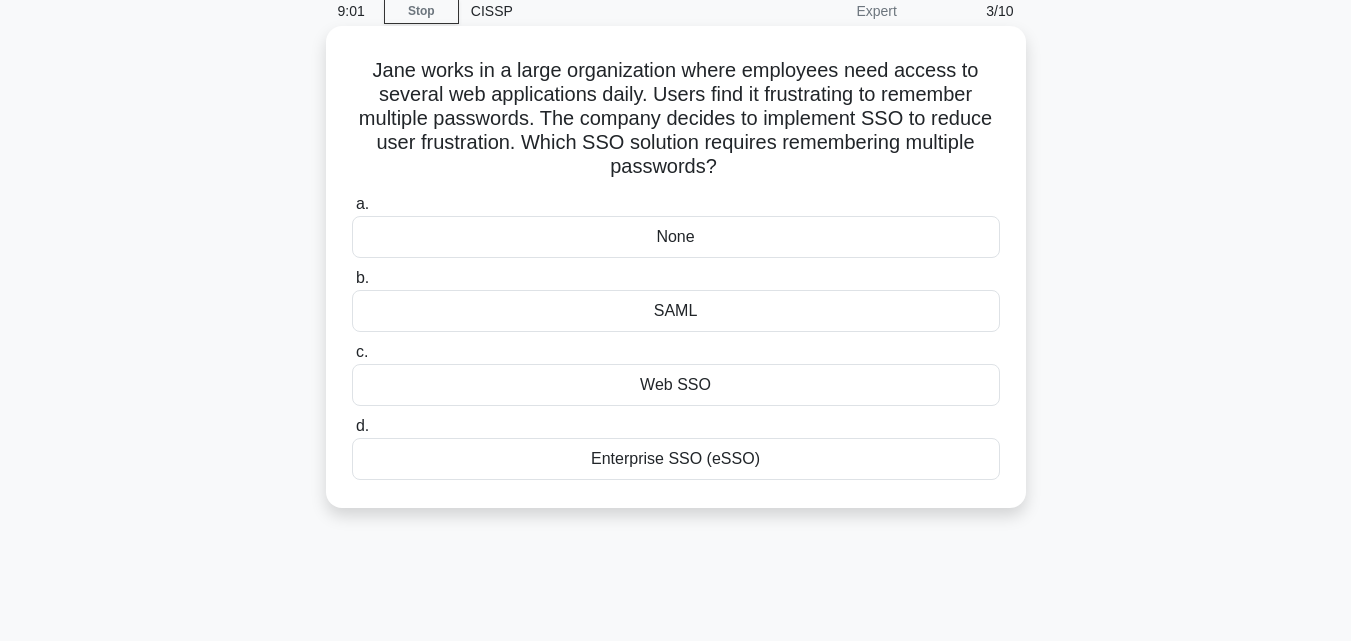 click on "None" at bounding box center [676, 237] 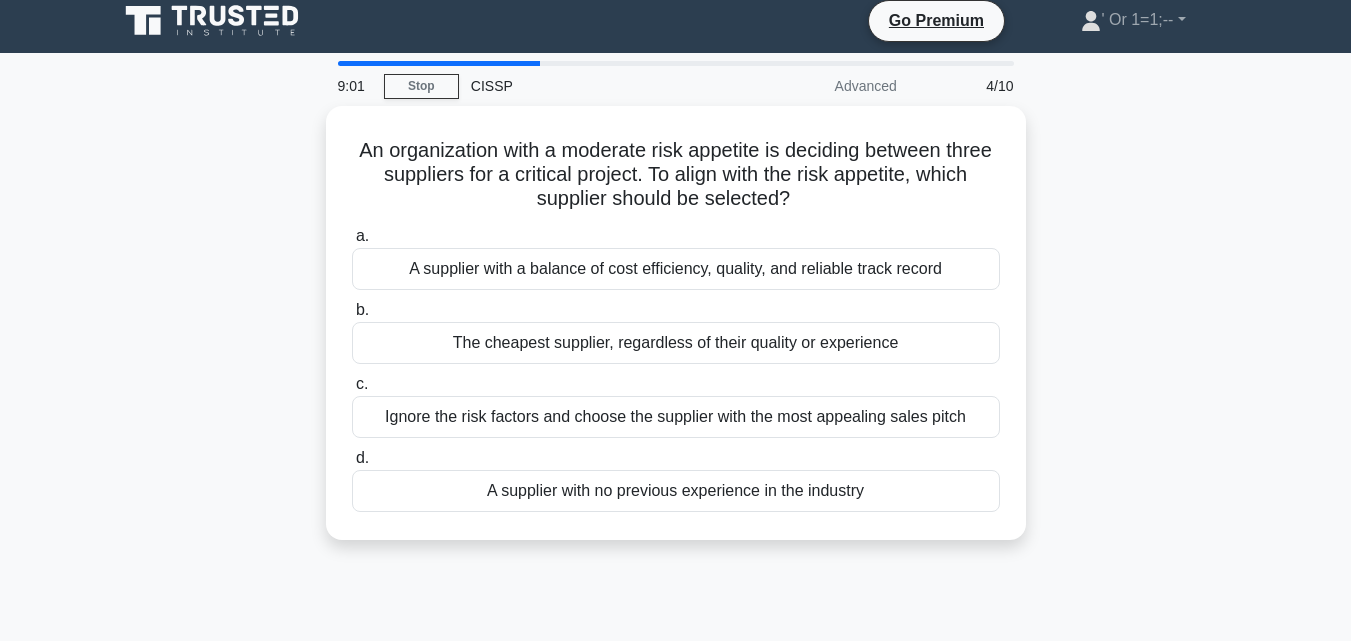 scroll, scrollTop: 0, scrollLeft: 0, axis: both 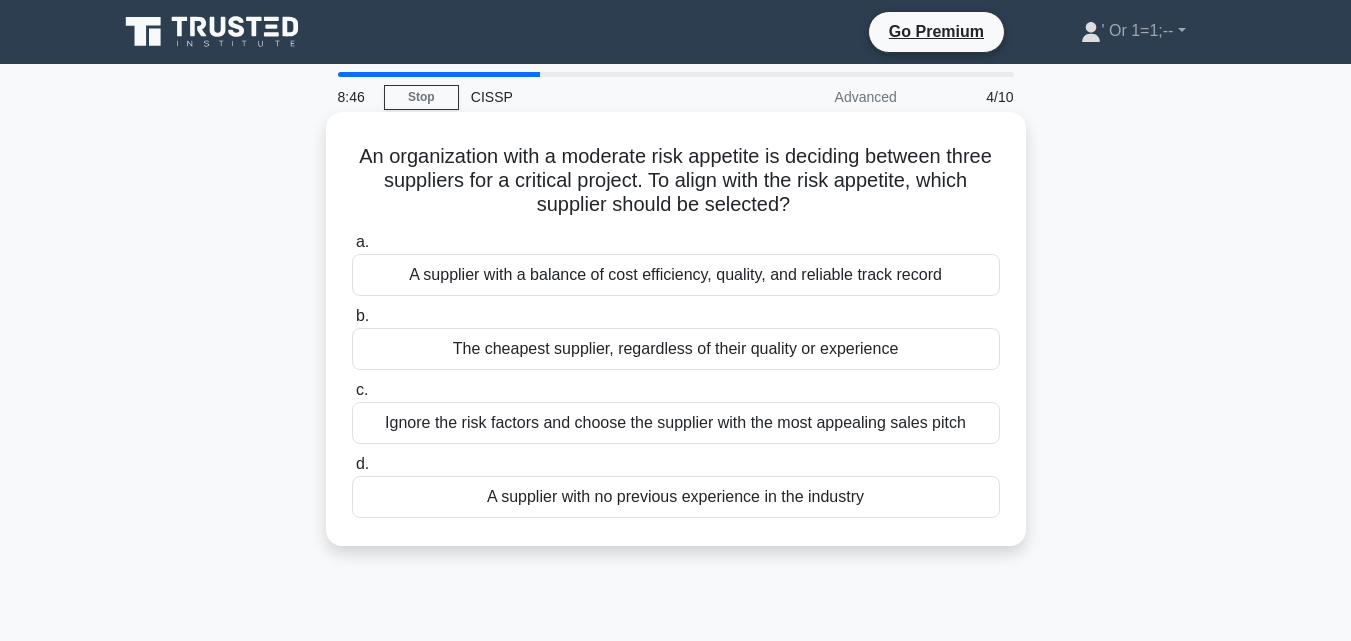 click on "A supplier with a balance of cost efficiency, quality, and reliable track record" at bounding box center (676, 275) 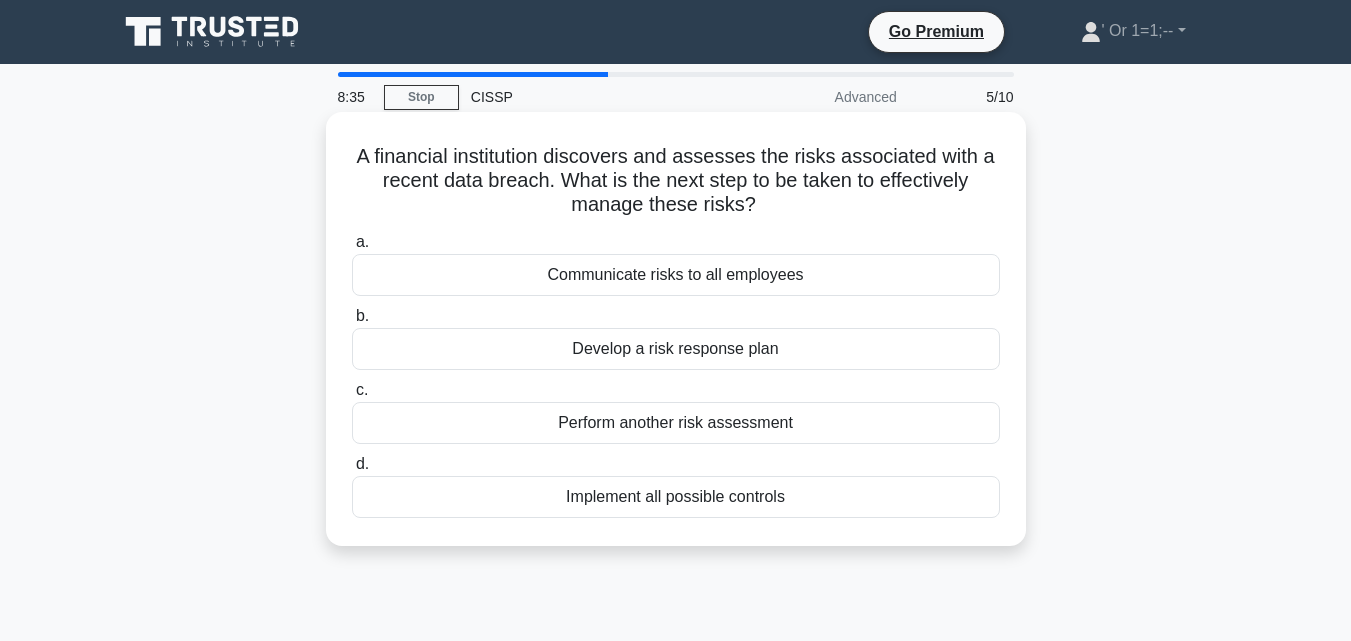 click on "Communicate risks to all employees" at bounding box center (676, 275) 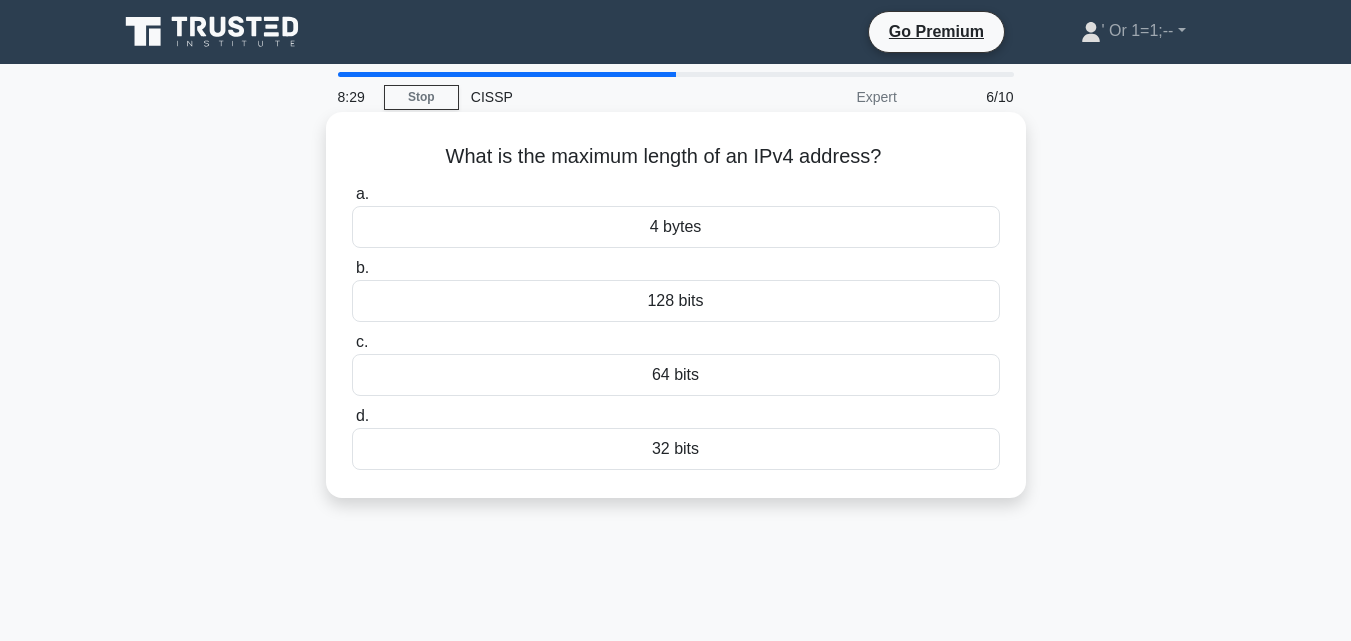 click on "32 bits" at bounding box center [676, 449] 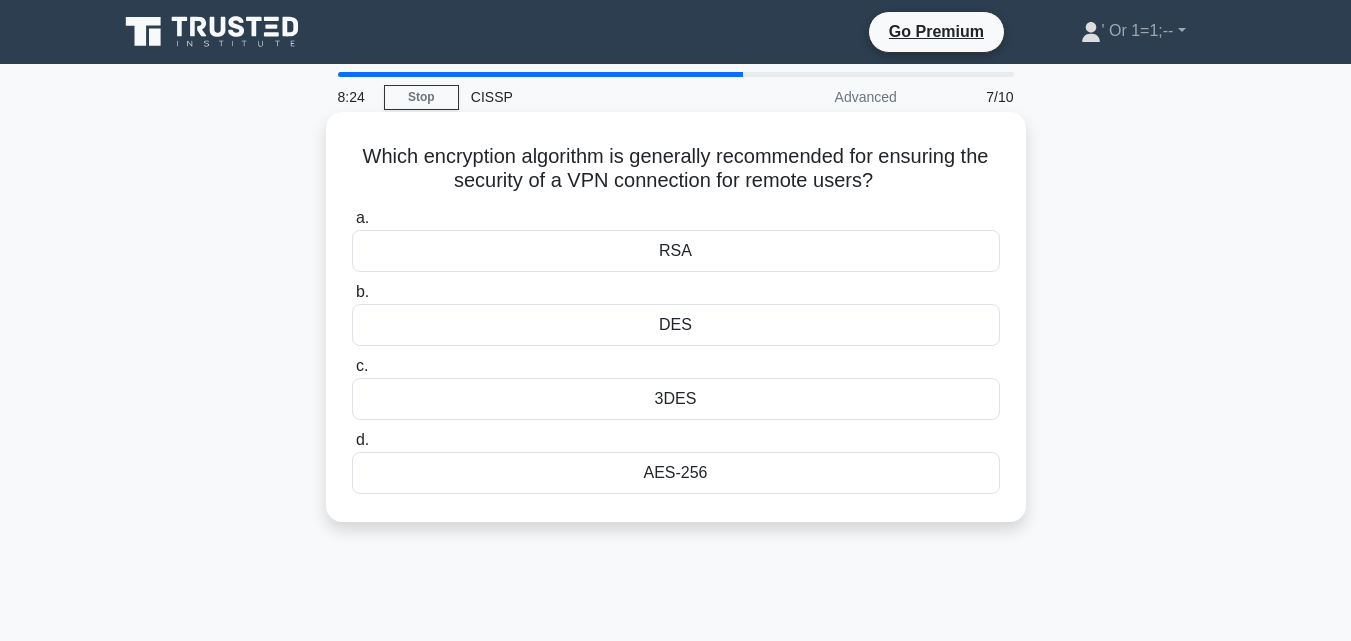 click on "AES-256" at bounding box center [676, 473] 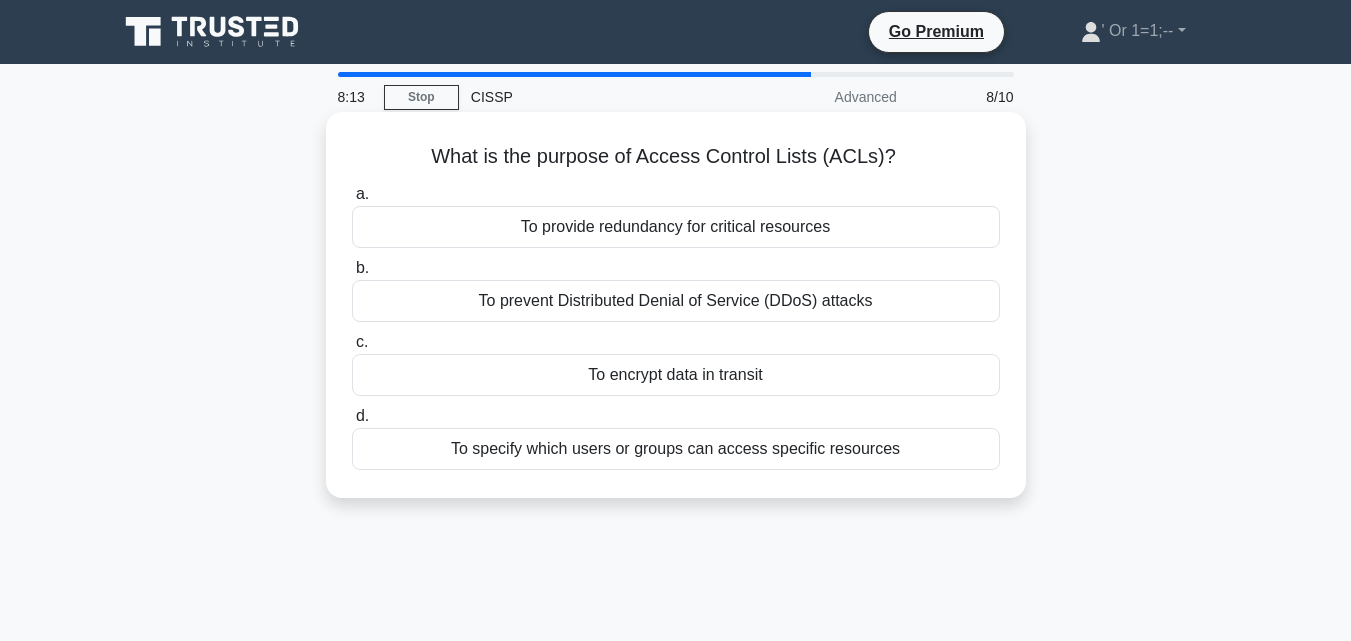 click on "To specify which users or groups can access specific resources" at bounding box center (676, 449) 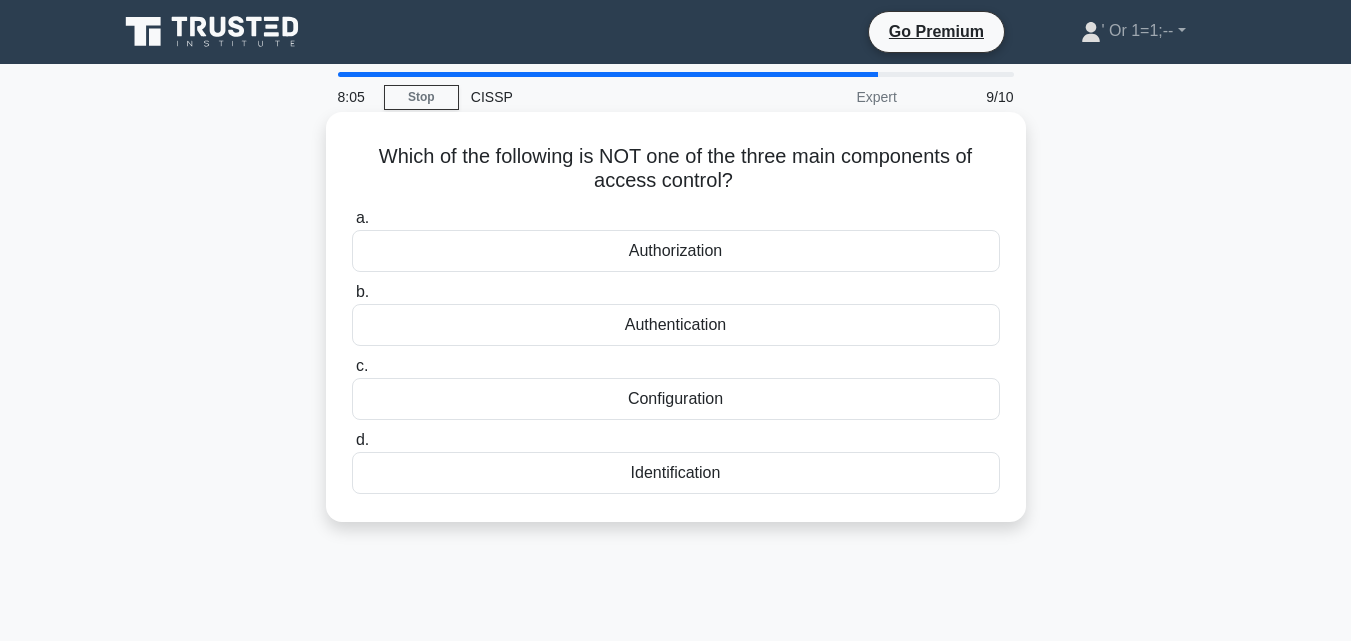 click on "Configuration" at bounding box center (676, 399) 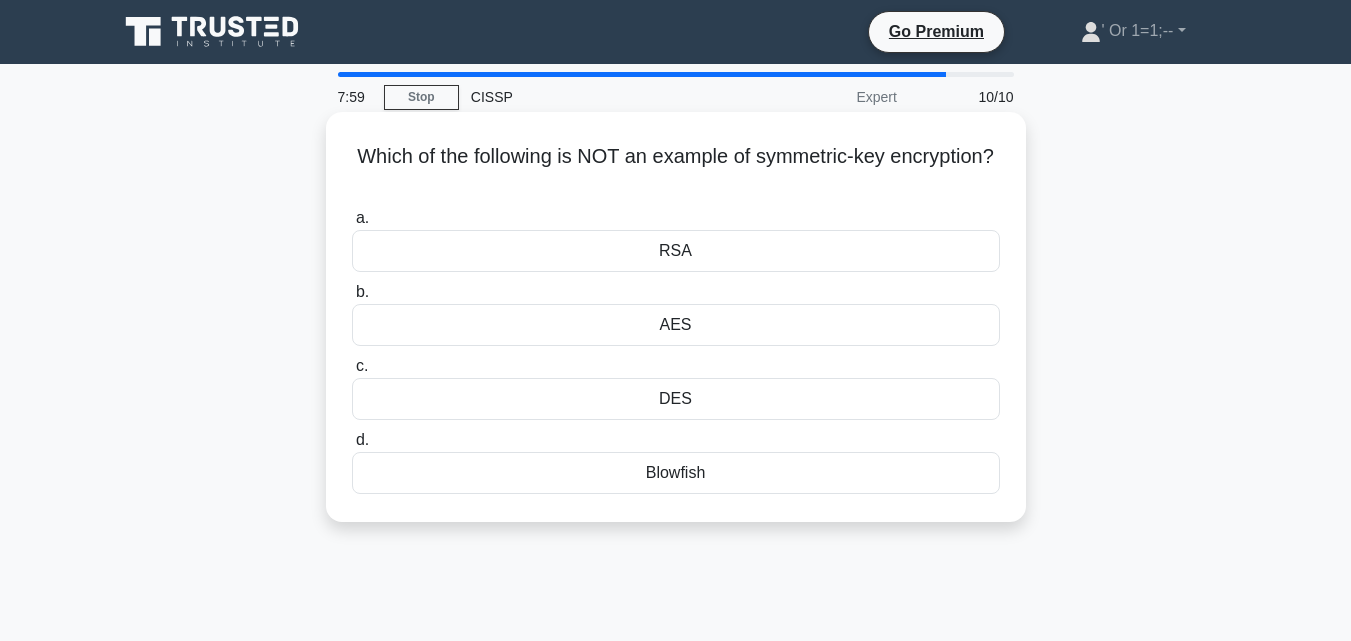 click on "Blowfish" at bounding box center [676, 473] 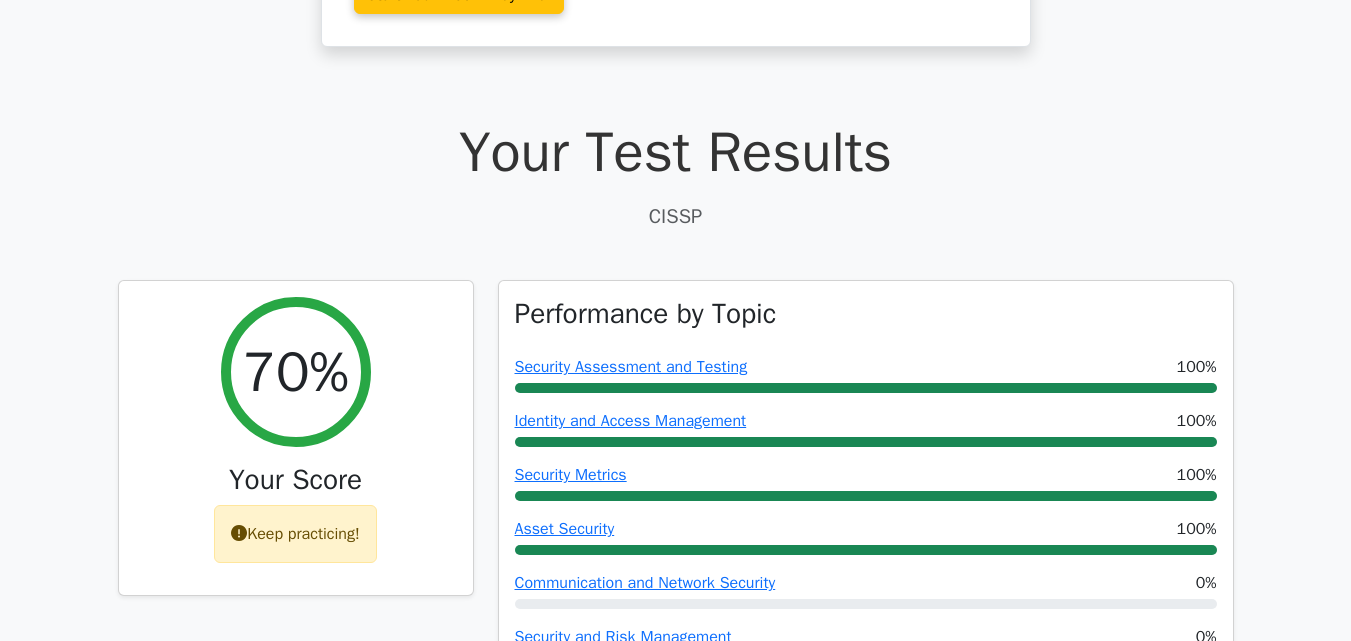 scroll, scrollTop: 487, scrollLeft: 0, axis: vertical 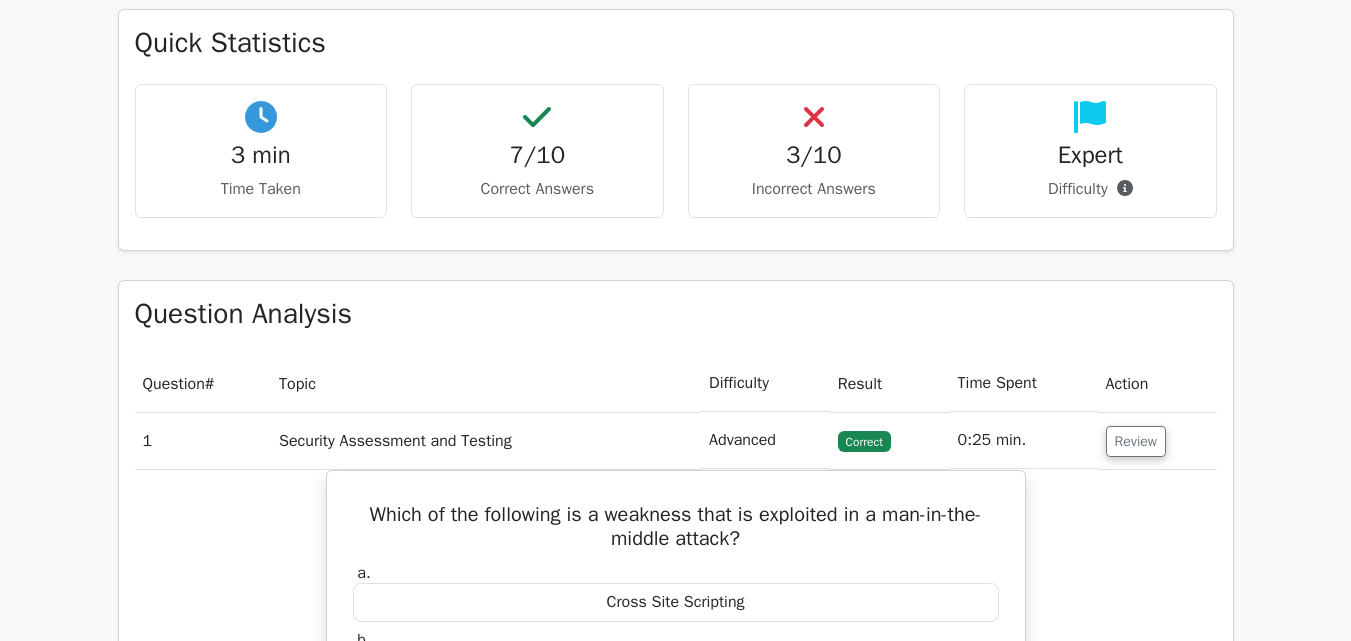 click on "3/10
Incorrect Answers" at bounding box center [814, 151] 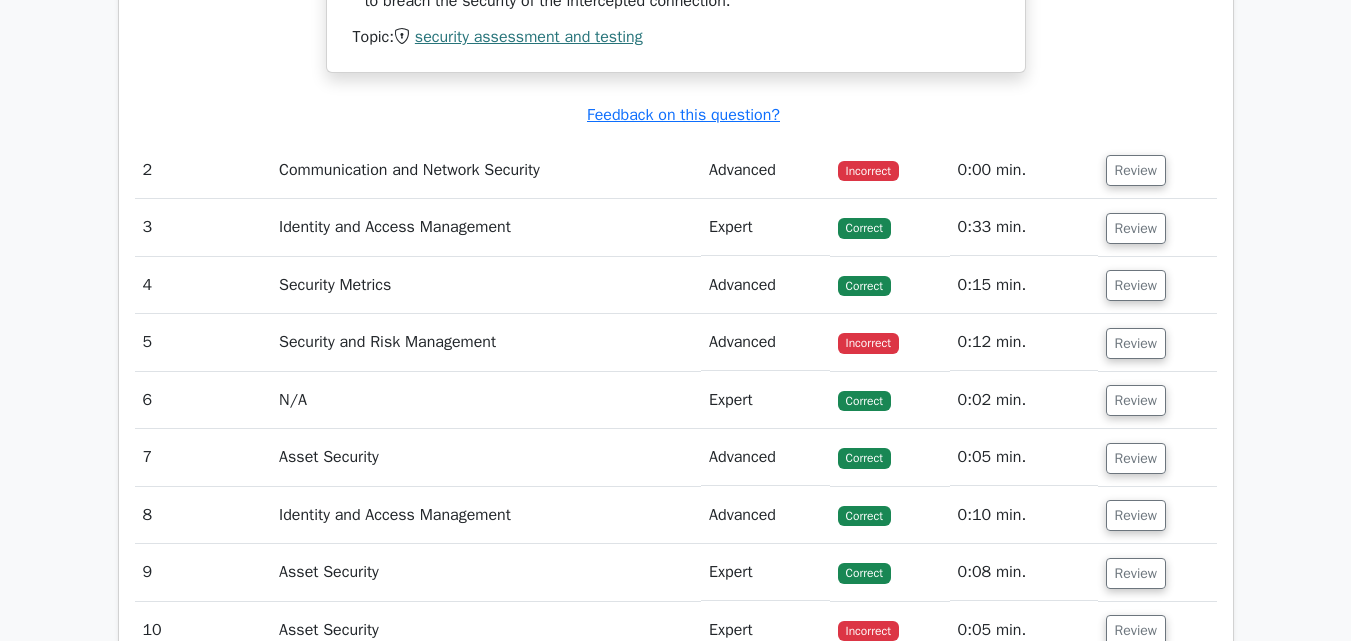 scroll, scrollTop: 2300, scrollLeft: 0, axis: vertical 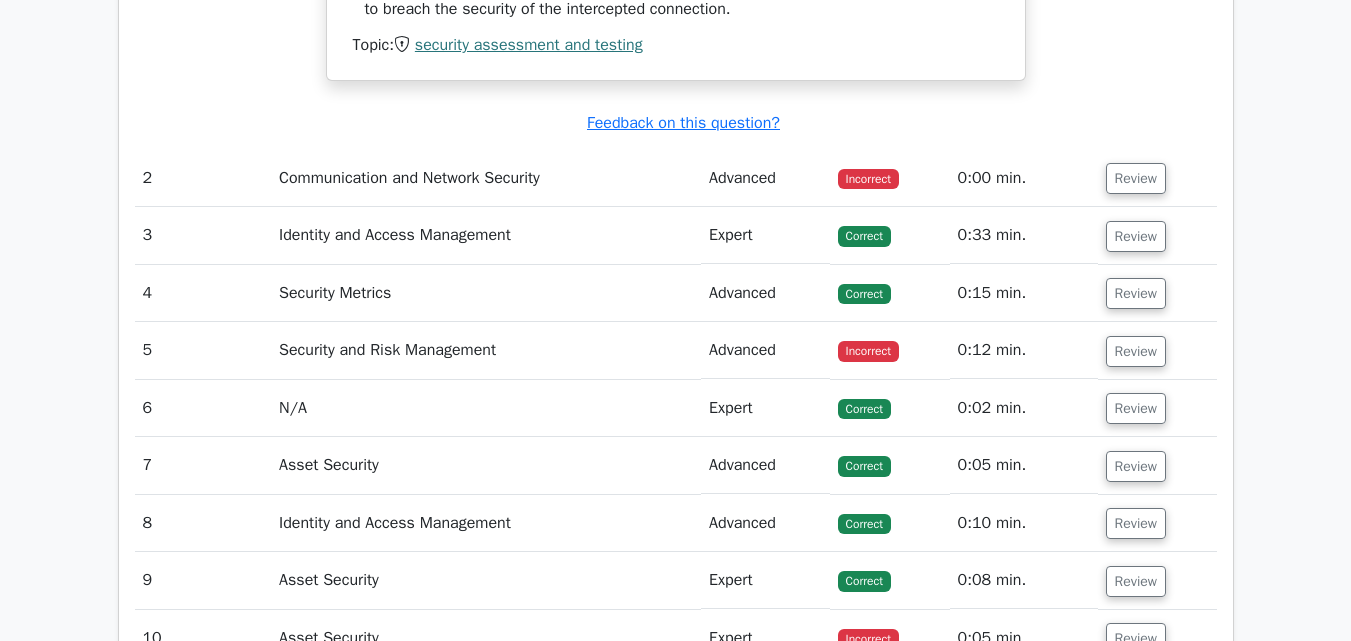 click on "Incorrect" at bounding box center [868, 179] 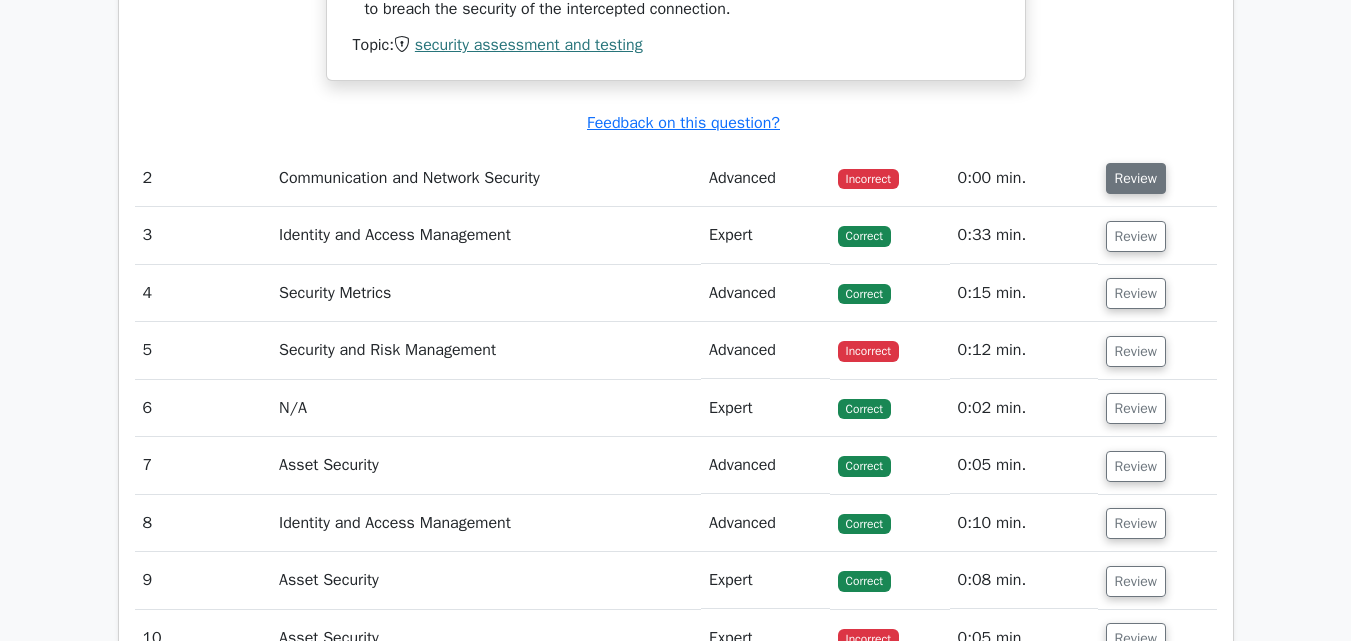 click on "Review" at bounding box center (1136, 178) 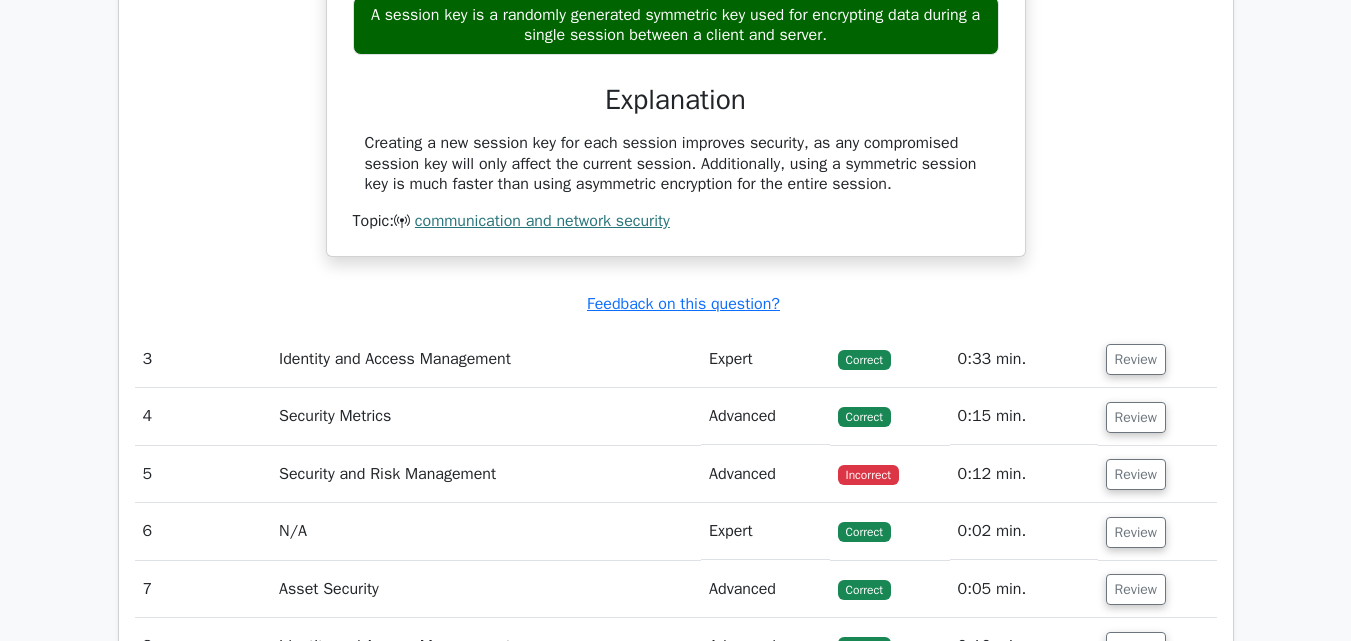 scroll, scrollTop: 3053, scrollLeft: 0, axis: vertical 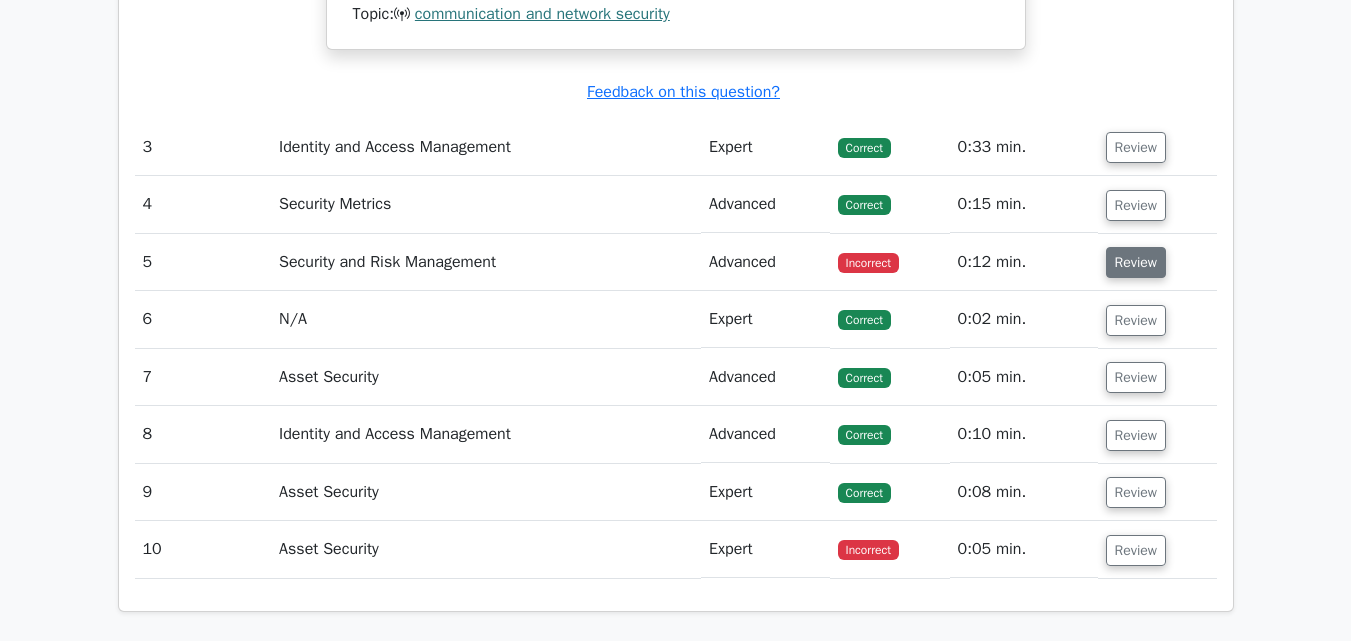click on "Review" at bounding box center [1136, 262] 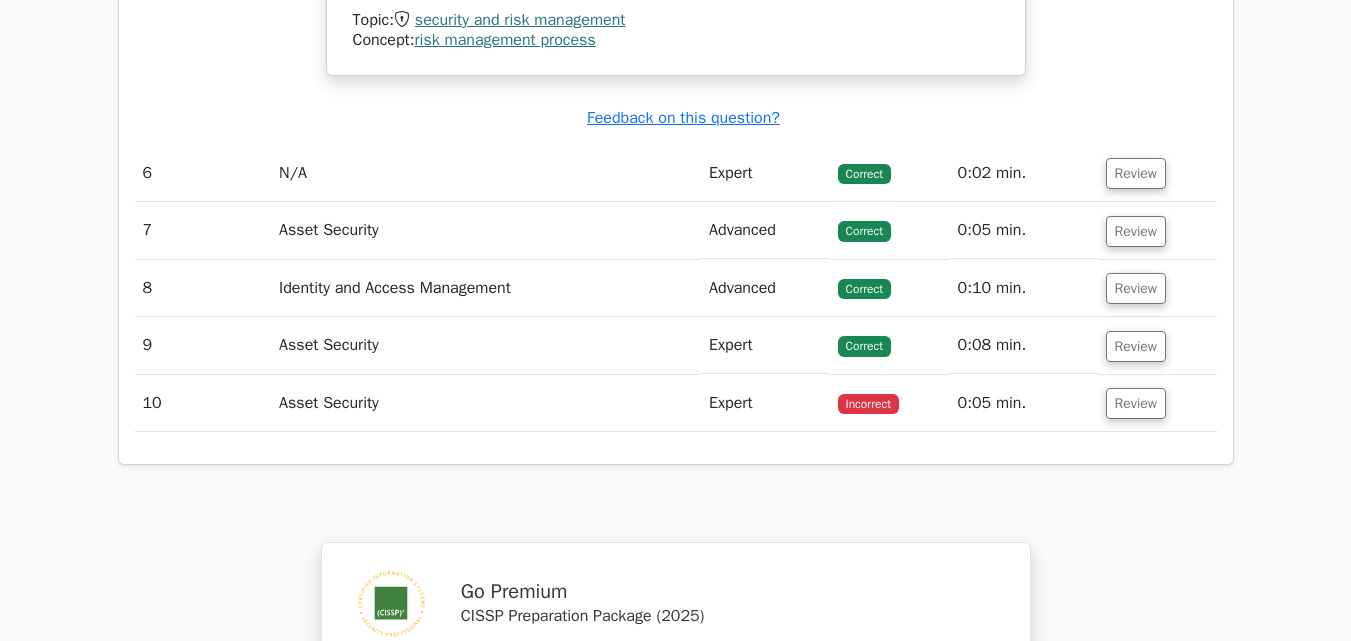 scroll, scrollTop: 3907, scrollLeft: 0, axis: vertical 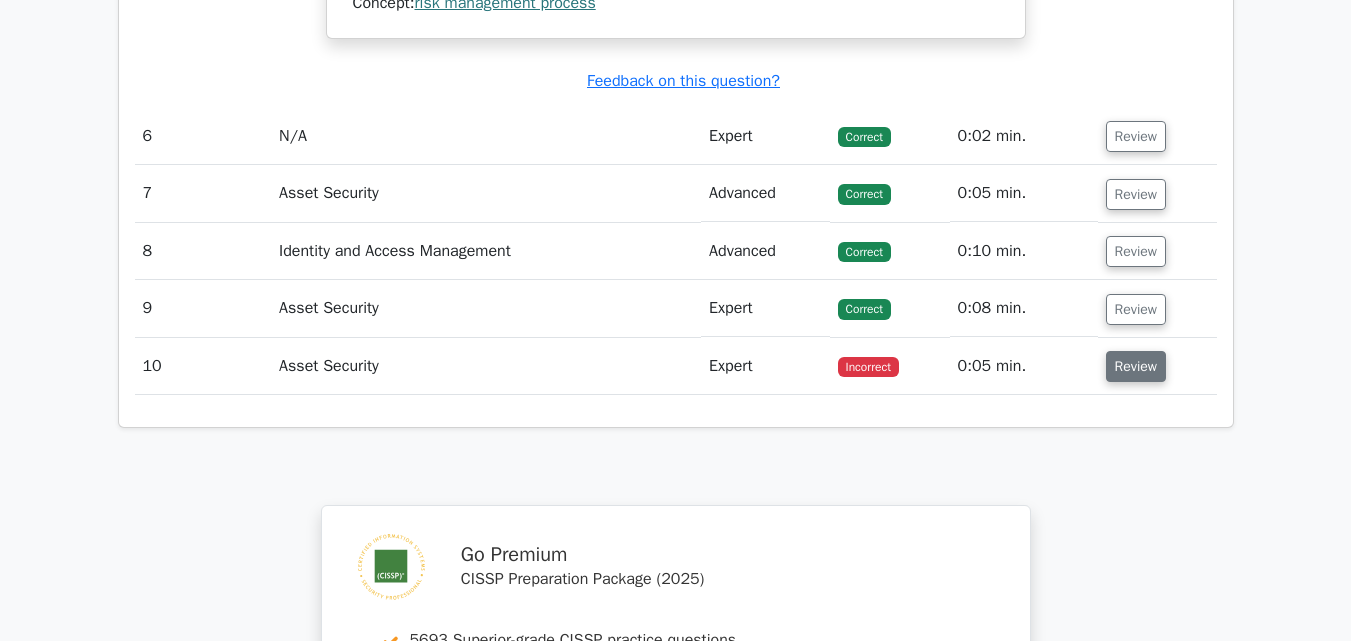 click on "Review" at bounding box center [1136, 366] 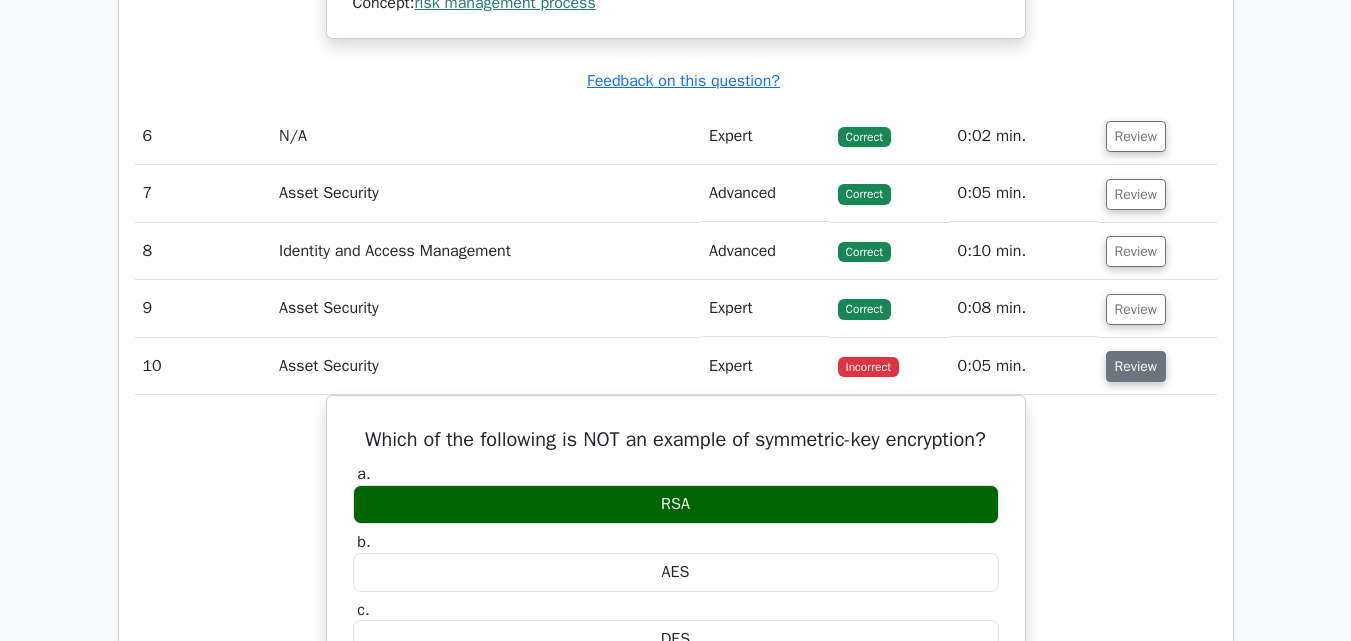 type 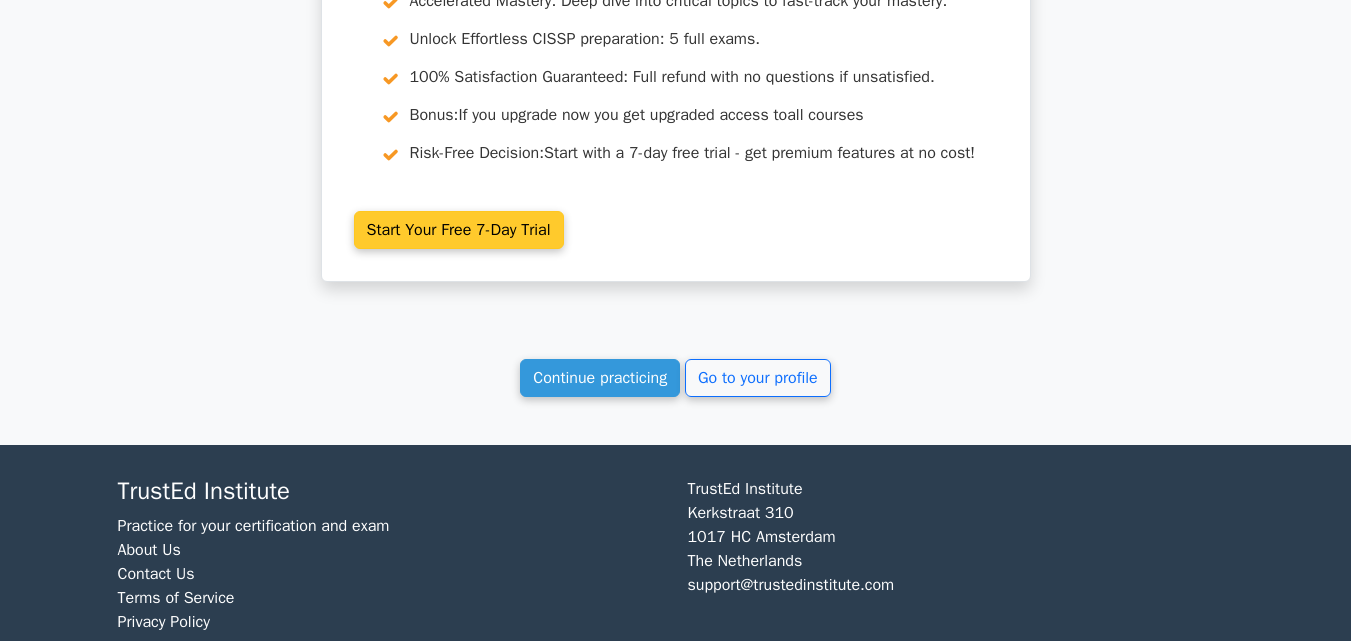 scroll, scrollTop: 5442, scrollLeft: 0, axis: vertical 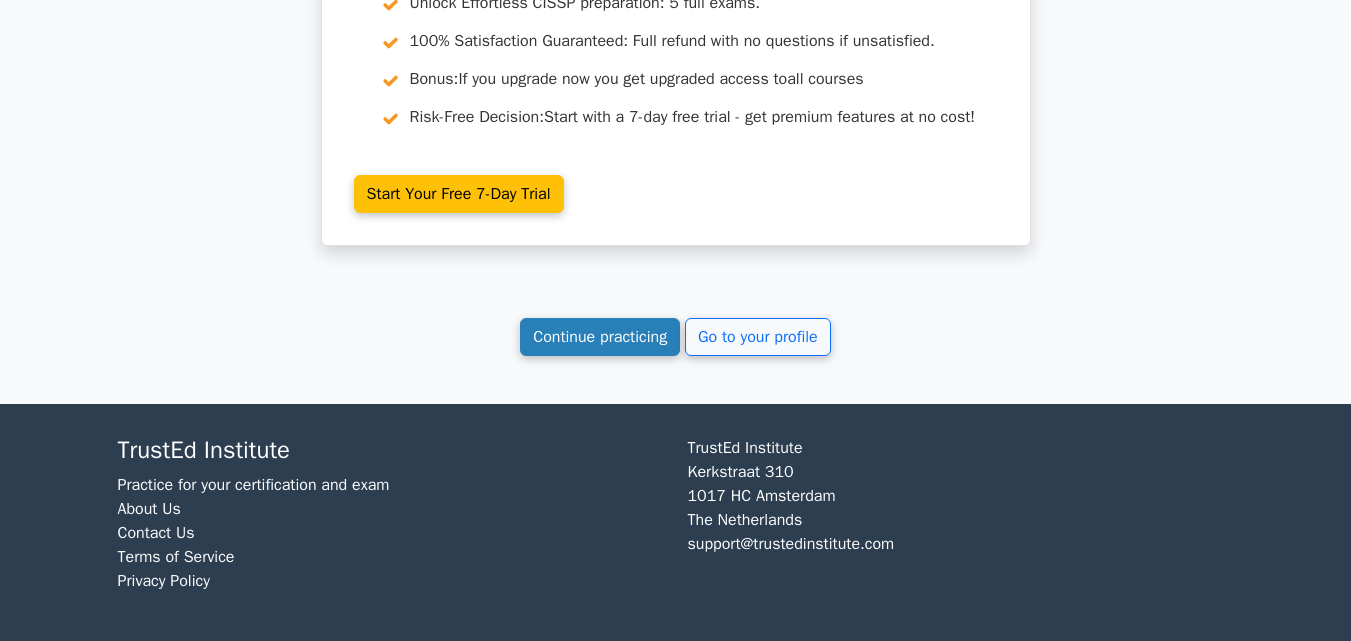 click on "Continue practicing" at bounding box center [600, 337] 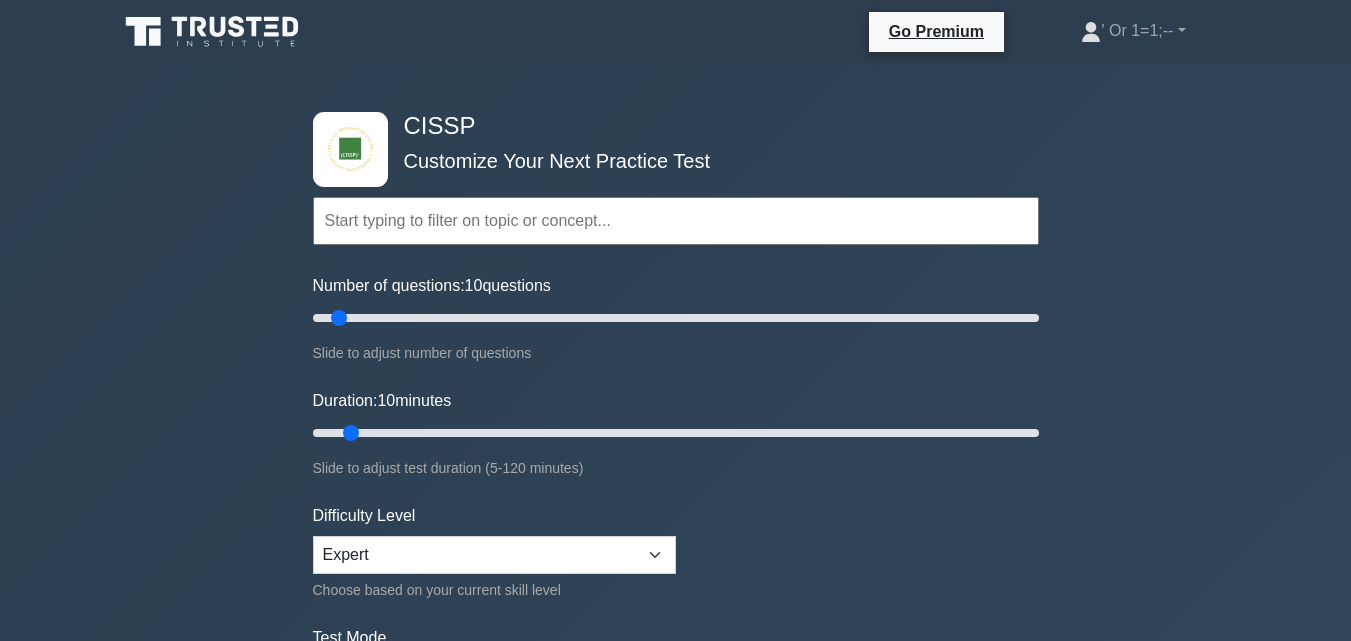 scroll, scrollTop: 0, scrollLeft: 0, axis: both 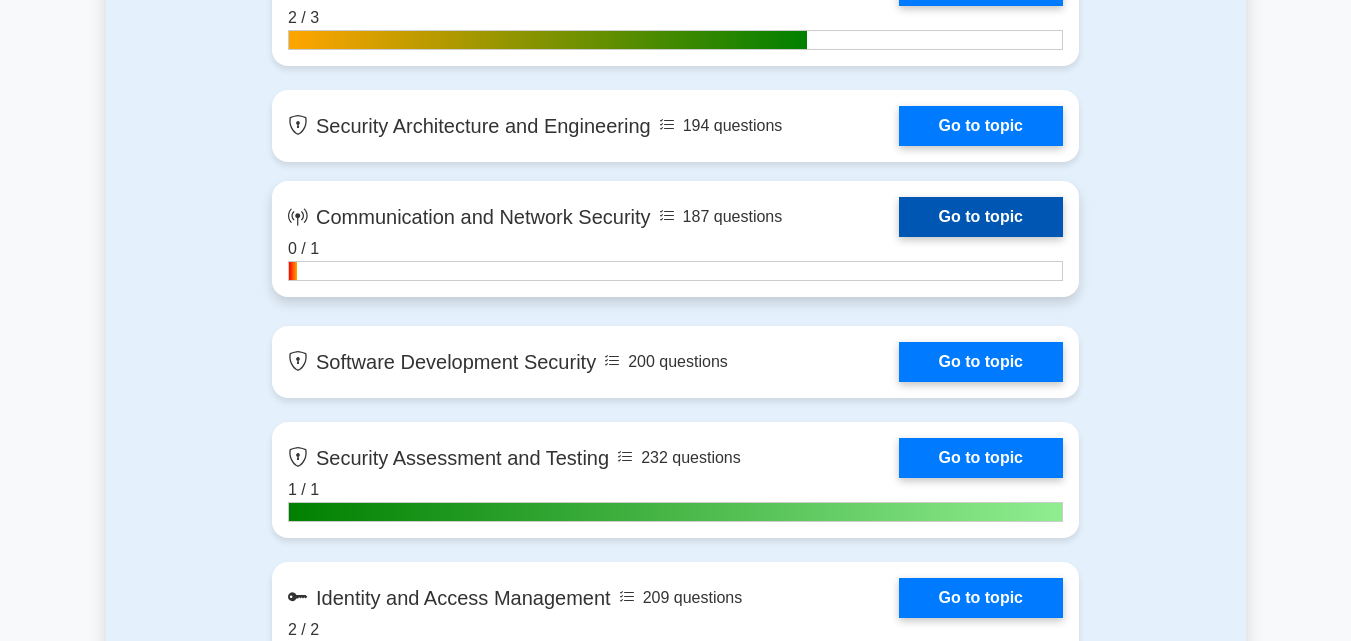 click on "Go to topic" at bounding box center (981, 217) 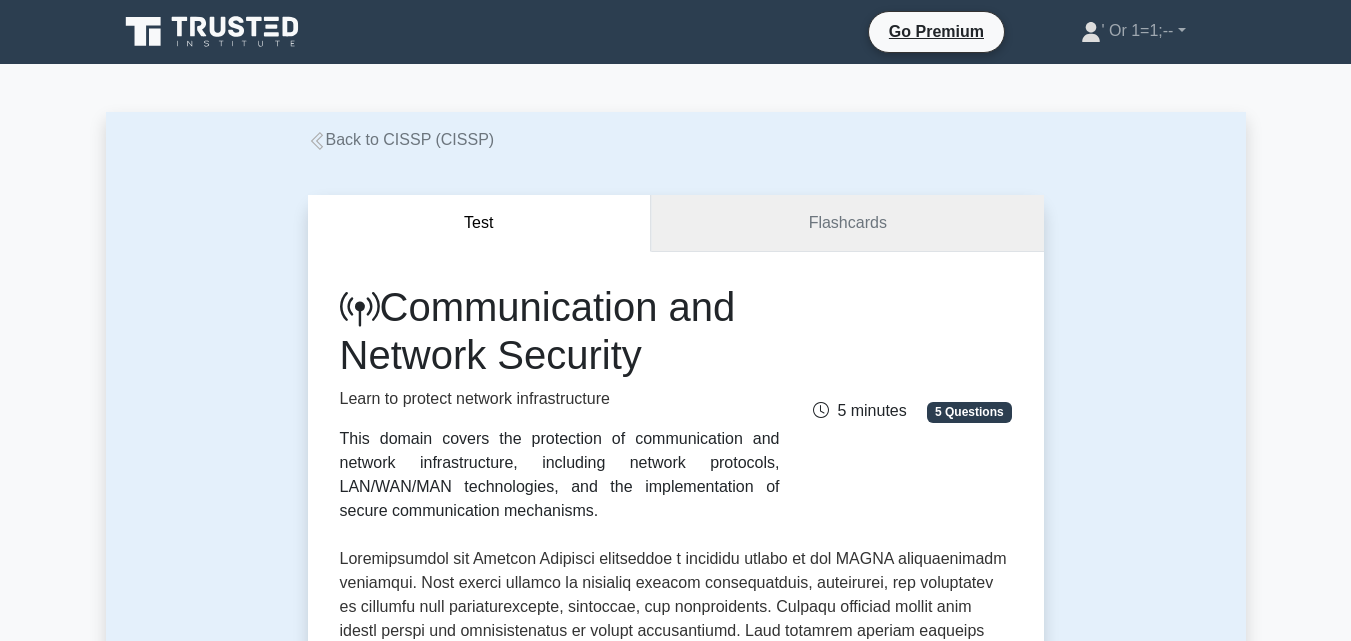 scroll, scrollTop: 0, scrollLeft: 0, axis: both 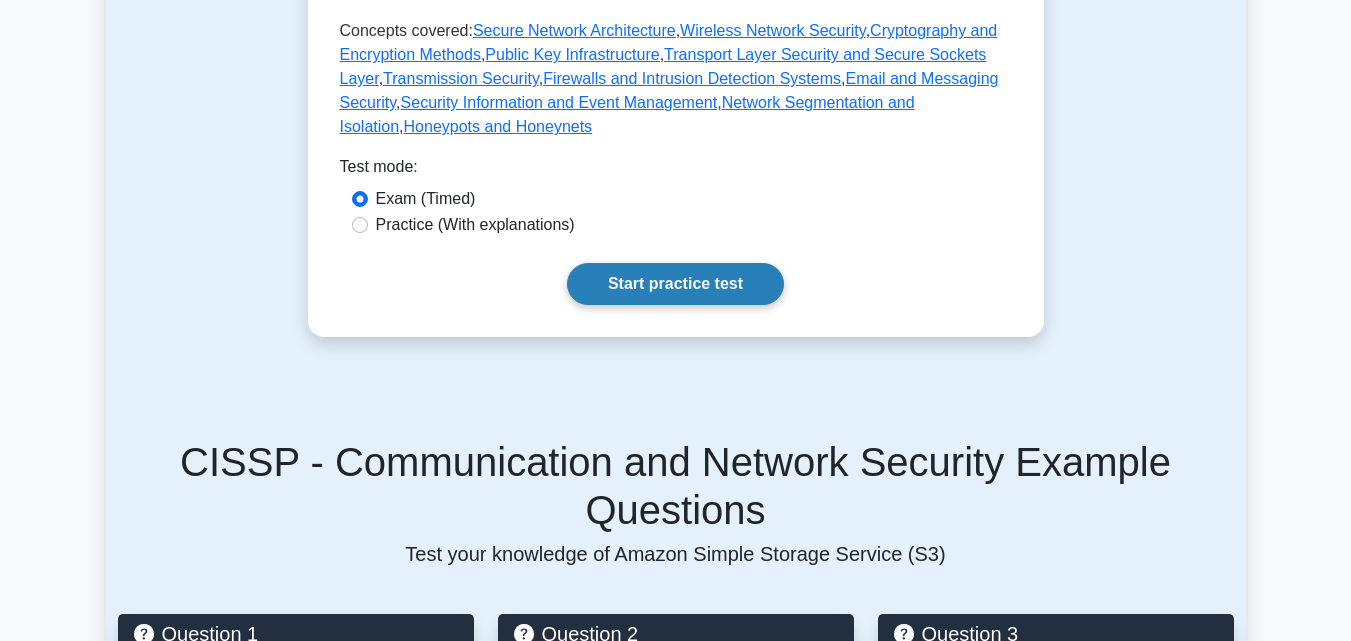 click on "Start practice test" at bounding box center (675, 284) 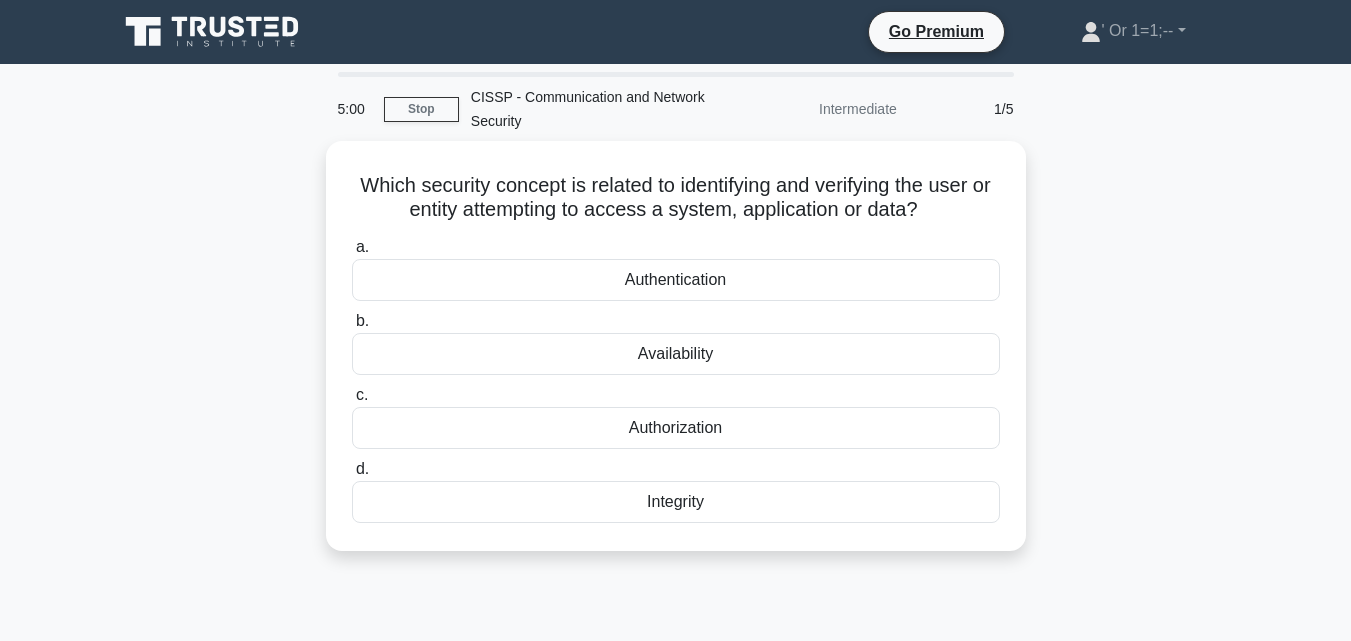 scroll, scrollTop: 0, scrollLeft: 0, axis: both 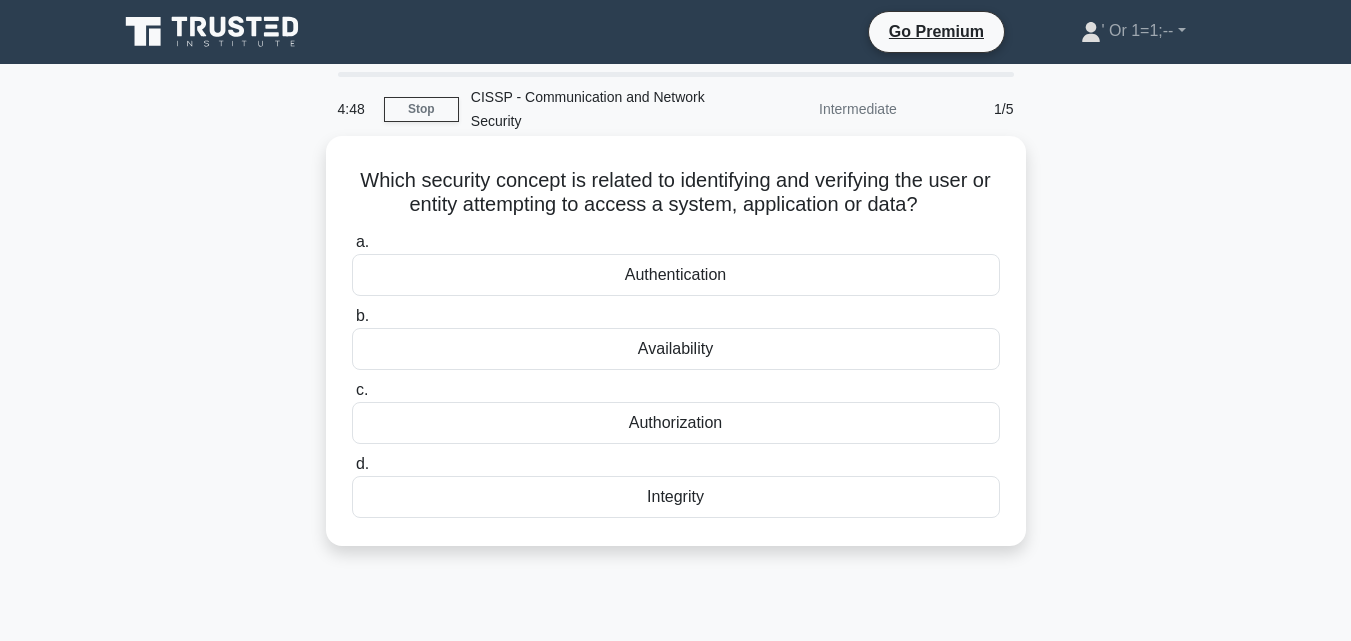 click on "Authentication" at bounding box center (676, 275) 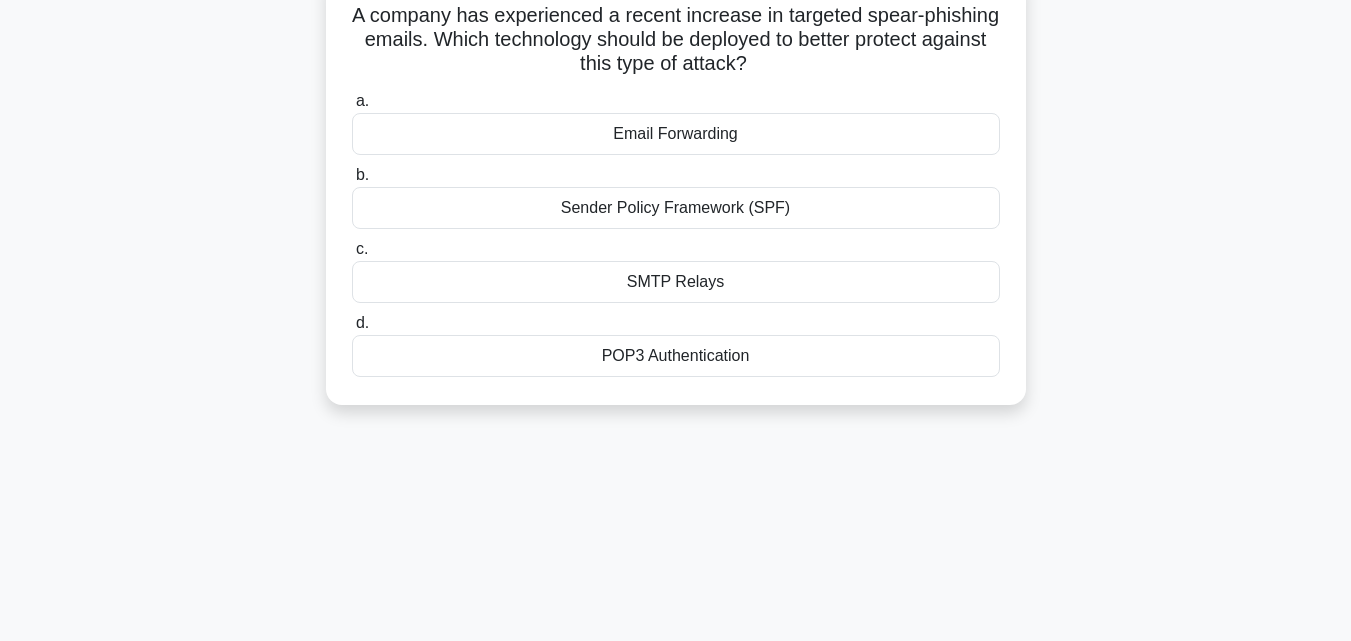 scroll, scrollTop: 167, scrollLeft: 0, axis: vertical 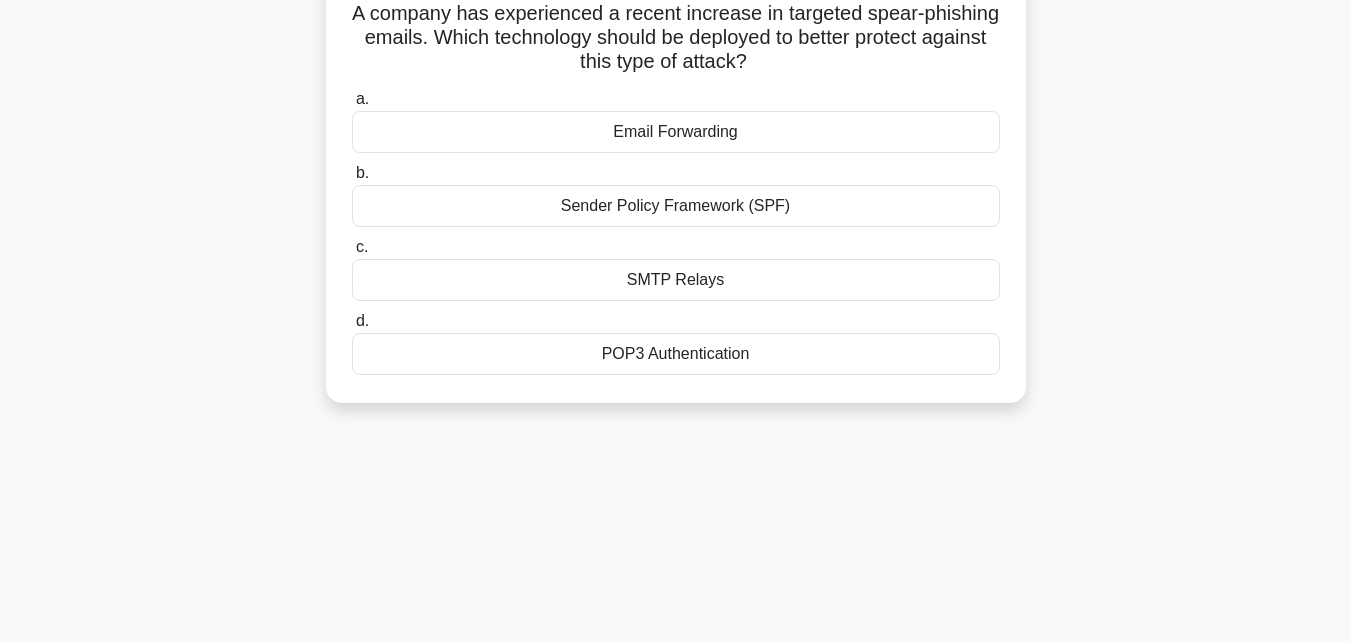 click on "Sender Policy Framework (SPF)" at bounding box center (676, 206) 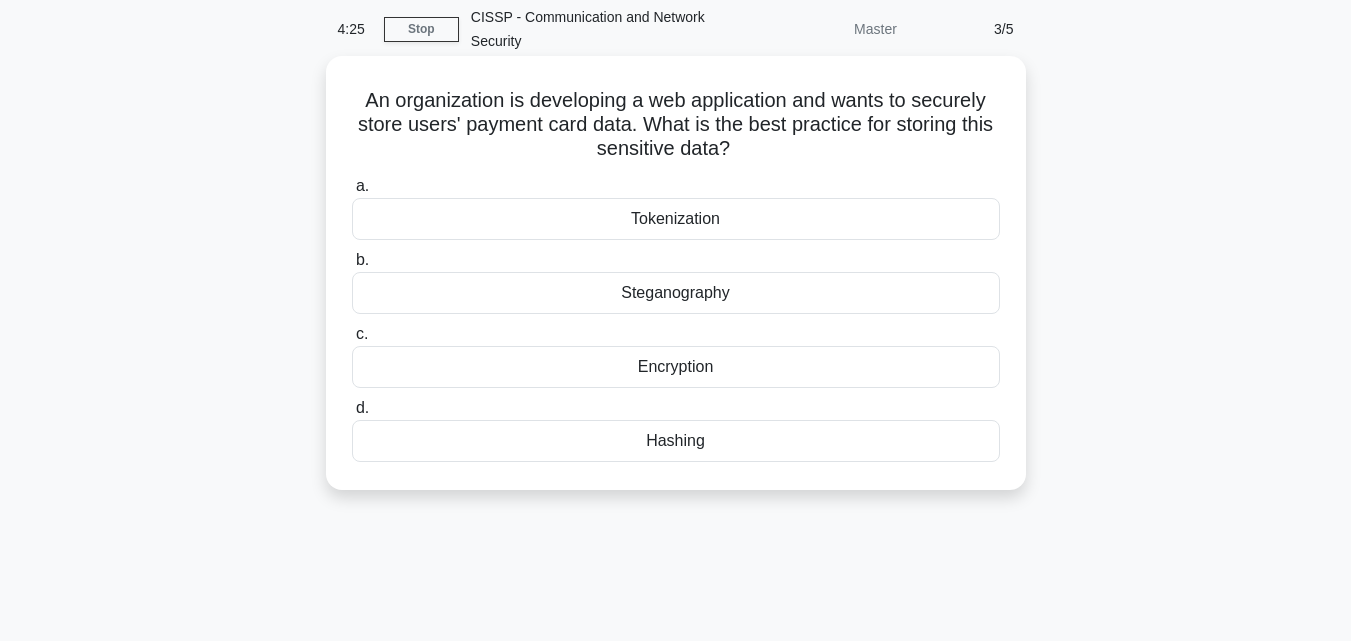 scroll, scrollTop: 113, scrollLeft: 0, axis: vertical 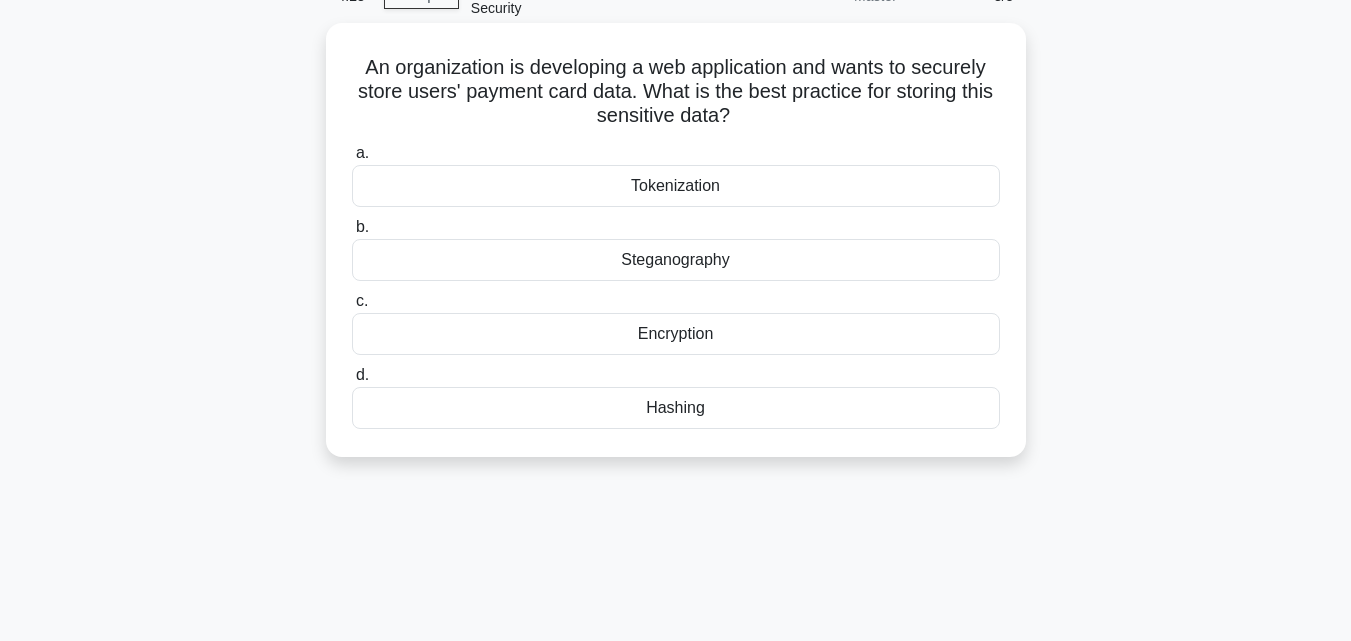 click on "Tokenization" at bounding box center (676, 186) 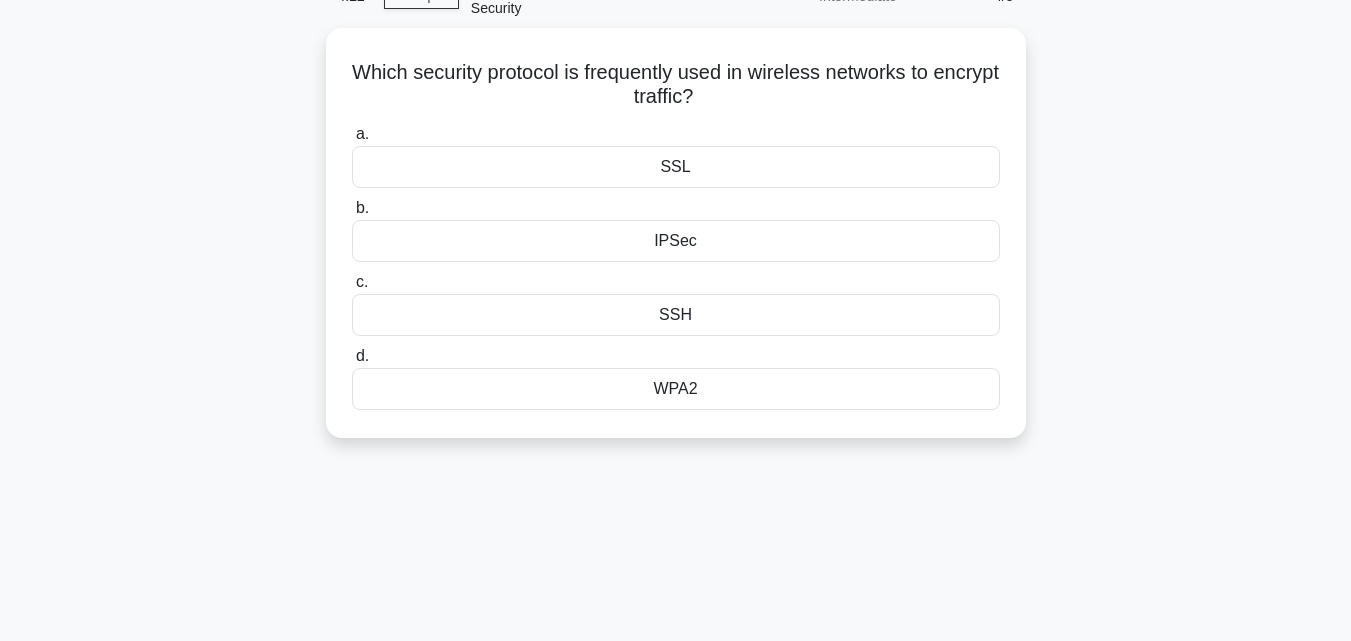 scroll, scrollTop: 0, scrollLeft: 0, axis: both 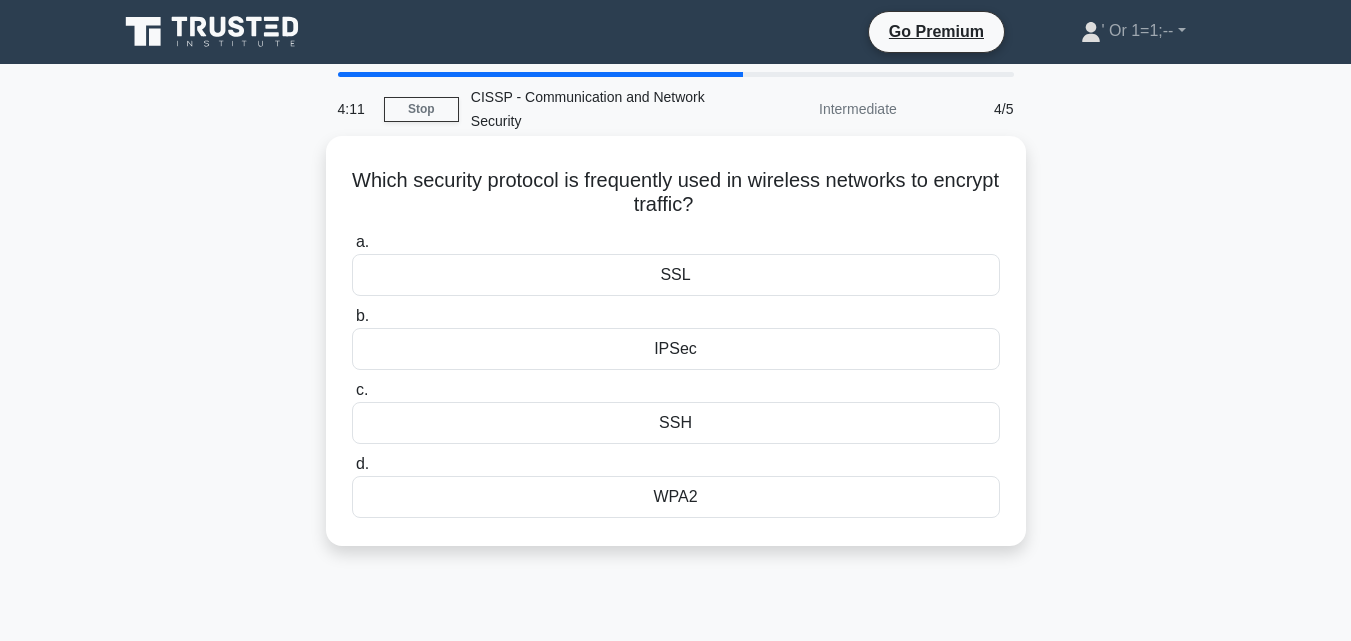 click on "IPSec" at bounding box center (676, 349) 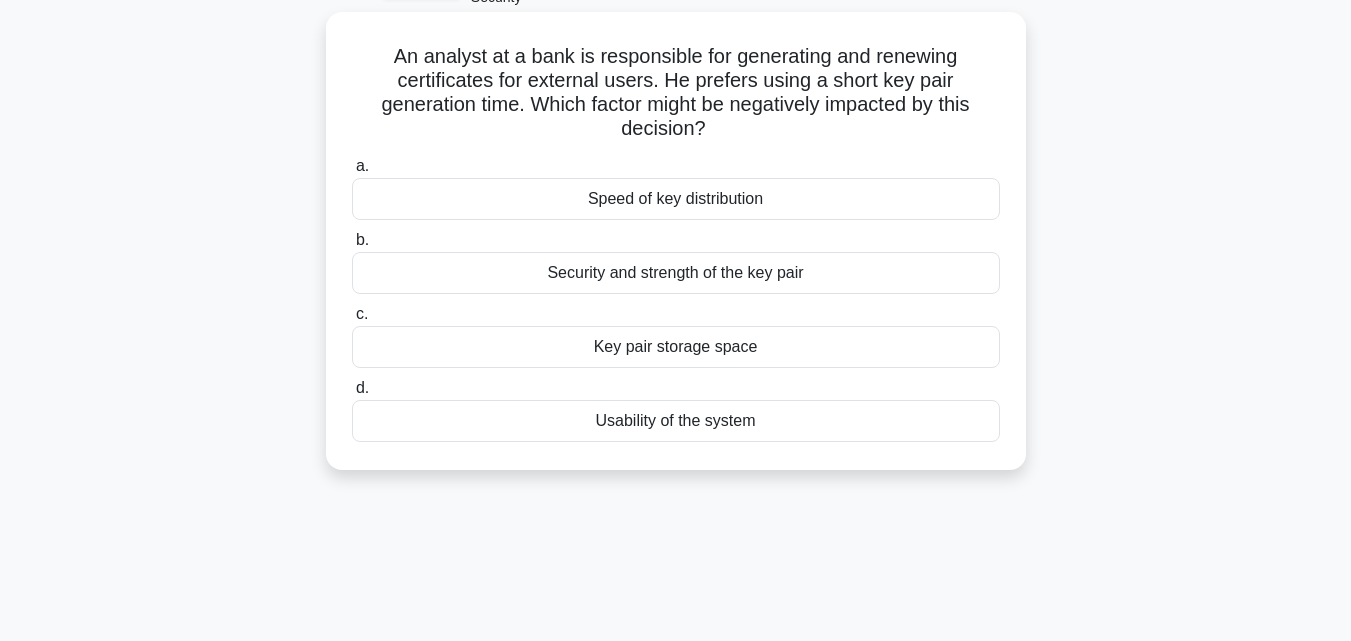 scroll, scrollTop: 167, scrollLeft: 0, axis: vertical 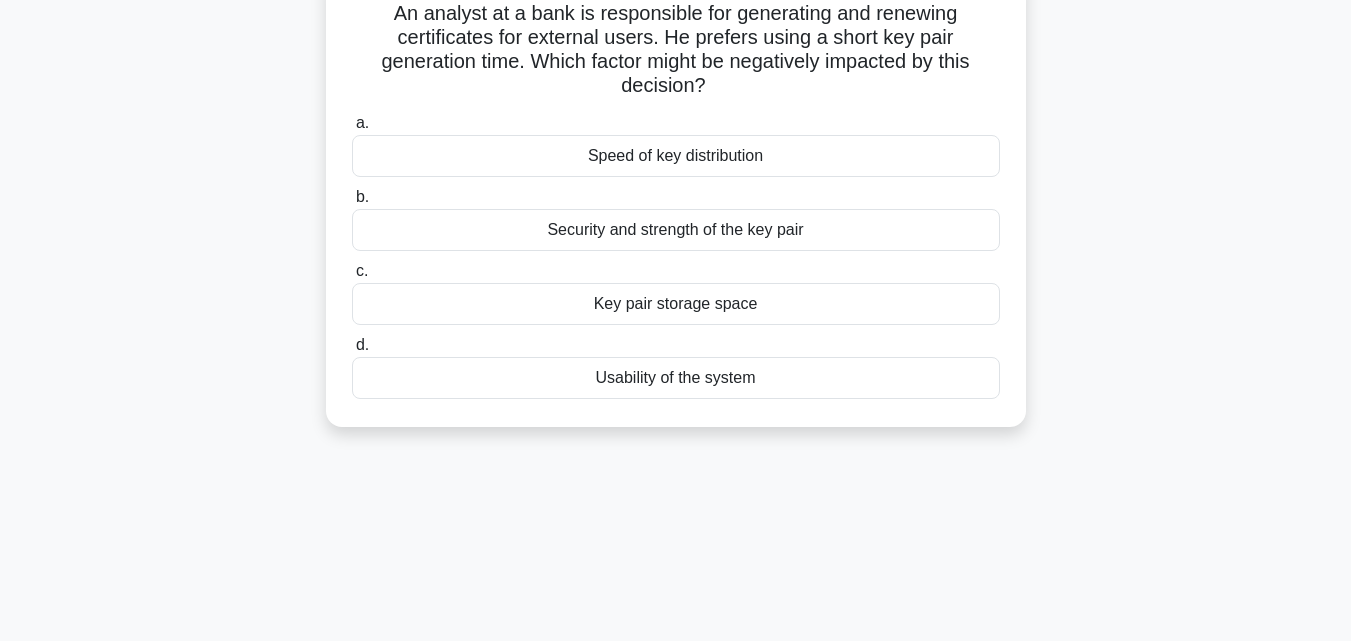 click on "Speed of key distribution" at bounding box center [676, 156] 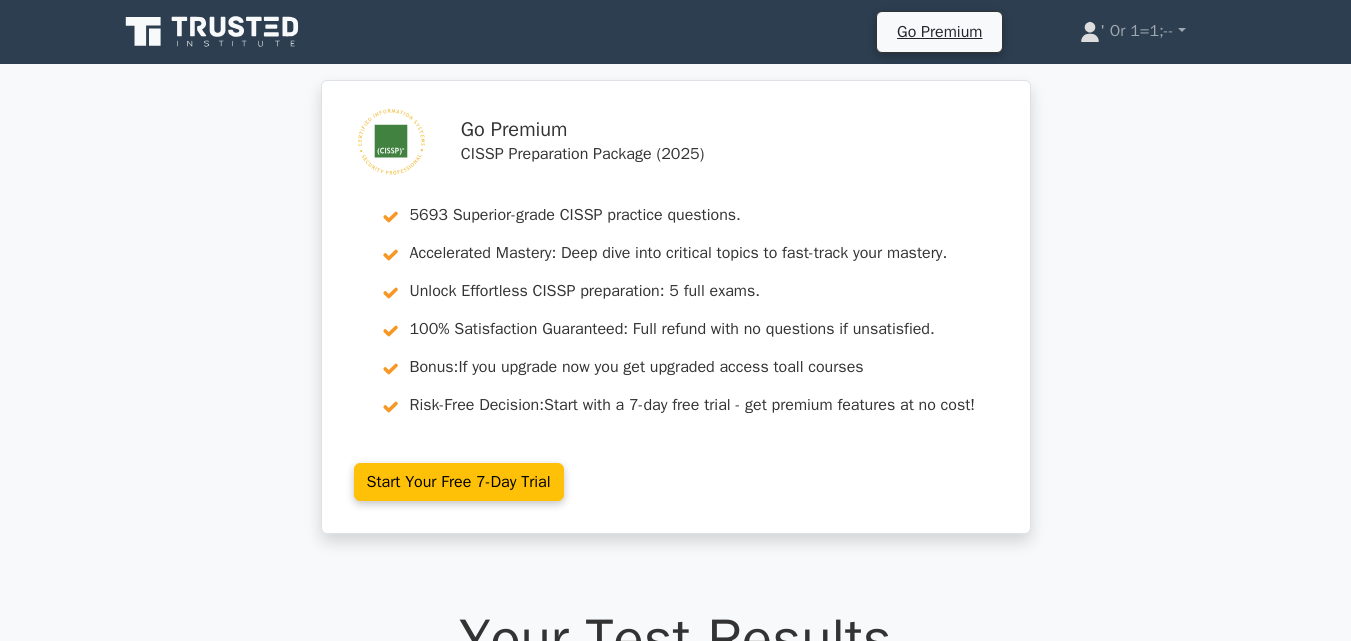 scroll, scrollTop: 0, scrollLeft: 0, axis: both 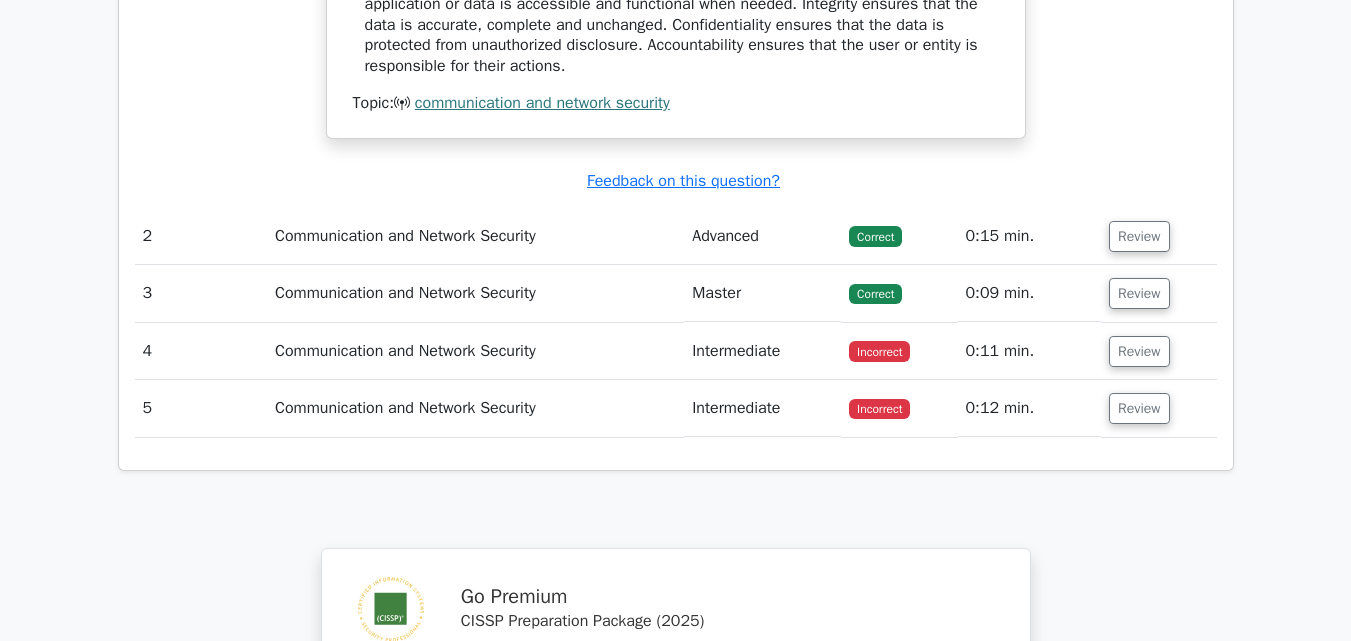 click on "Incorrect" at bounding box center [879, 351] 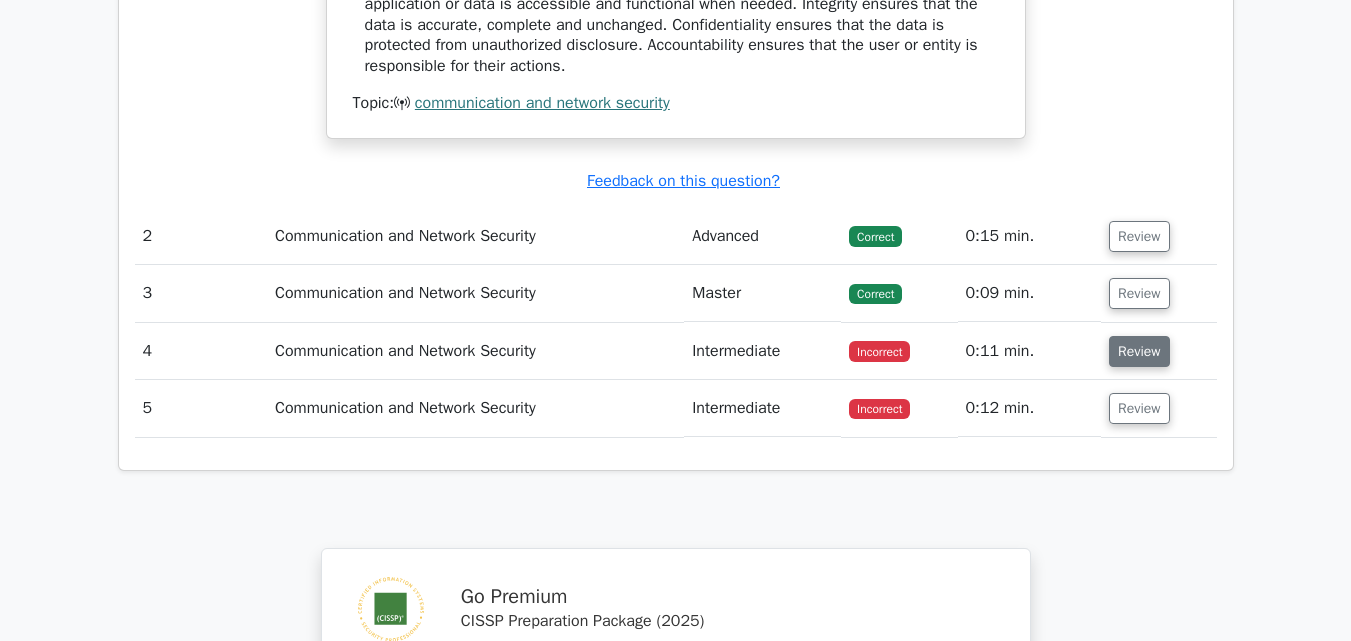 click on "Review" at bounding box center [1139, 351] 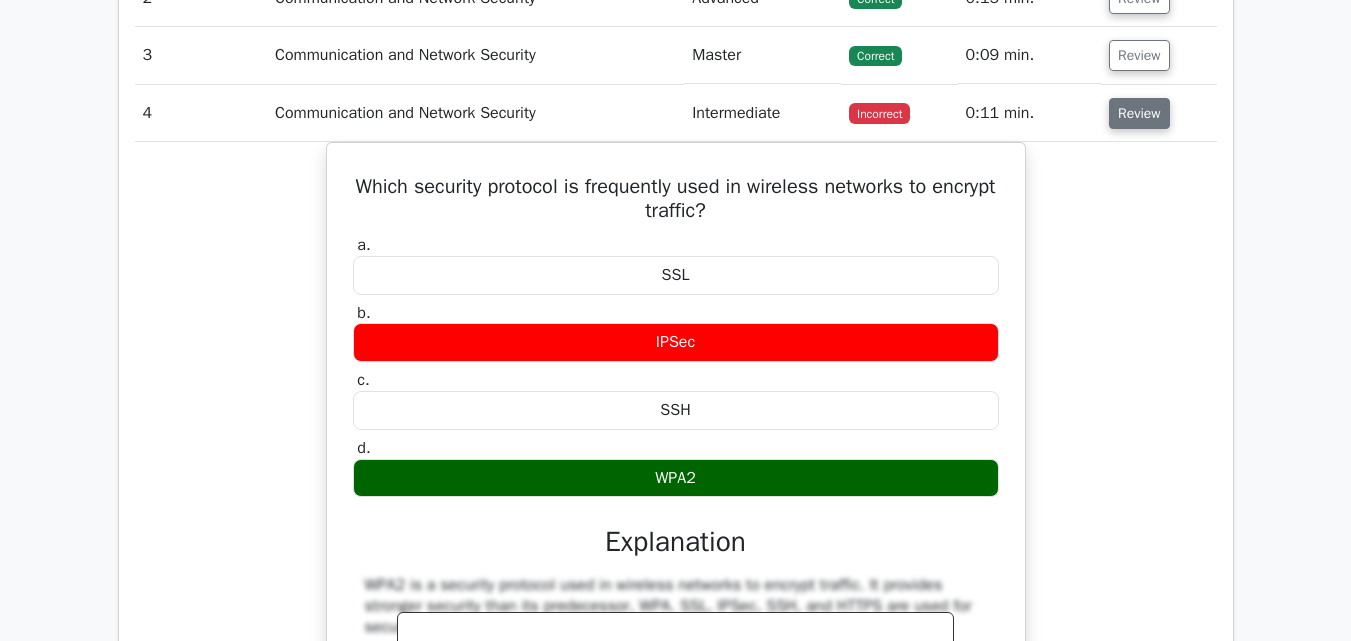 scroll, scrollTop: 2347, scrollLeft: 0, axis: vertical 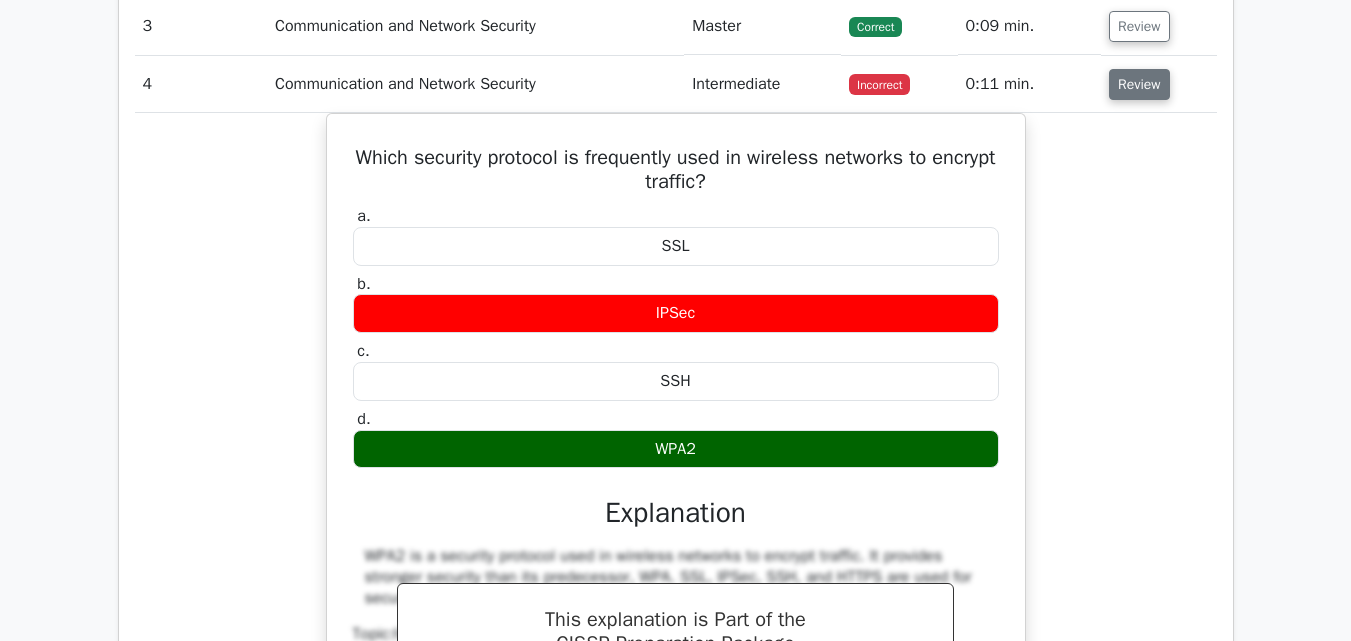click on "Review" at bounding box center (1139, 84) 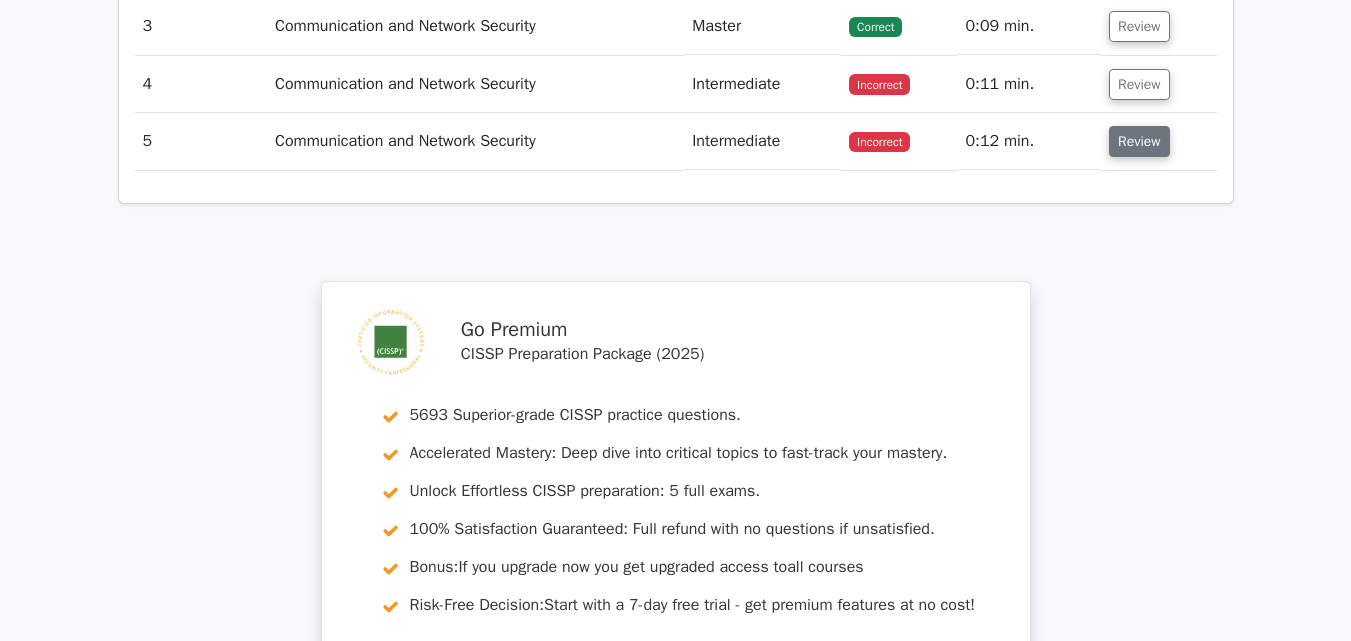 click on "Review" at bounding box center [1139, 141] 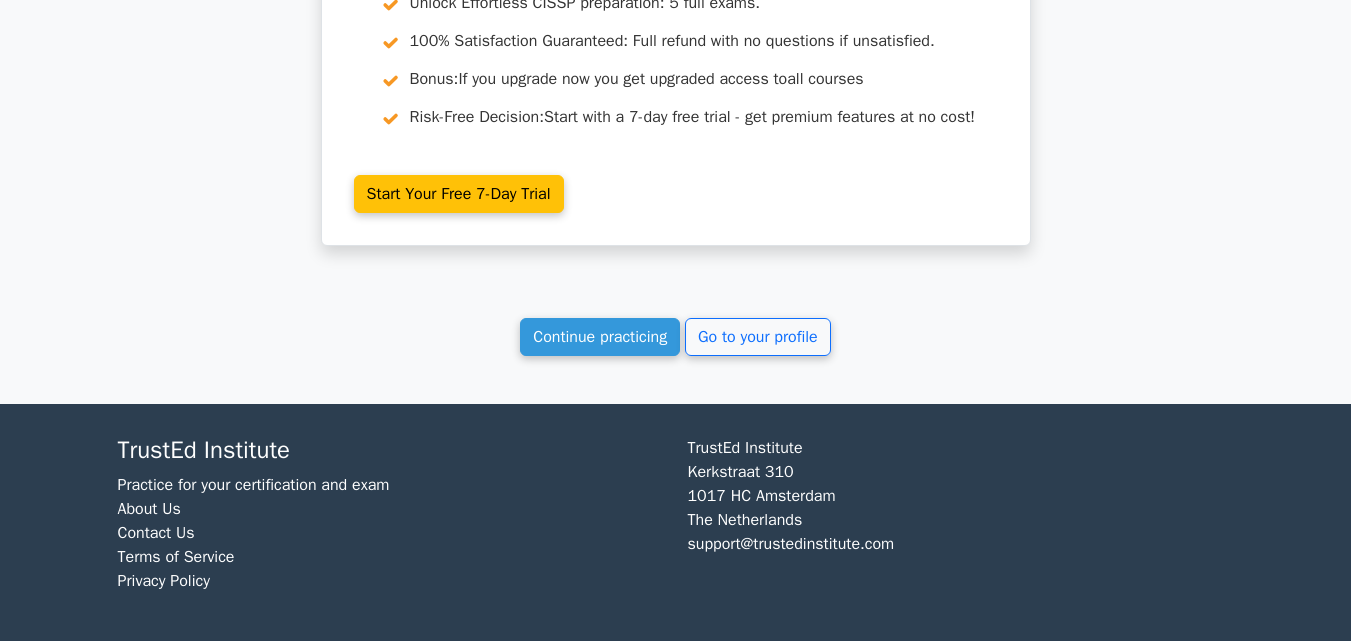 scroll, scrollTop: 3545, scrollLeft: 0, axis: vertical 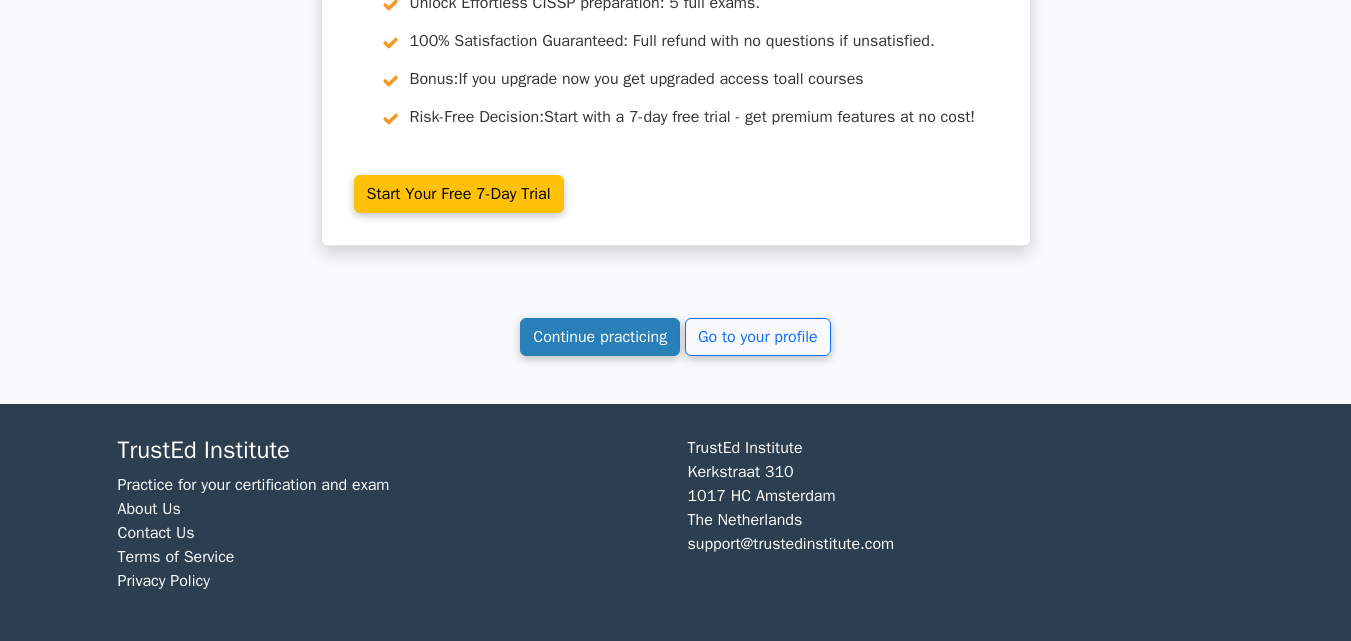 click on "Continue practicing" at bounding box center (600, 337) 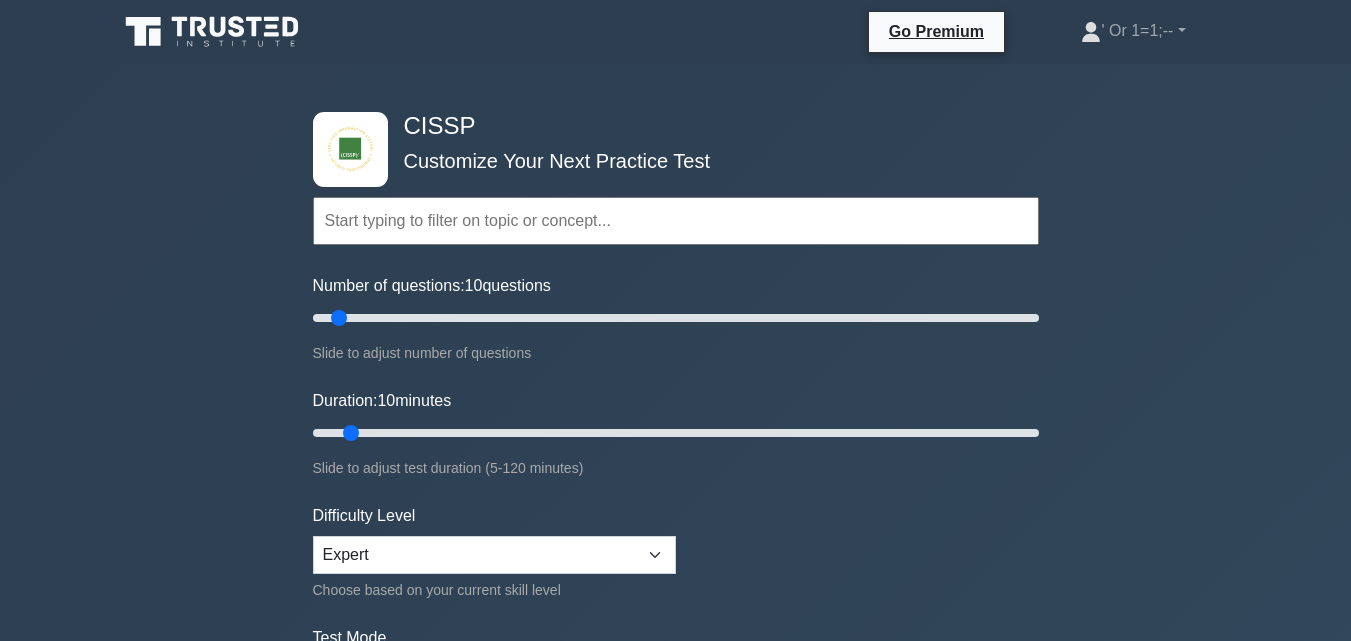 scroll, scrollTop: 0, scrollLeft: 0, axis: both 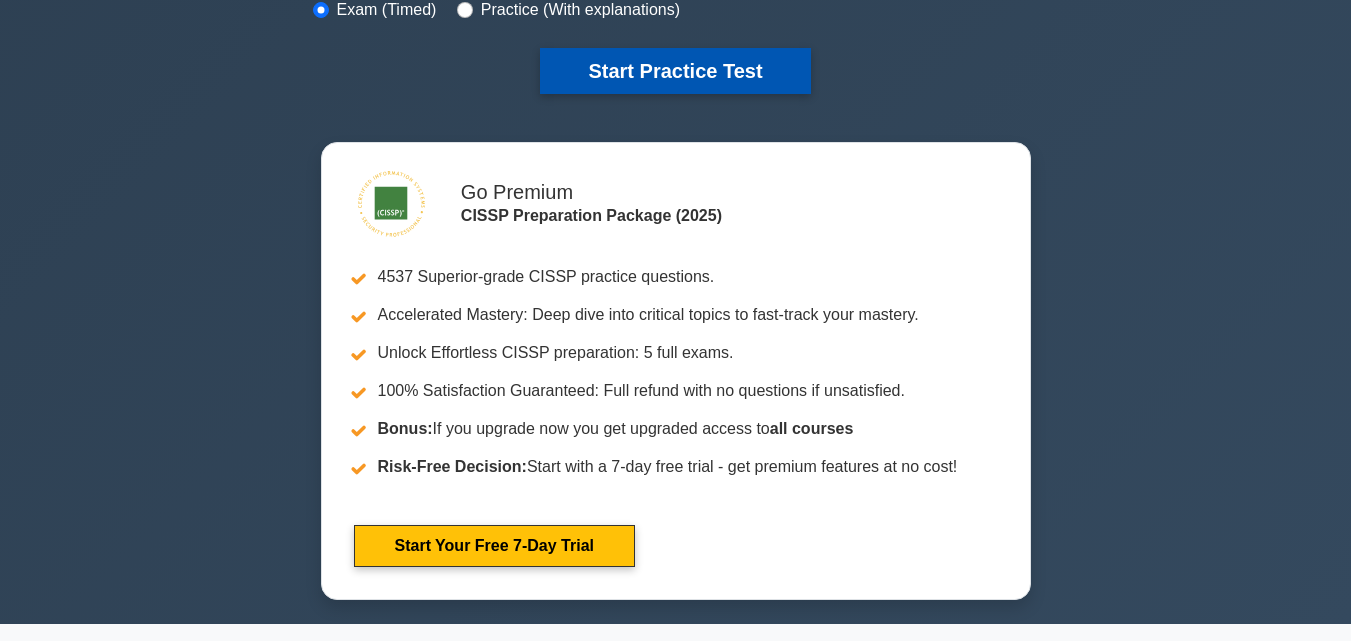 click on "Start Practice Test" at bounding box center [675, 71] 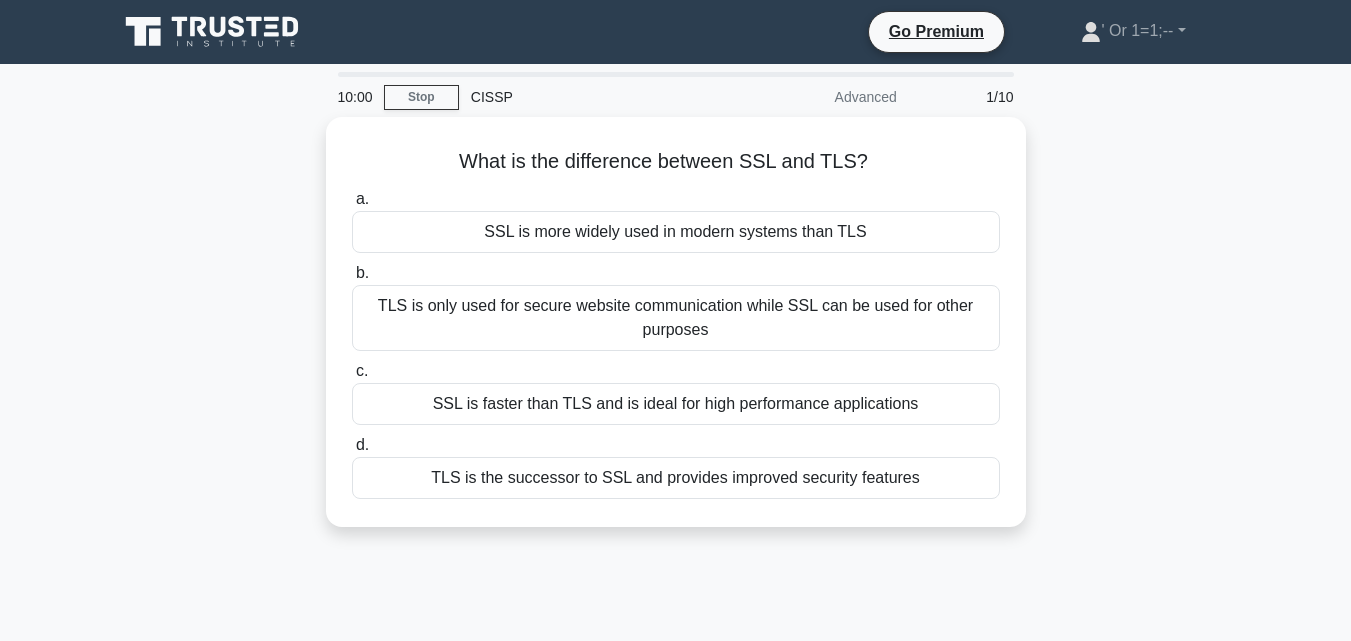 scroll, scrollTop: 0, scrollLeft: 0, axis: both 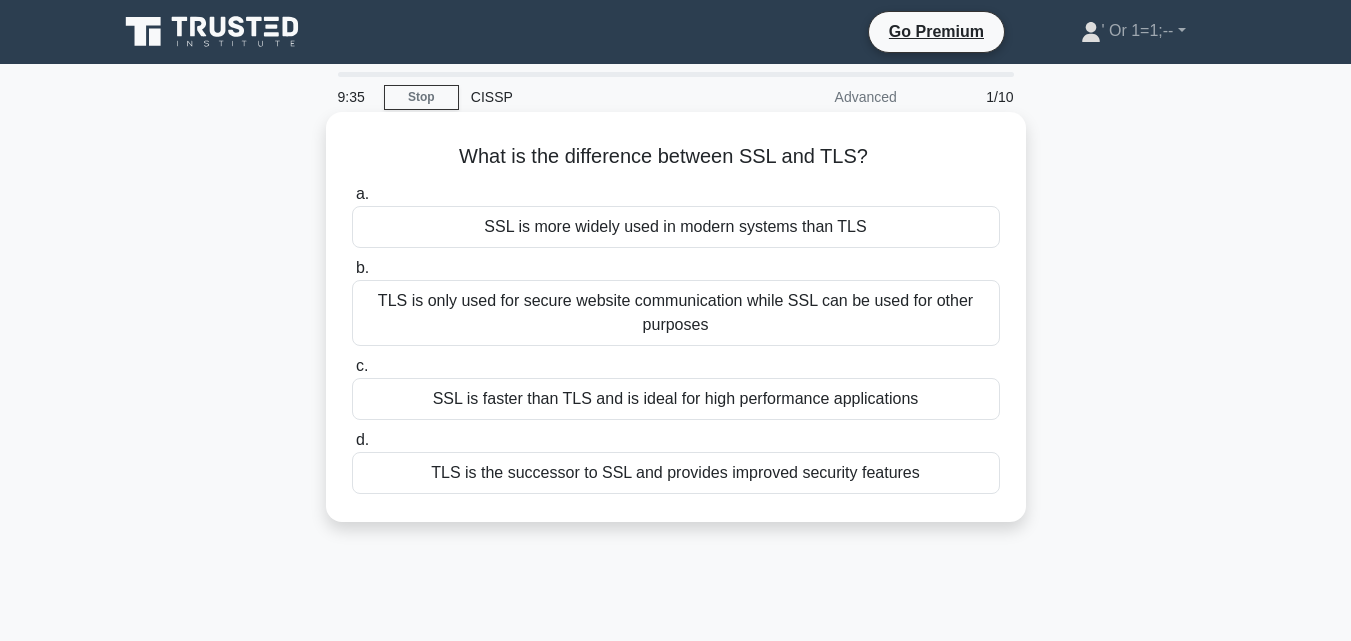 click on "SSL is faster than TLS and is ideal for high performance applications" at bounding box center [676, 399] 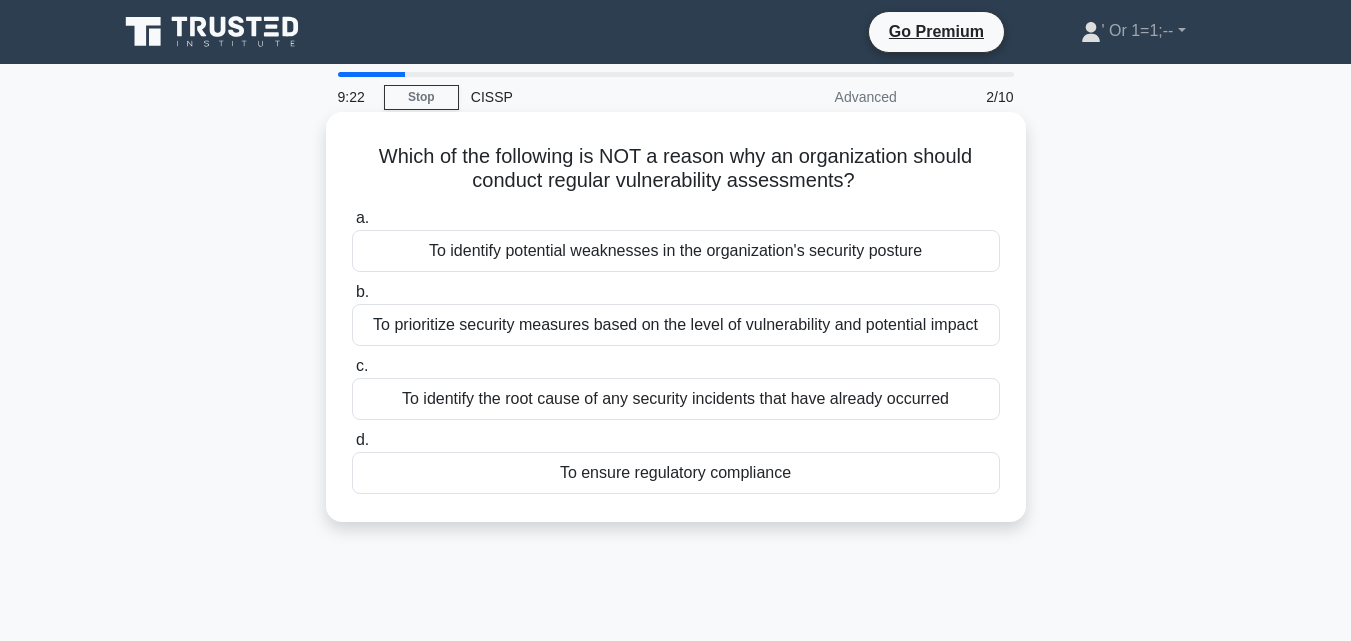 click on "To ensure regulatory compliance" at bounding box center [676, 473] 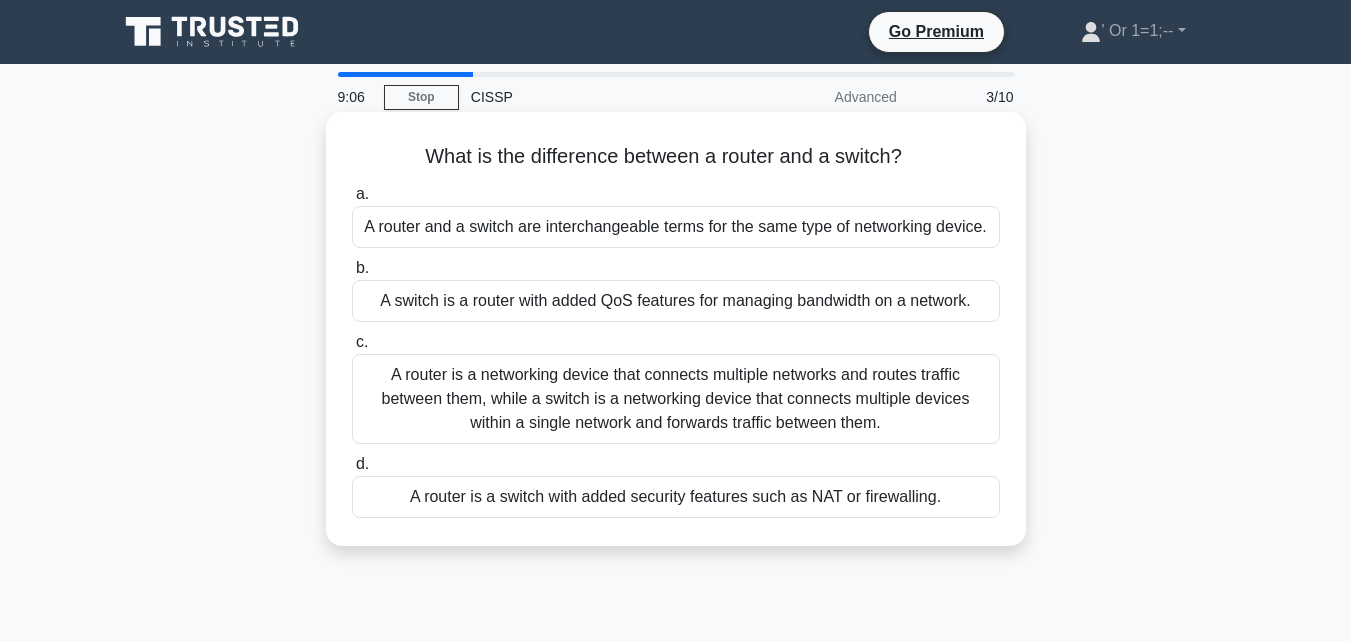 click on "A router is a networking device that connects multiple networks and routes traffic between them, while a switch is a networking device that connects multiple devices within a single network and forwards traffic between them." at bounding box center [676, 399] 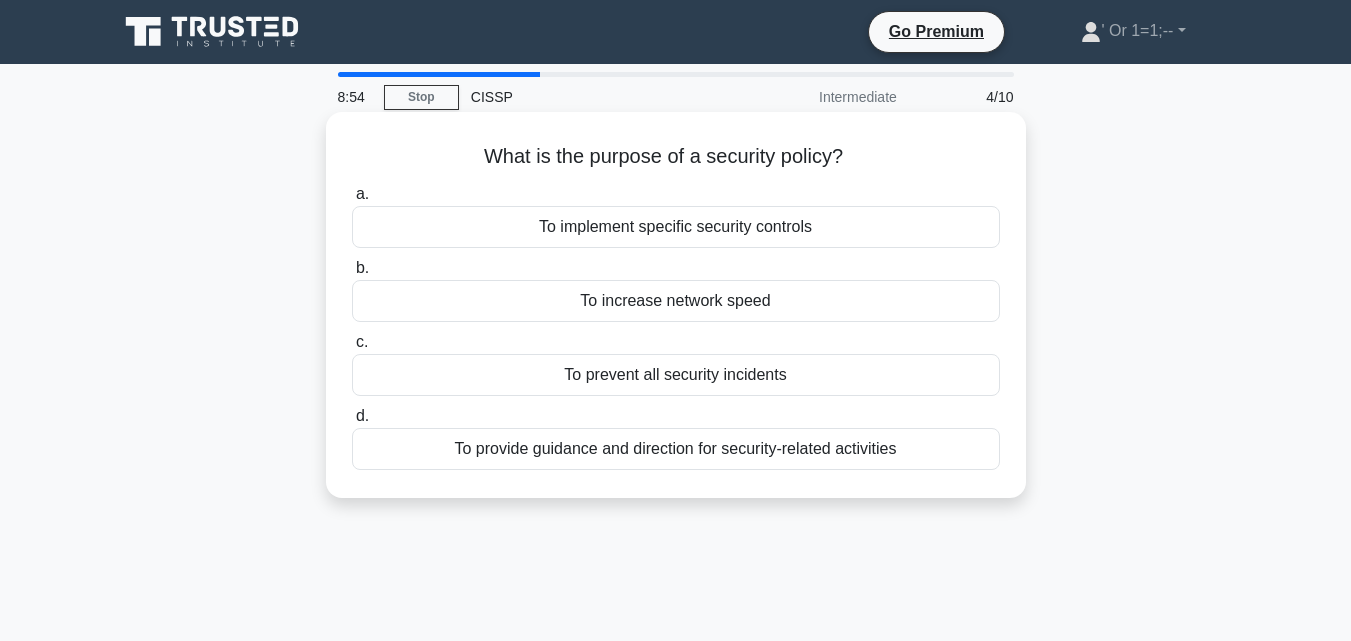 click on "To provide guidance and direction for security-related activities" at bounding box center (676, 449) 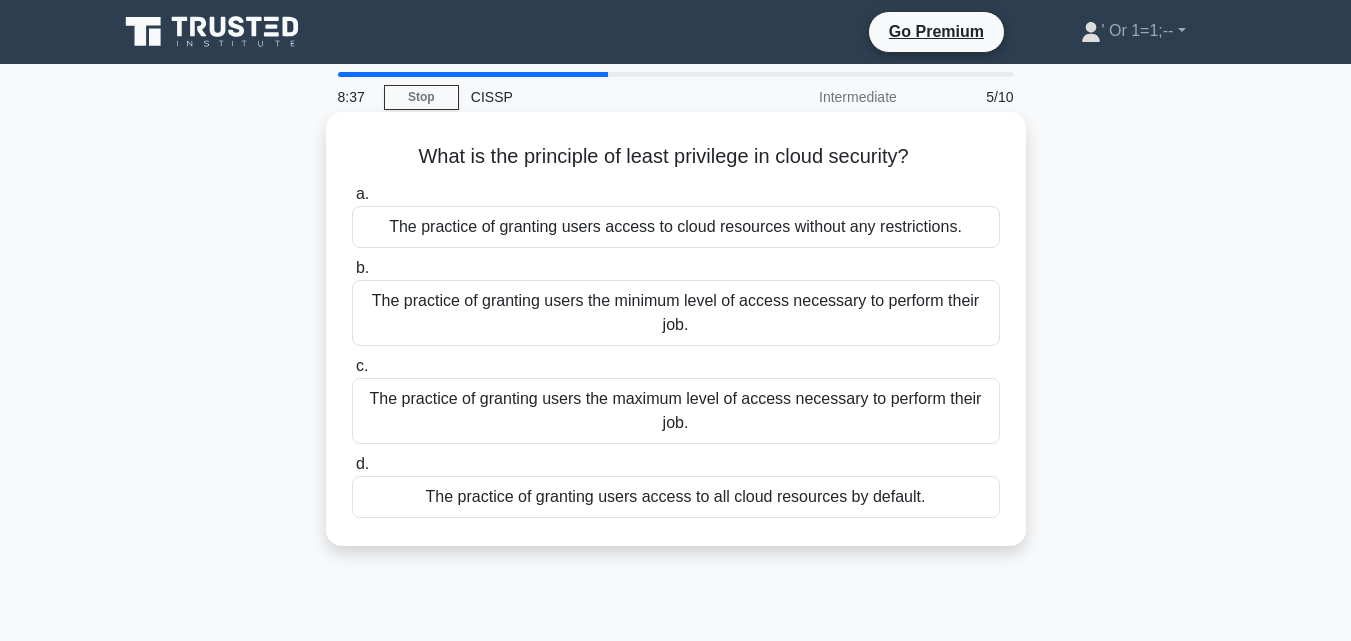click on "The practice of granting users the minimum level of access necessary to perform their job." at bounding box center (676, 313) 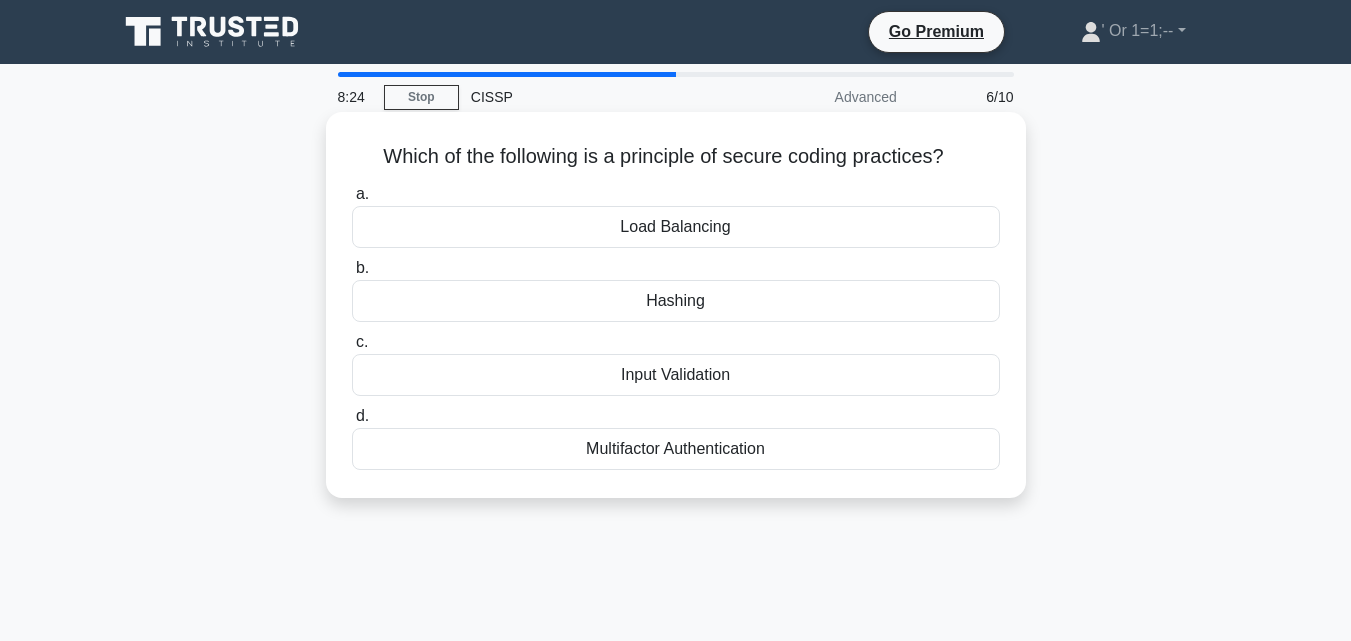 click on "Input Validation" at bounding box center [676, 375] 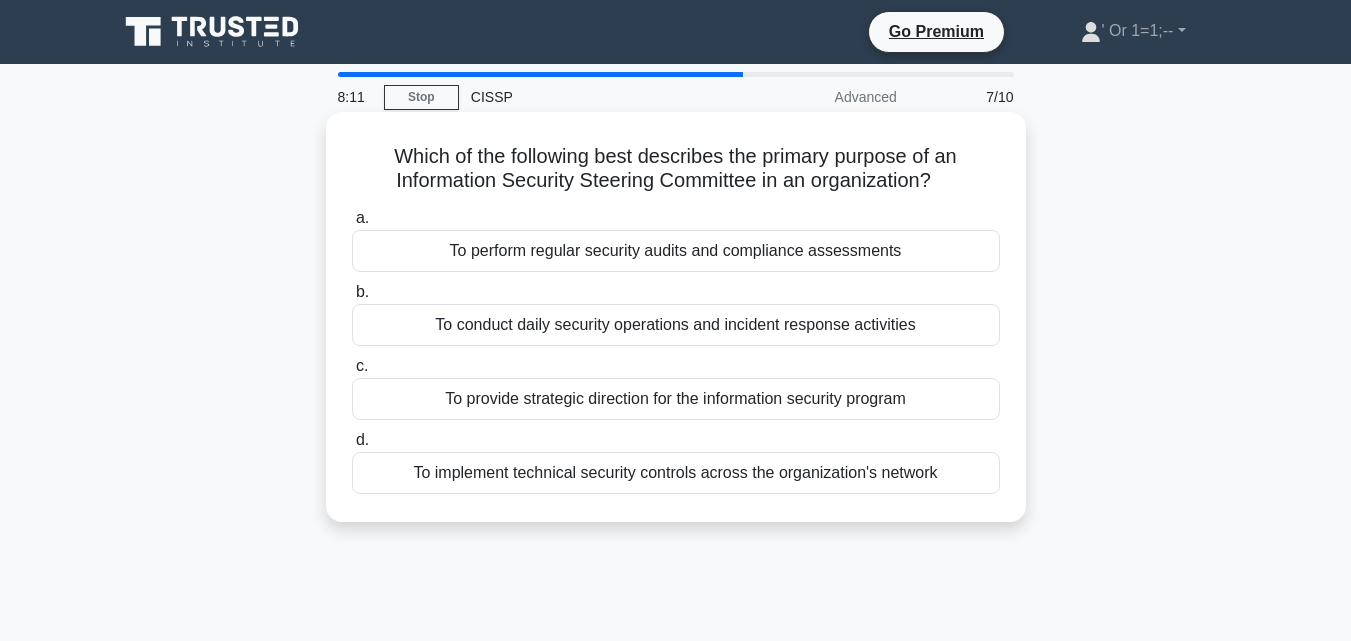 click on "To provide strategic direction for the information security program" at bounding box center [676, 399] 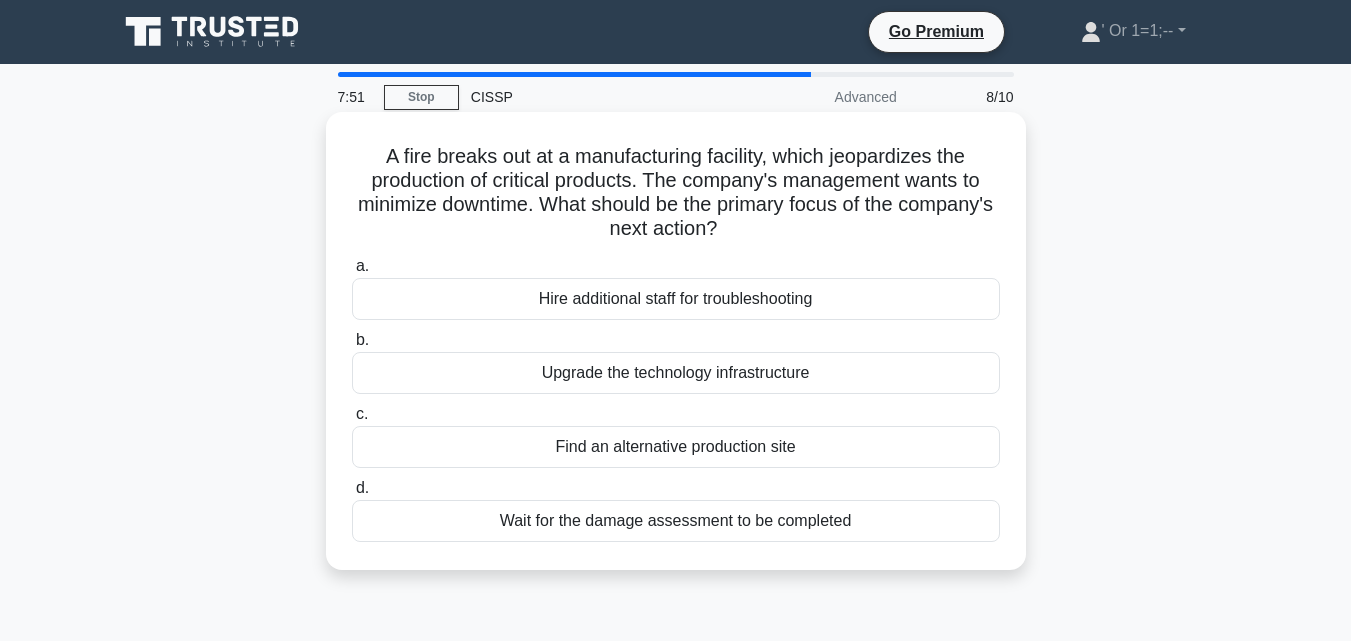 click on "Hire additional staff for troubleshooting" at bounding box center [676, 299] 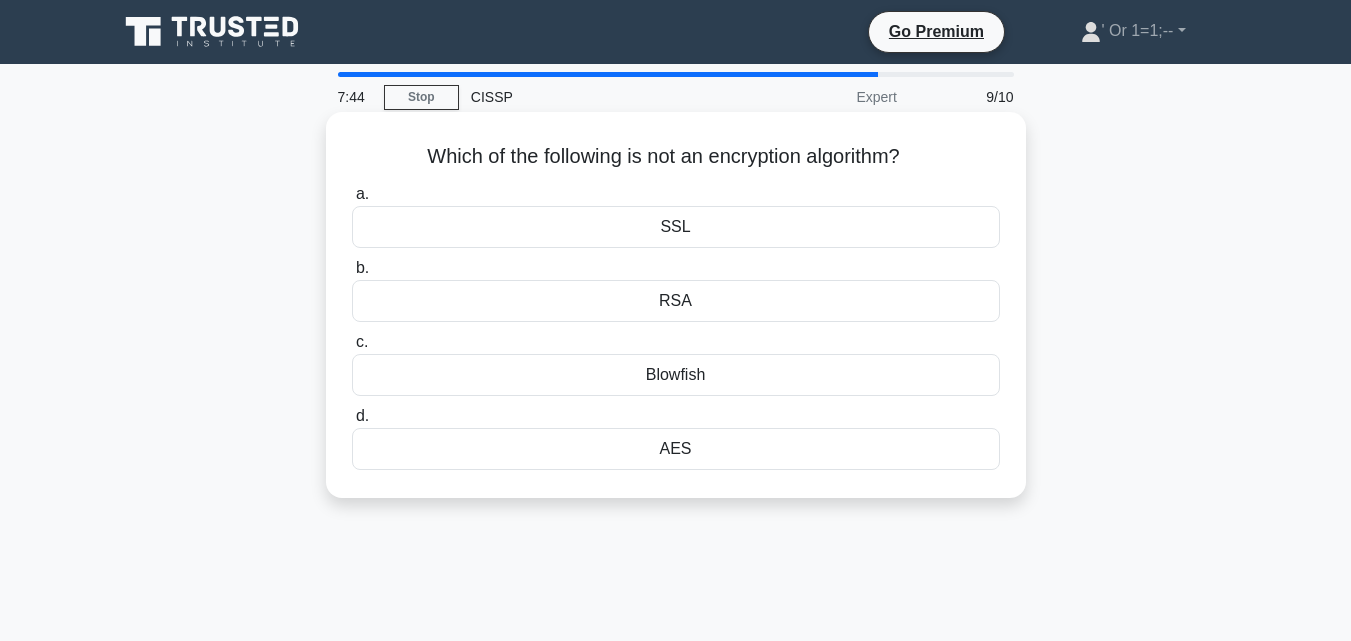 click on "SSL" at bounding box center [676, 227] 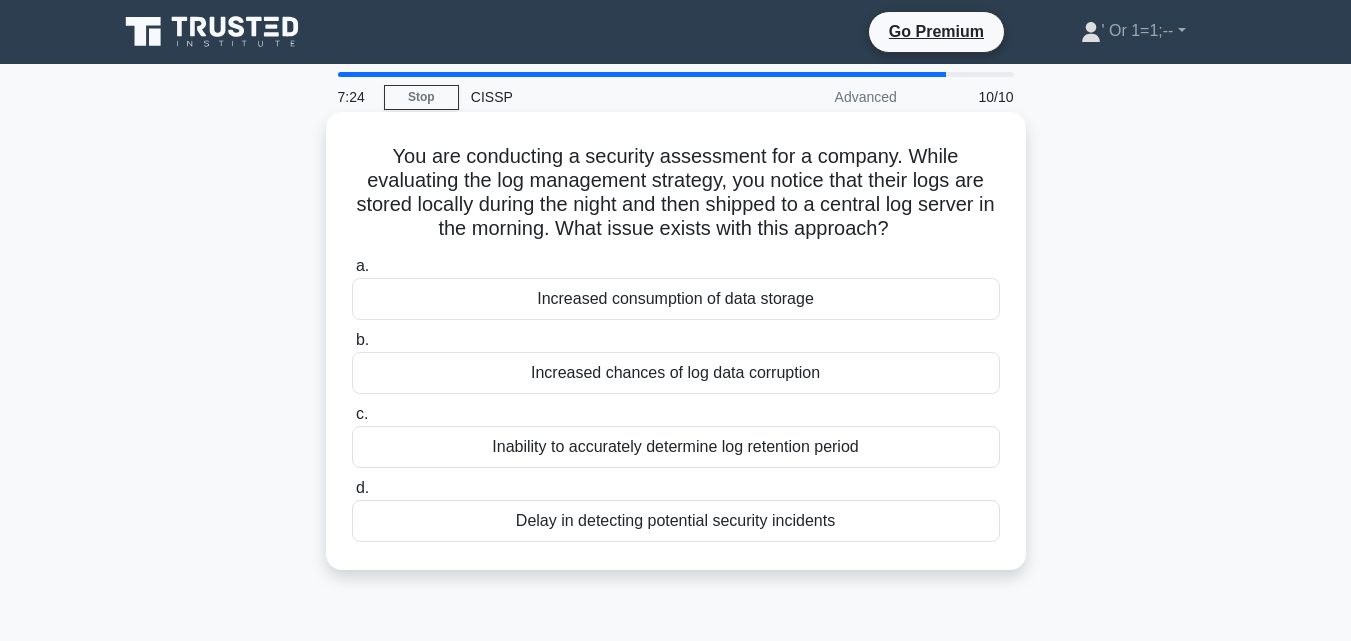 click on "Increased consumption of data storage" at bounding box center (676, 299) 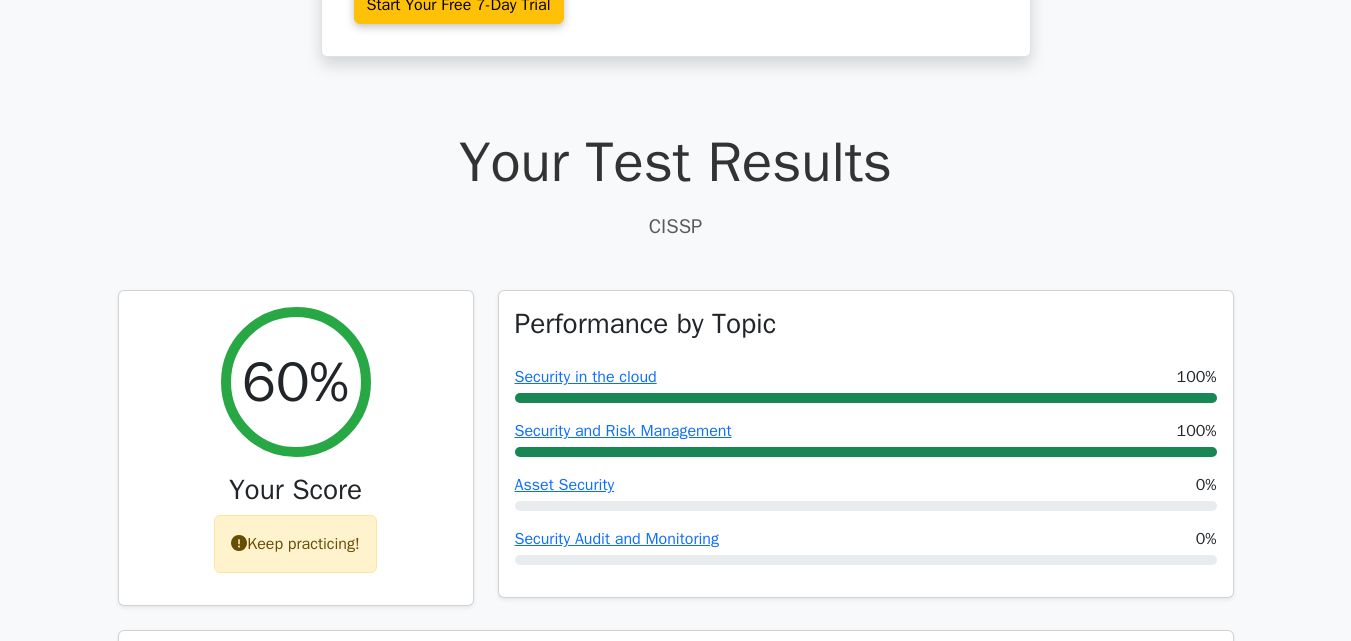 scroll, scrollTop: 480, scrollLeft: 0, axis: vertical 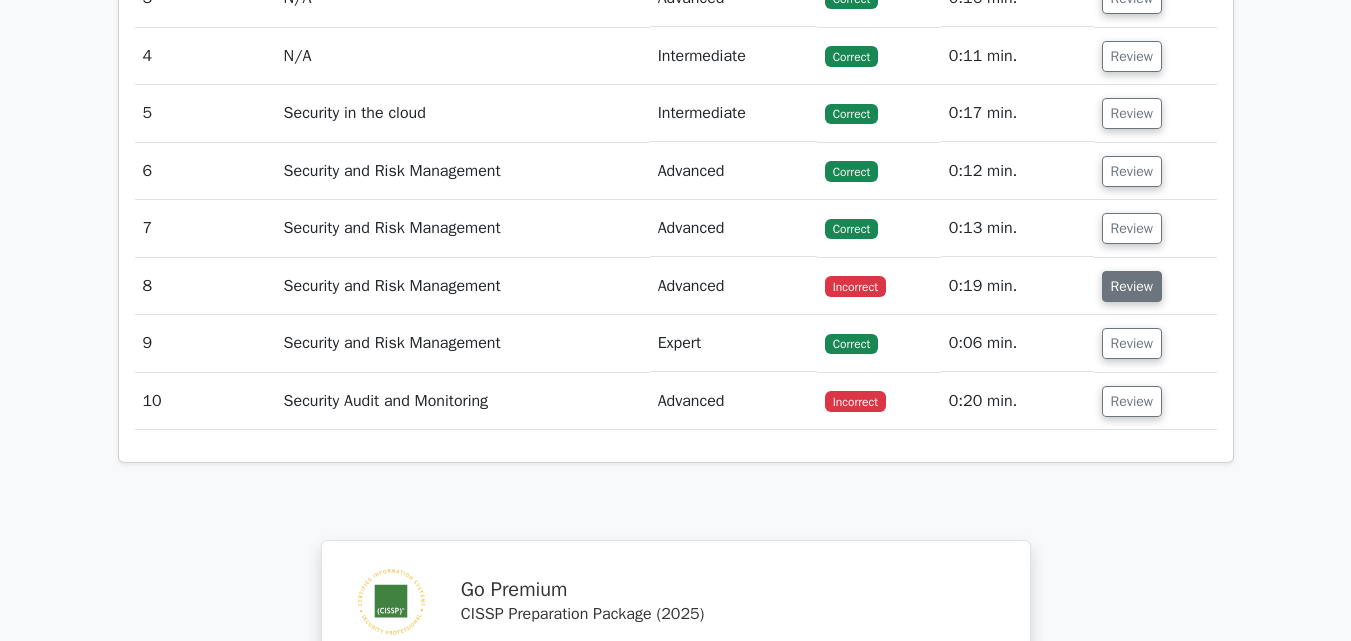 click on "Review" at bounding box center (1132, 286) 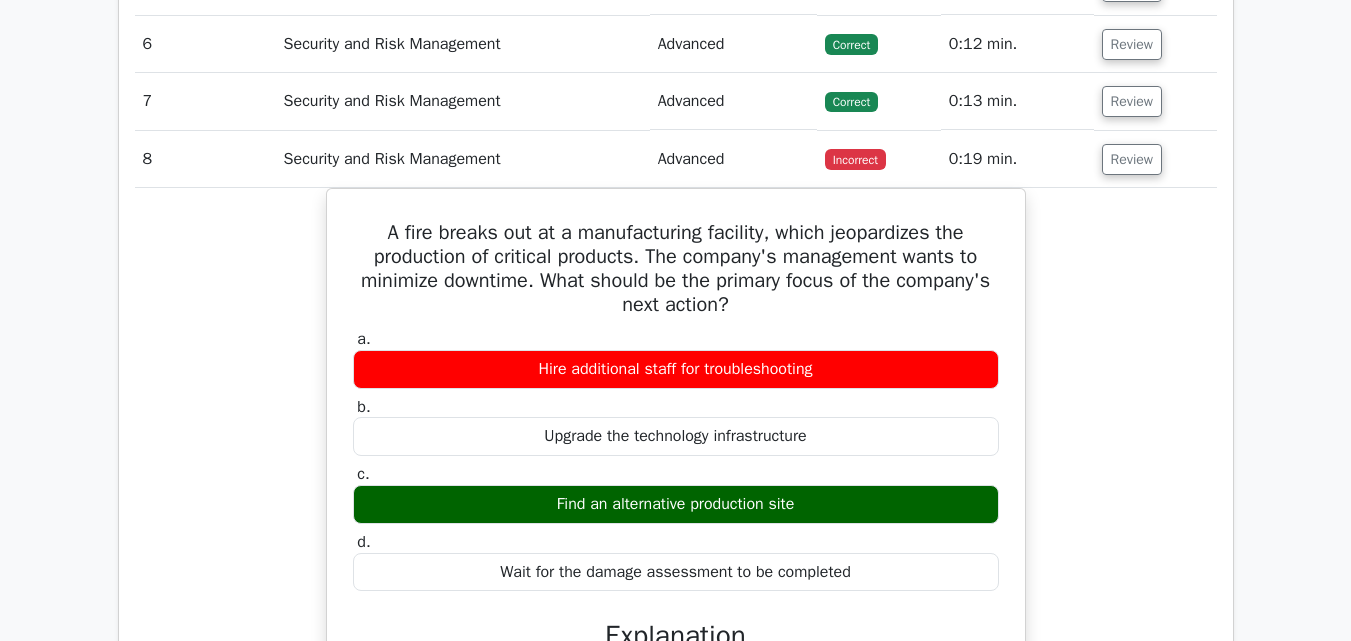 scroll, scrollTop: 2373, scrollLeft: 0, axis: vertical 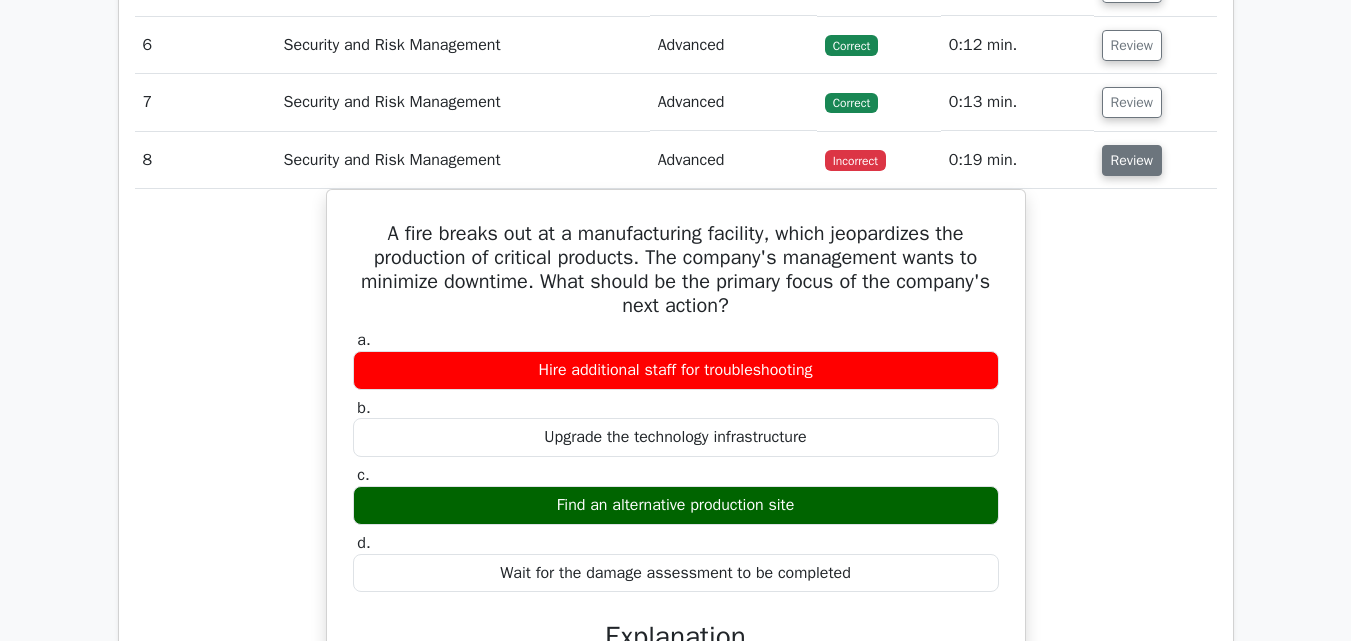 click on "Review" at bounding box center (1132, 160) 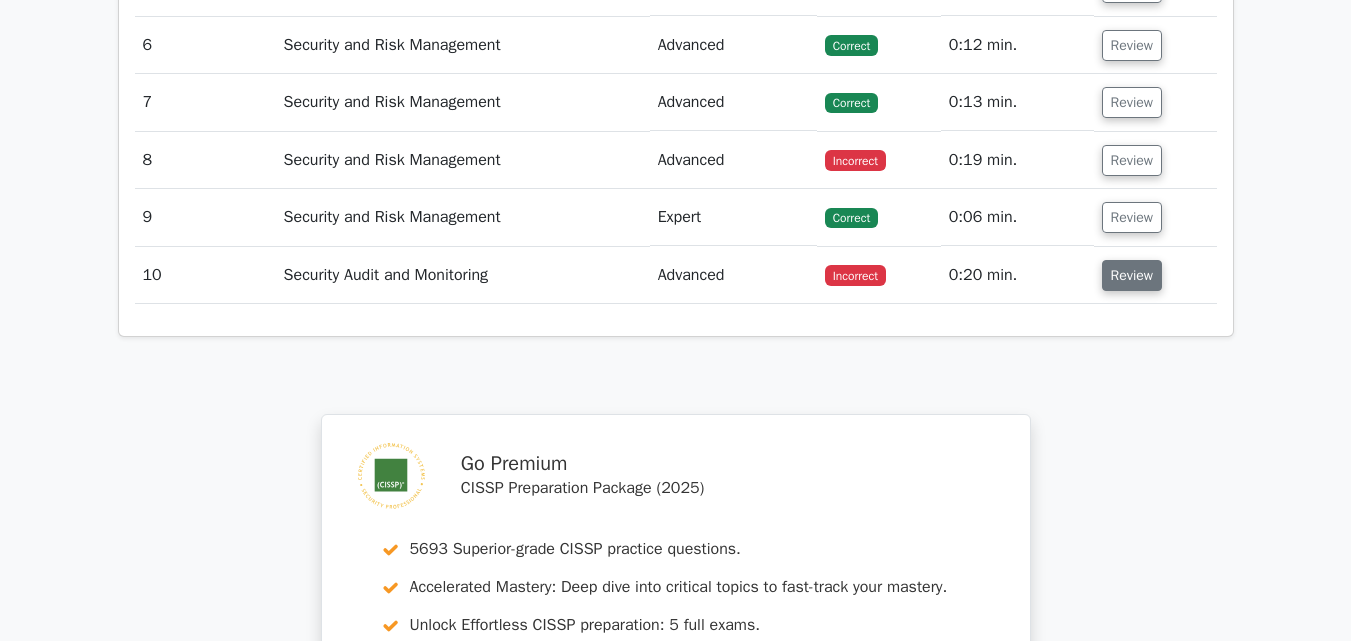 click on "Review" at bounding box center (1132, 275) 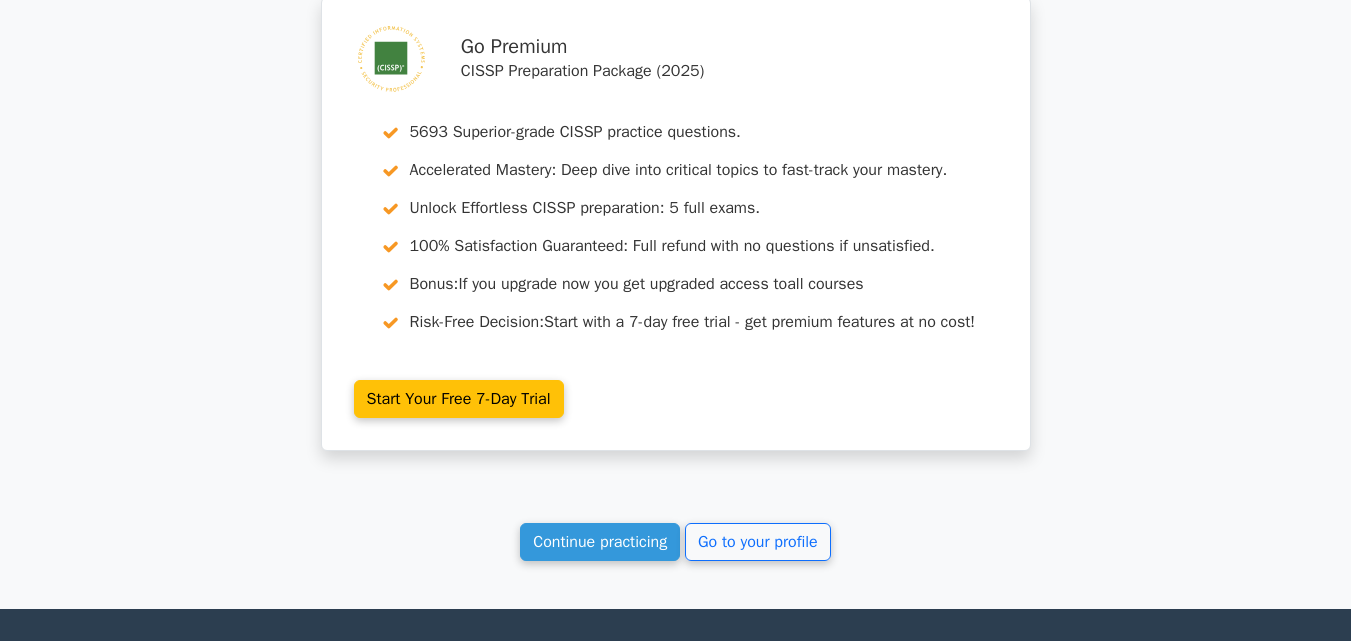 scroll, scrollTop: 3864, scrollLeft: 0, axis: vertical 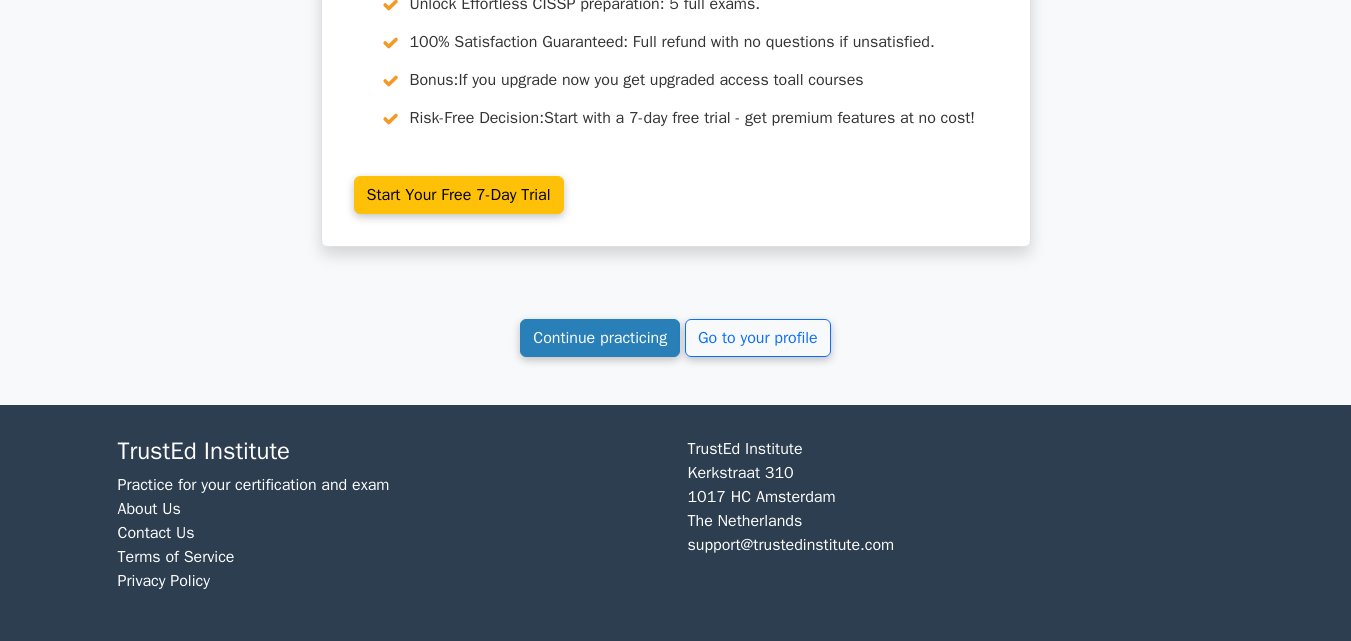 click on "Continue practicing" at bounding box center [600, 338] 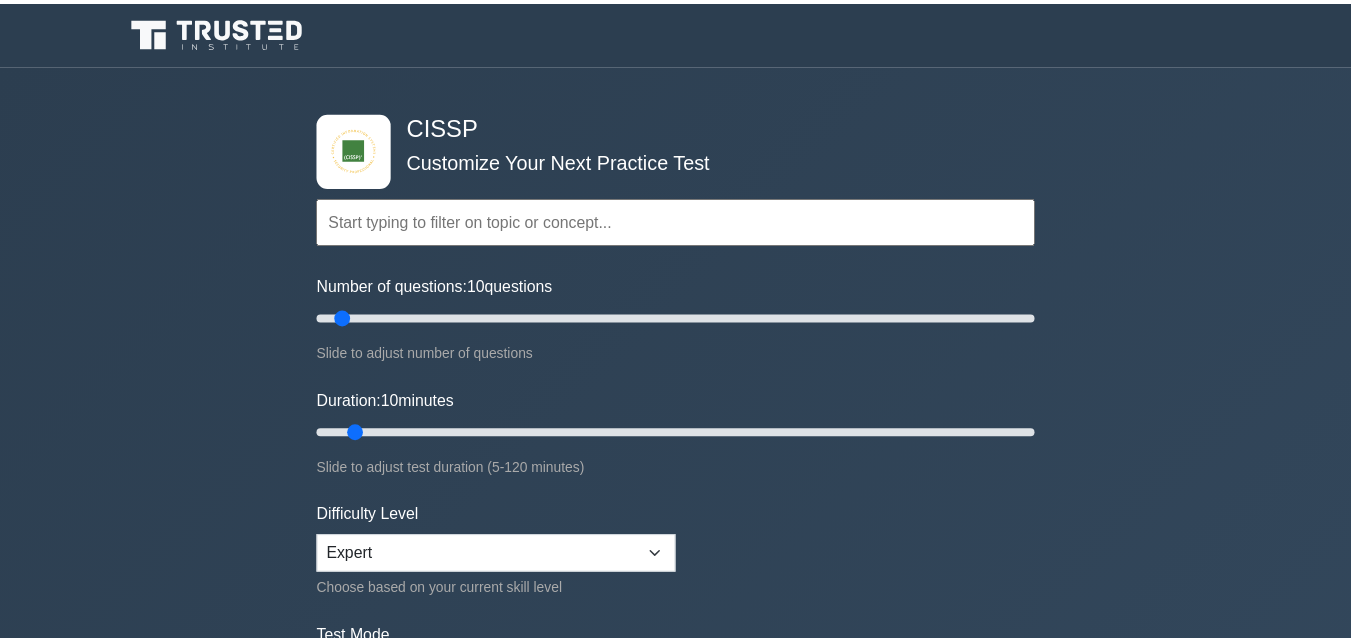 scroll, scrollTop: 0, scrollLeft: 0, axis: both 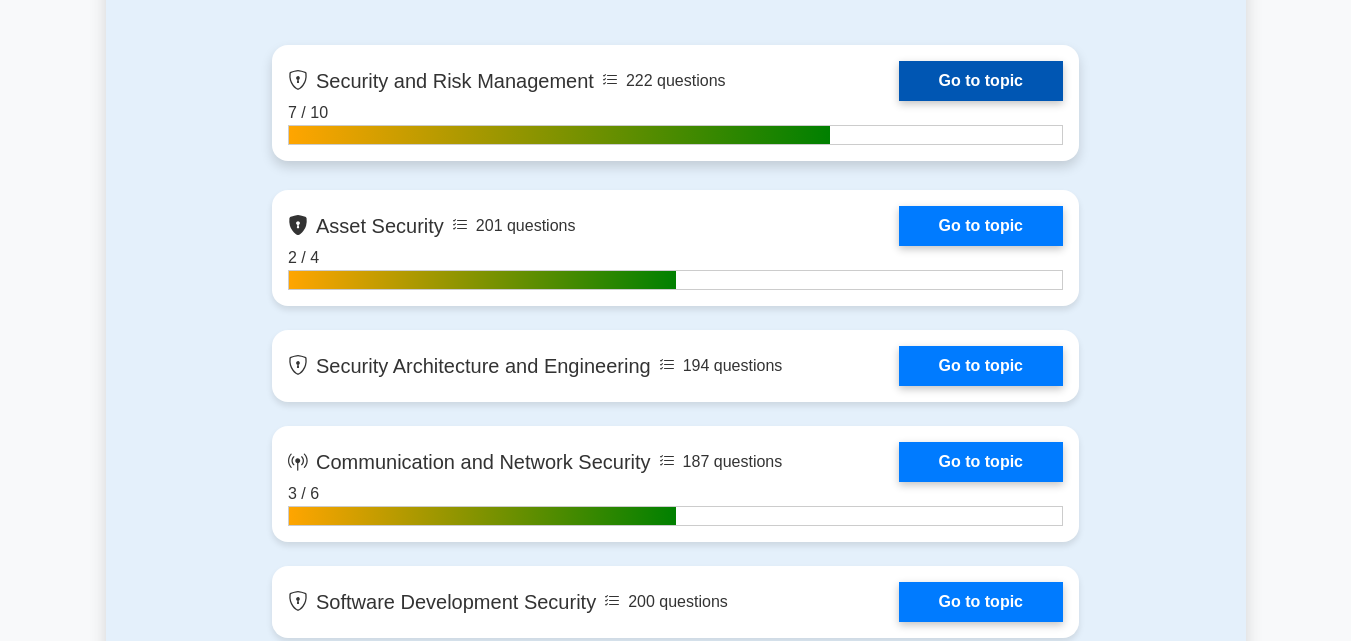 click on "Go to topic" at bounding box center (981, 81) 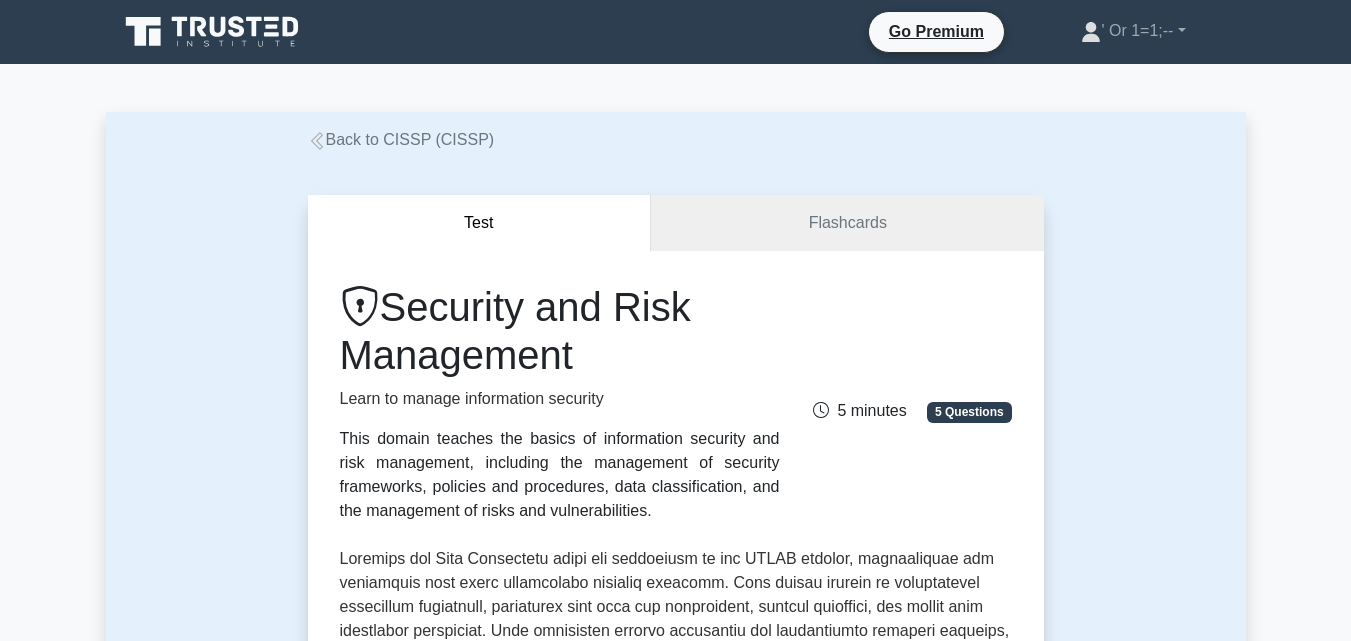 scroll, scrollTop: 0, scrollLeft: 0, axis: both 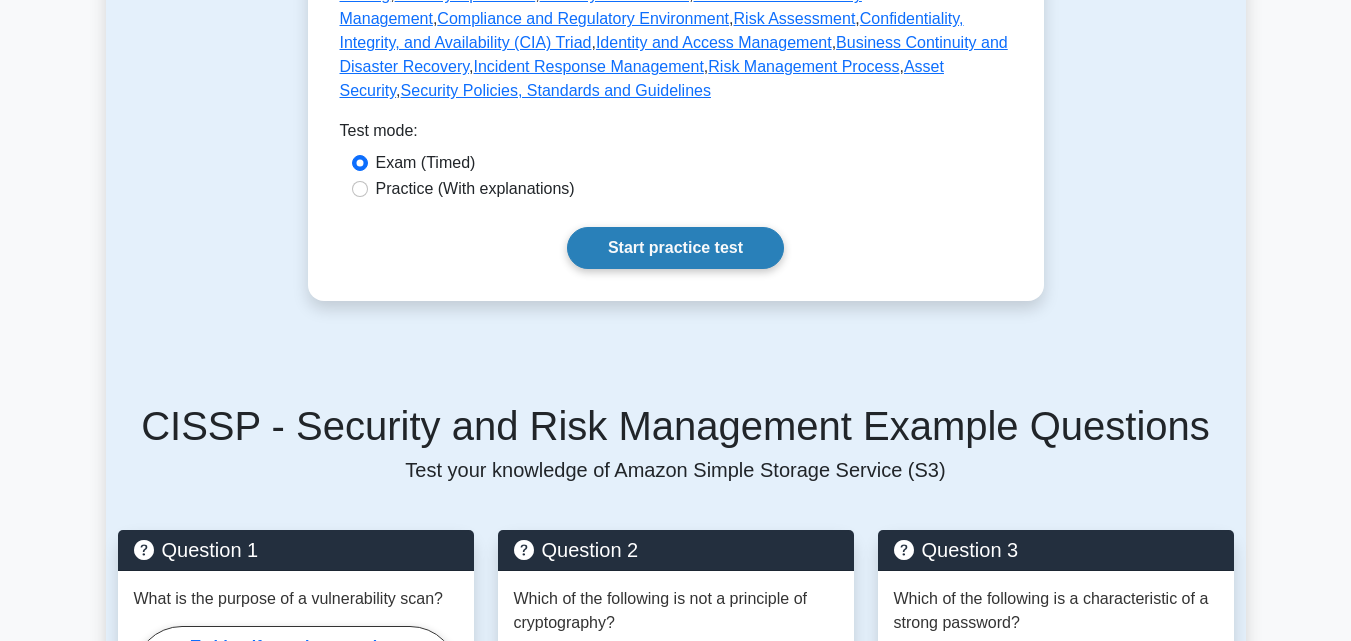 click on "Start practice test" at bounding box center (675, 248) 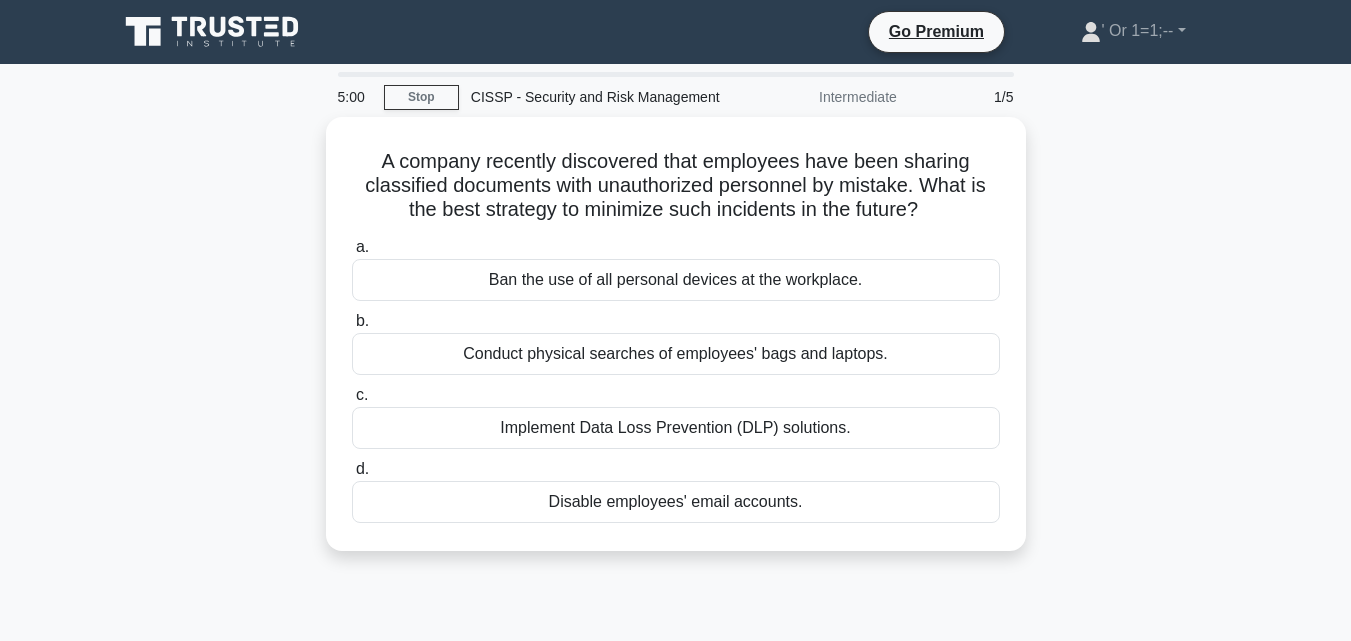 scroll, scrollTop: 0, scrollLeft: 0, axis: both 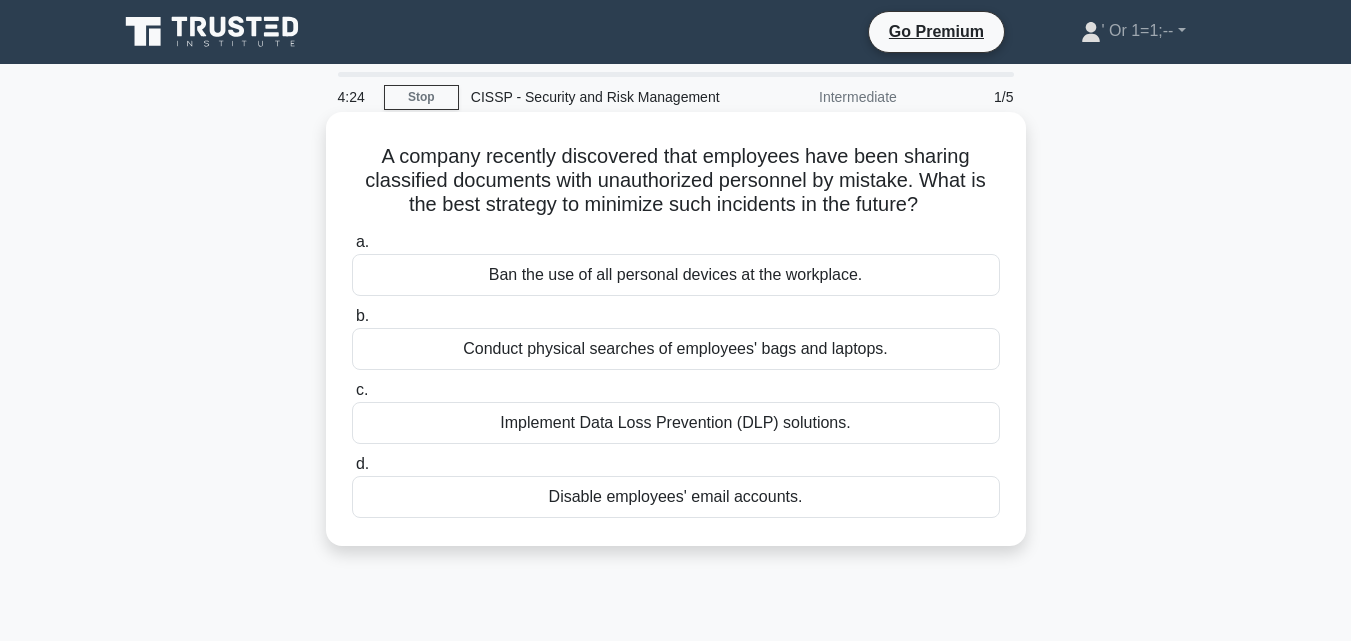 click on "Implement Data Loss Prevention (DLP) solutions." at bounding box center (676, 423) 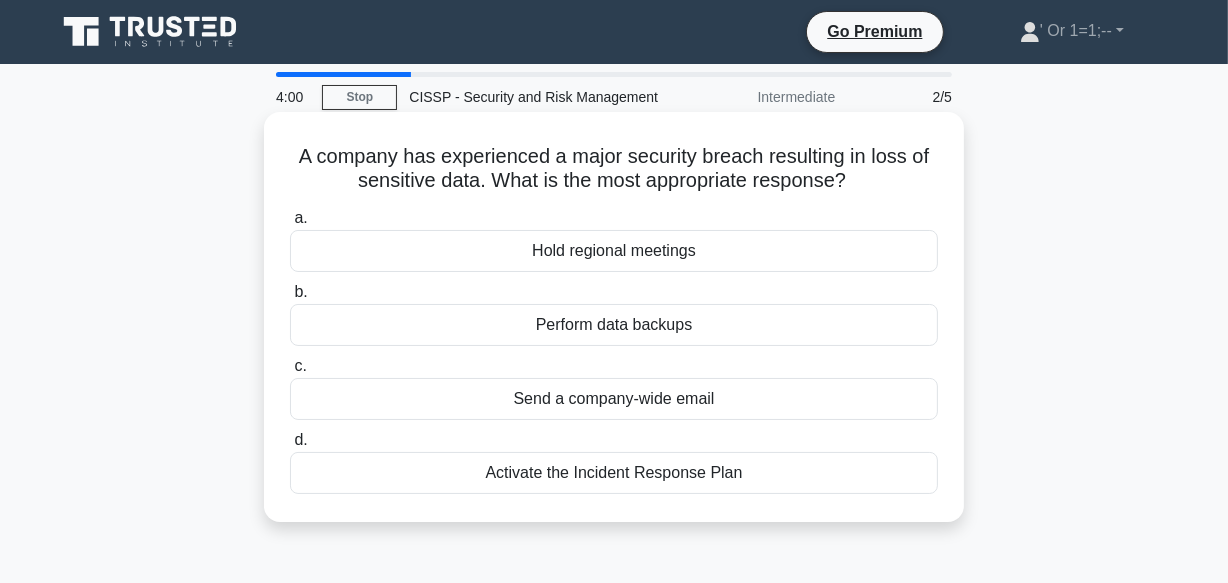 click on "Activate the Incident Response Plan" at bounding box center [614, 473] 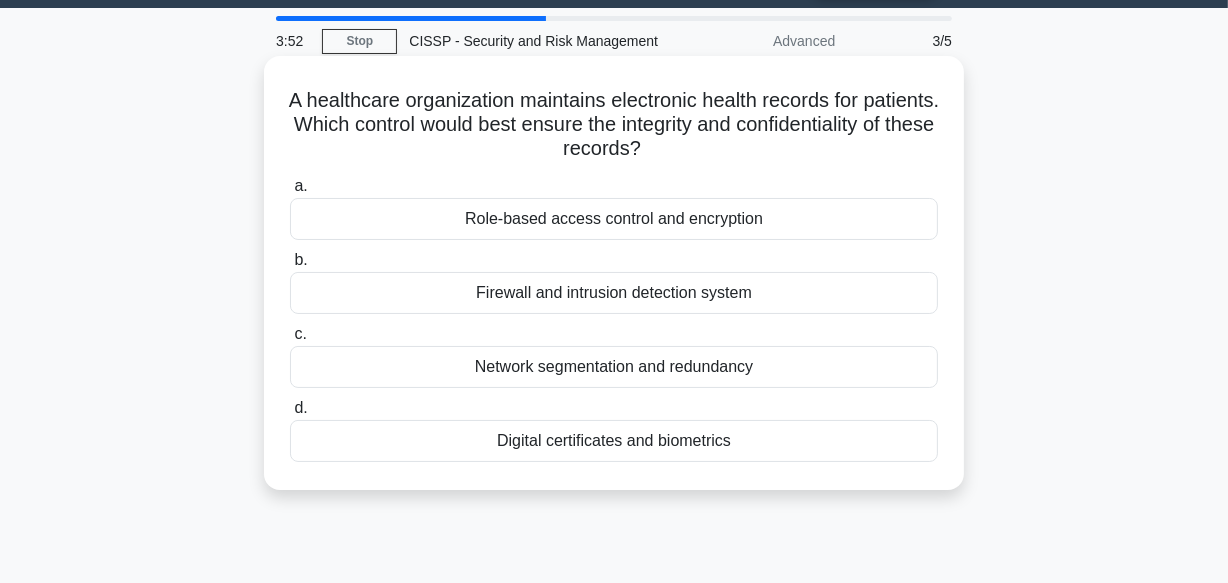 scroll, scrollTop: 66, scrollLeft: 0, axis: vertical 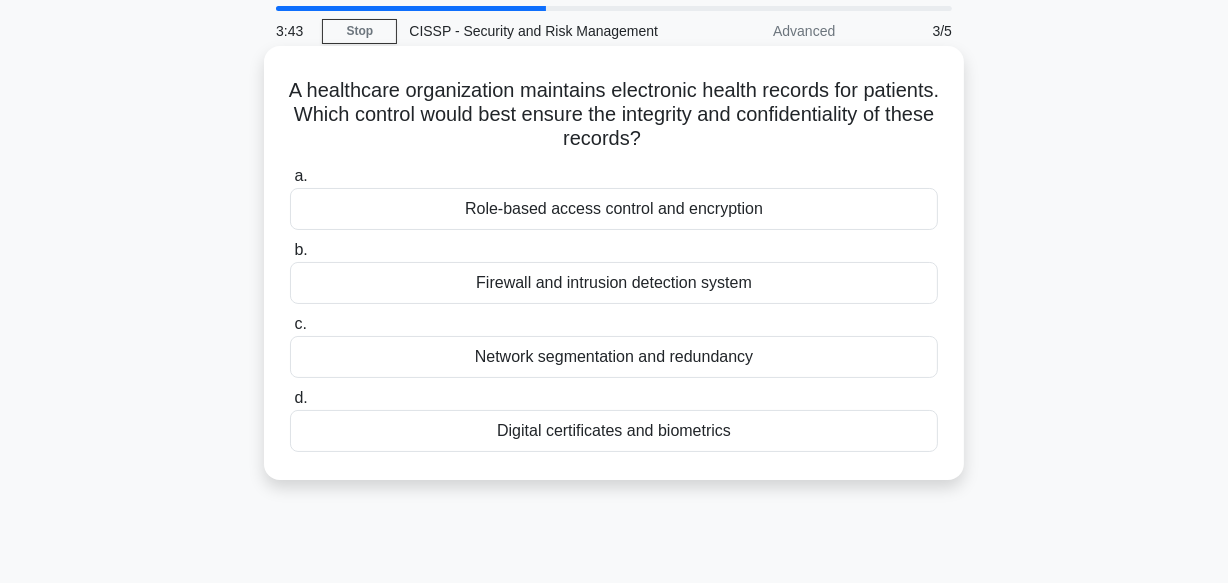 click on "Role-based access control and encryption" at bounding box center [614, 209] 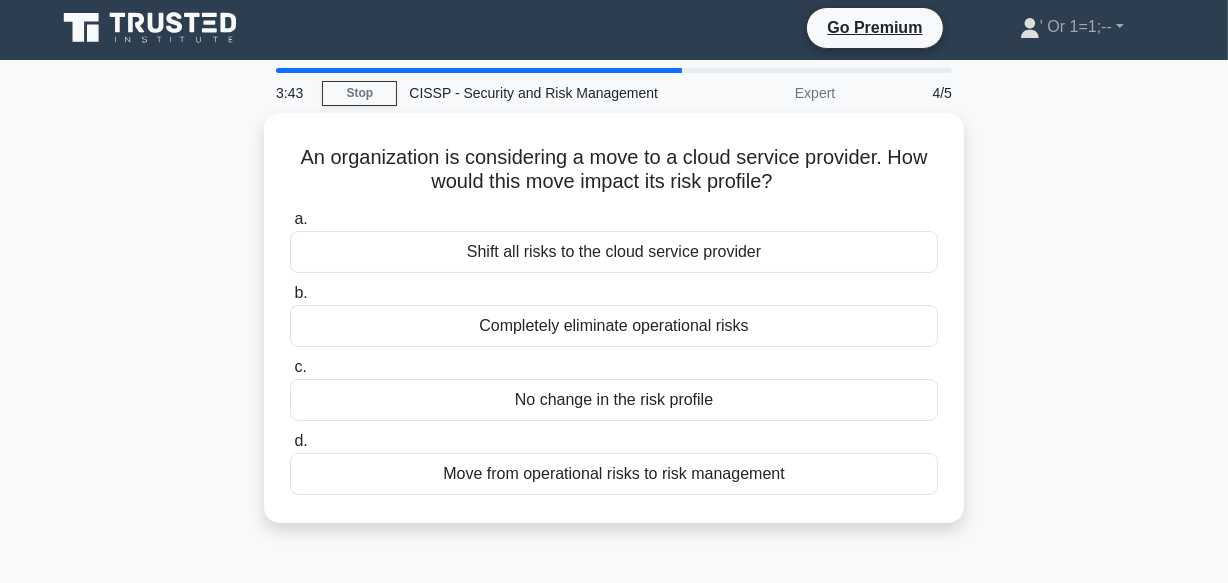 scroll, scrollTop: 0, scrollLeft: 0, axis: both 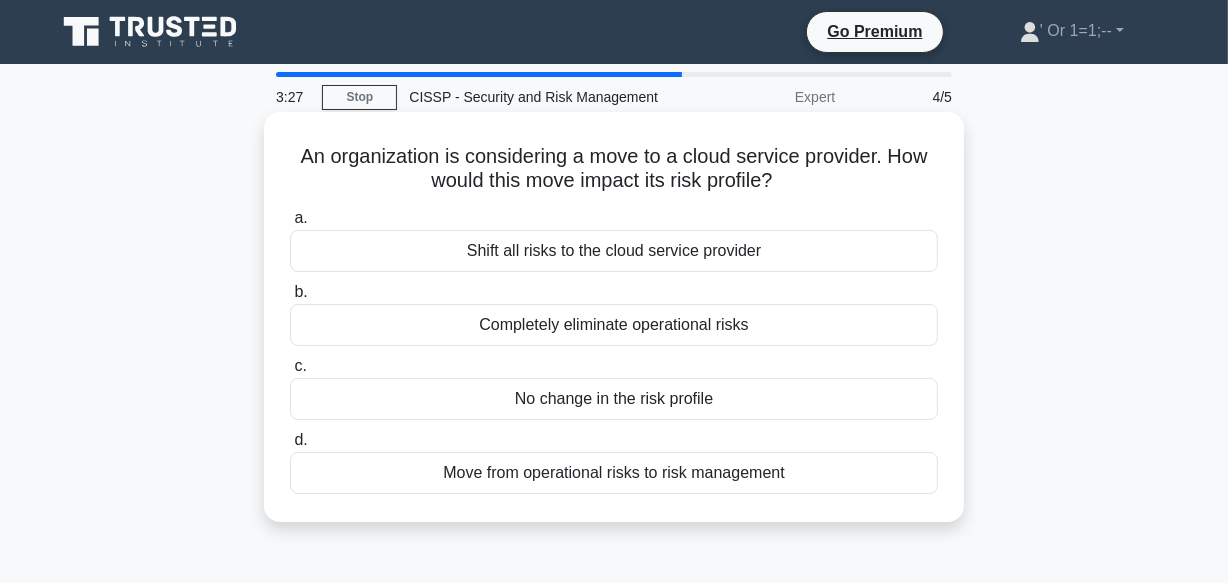 click on "Shift all risks to the cloud service provider" at bounding box center [614, 251] 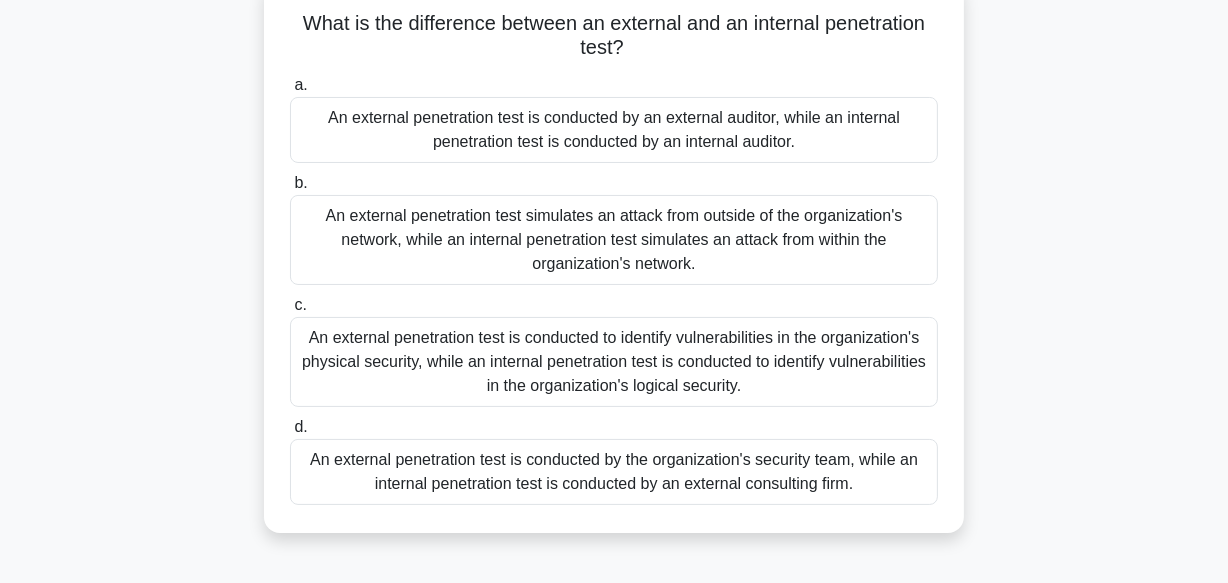 scroll, scrollTop: 163, scrollLeft: 0, axis: vertical 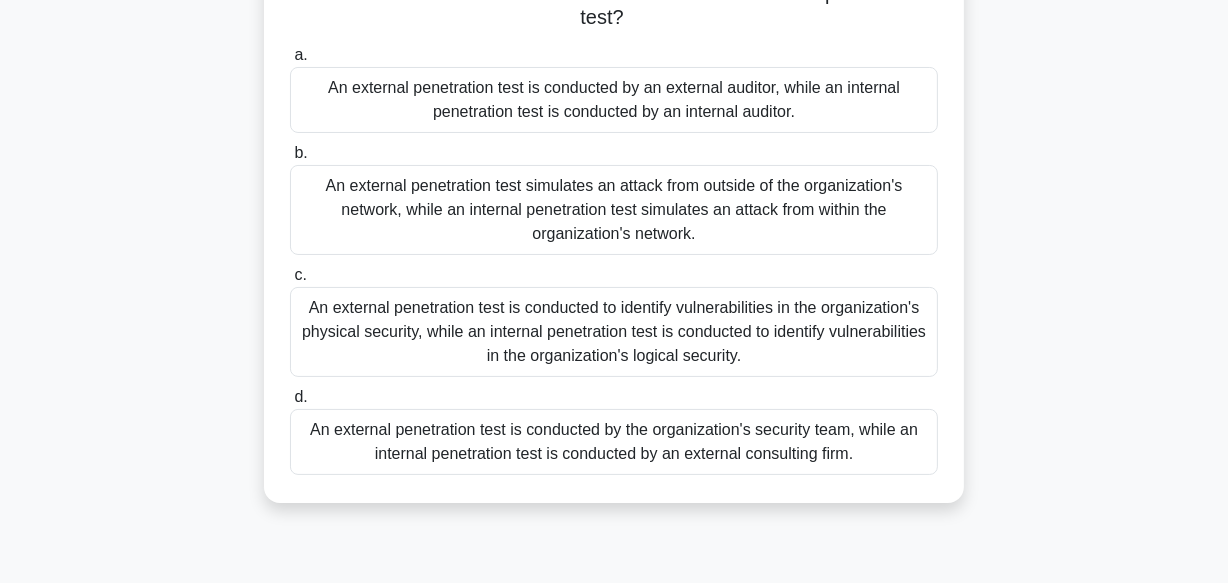 click on "An external penetration test simulates an attack from outside of the organization's network, while an internal penetration test simulates an attack from within the organization's network." at bounding box center (614, 210) 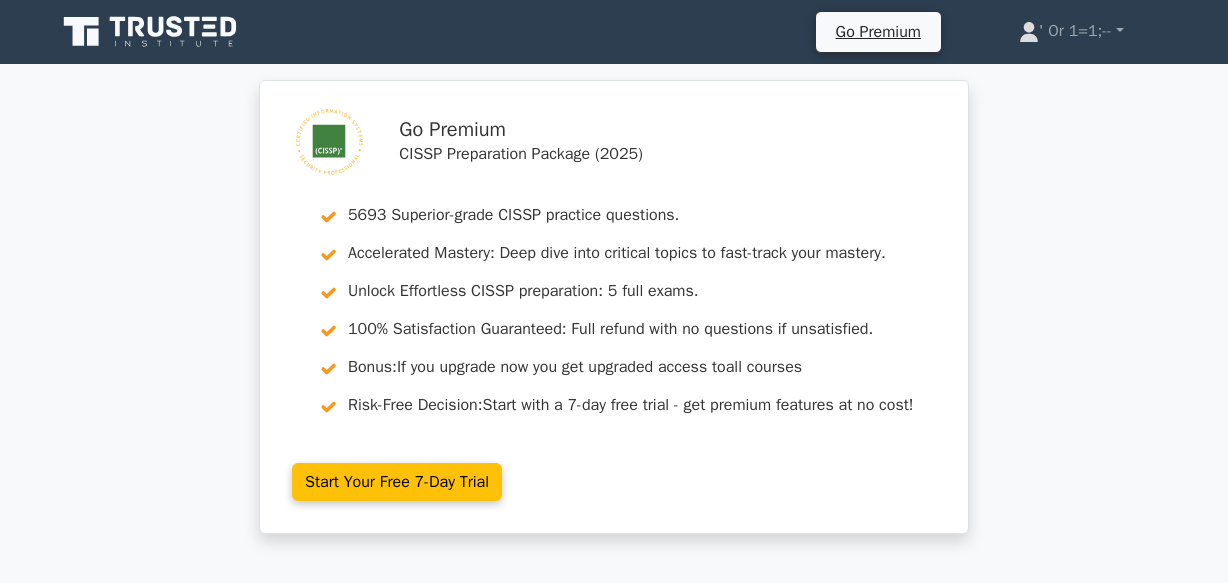 scroll, scrollTop: 406, scrollLeft: 0, axis: vertical 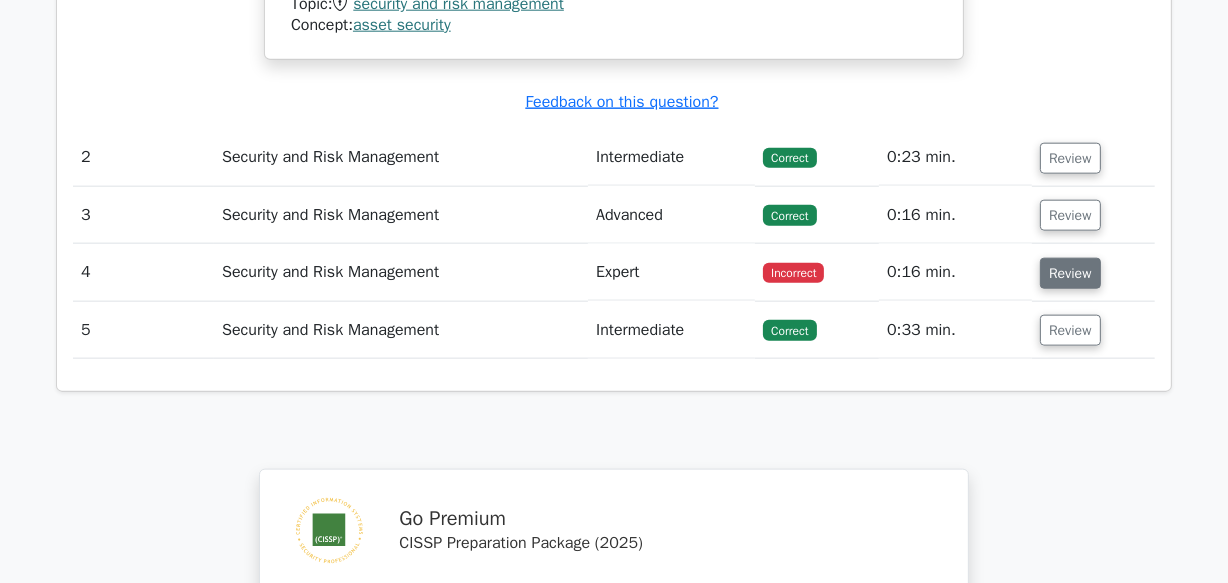 click on "Review" at bounding box center (1070, 273) 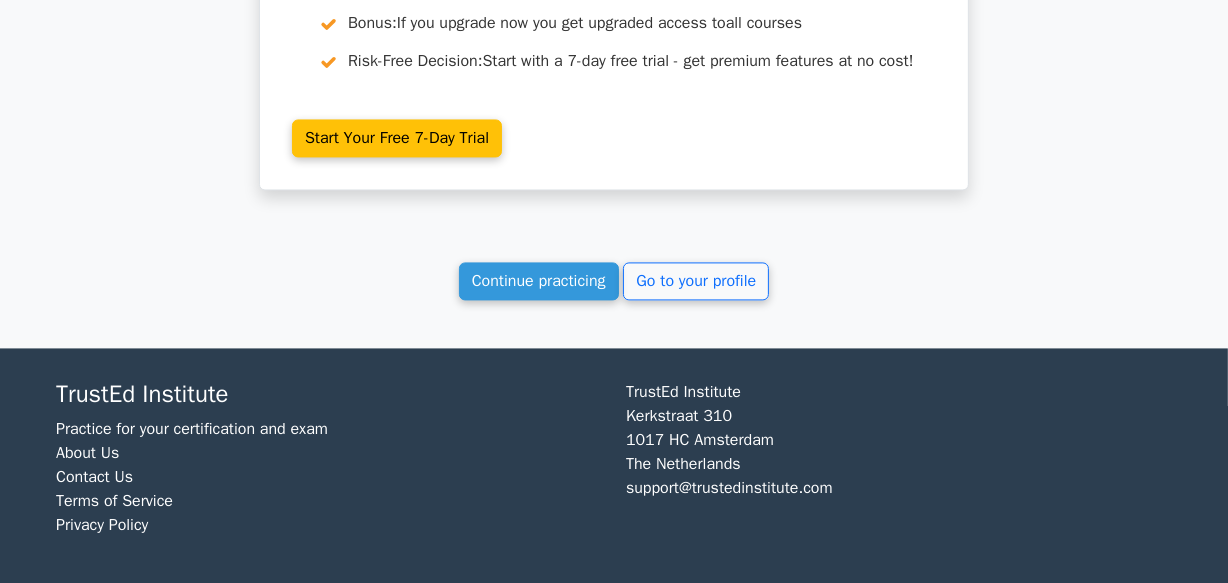 scroll, scrollTop: 3670, scrollLeft: 0, axis: vertical 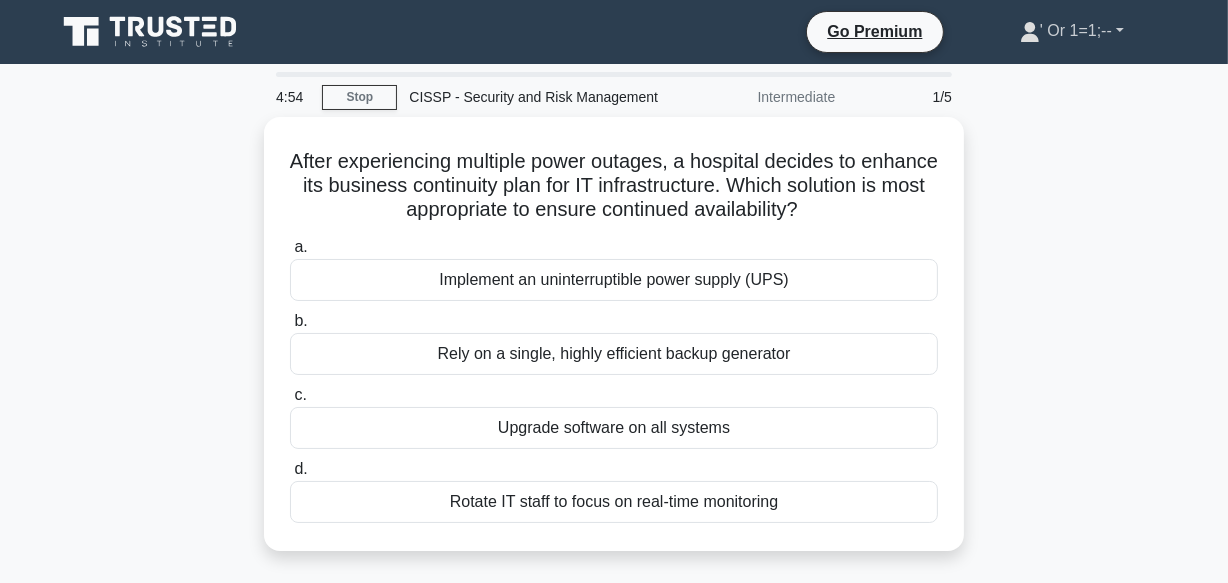 click on "' Or 1=1;--" at bounding box center [1072, 31] 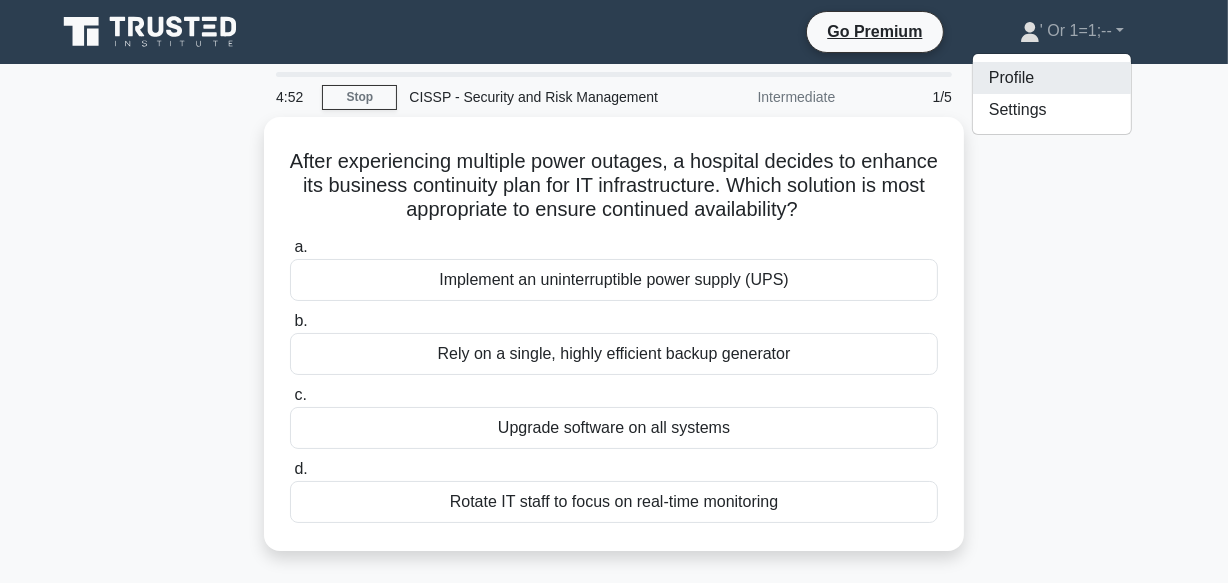 click on "Profile" at bounding box center (1052, 78) 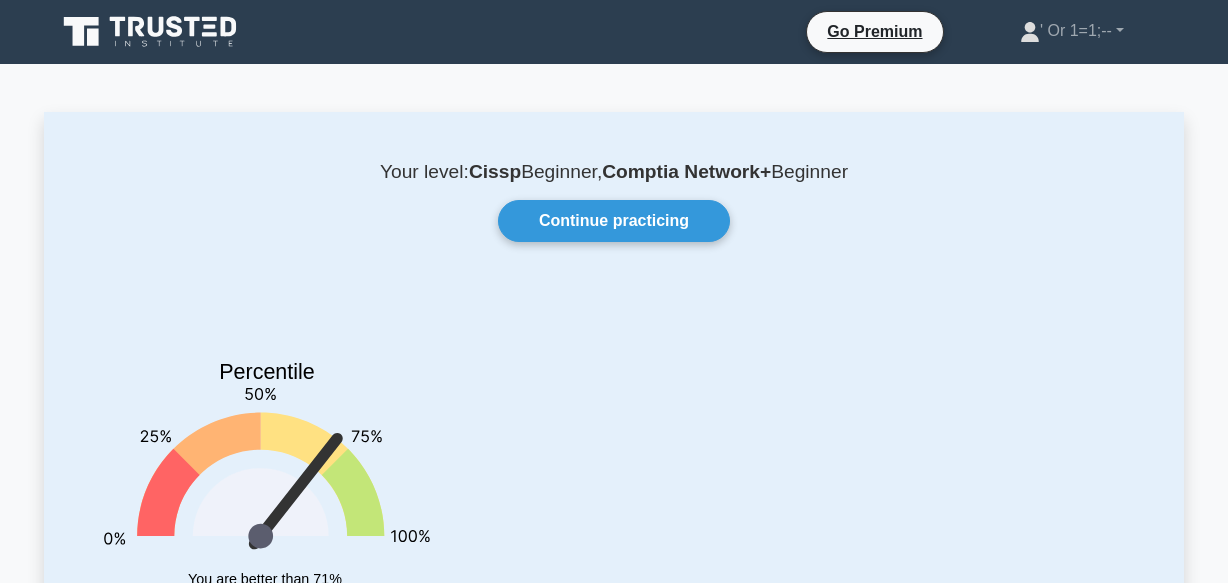 scroll, scrollTop: 0, scrollLeft: 0, axis: both 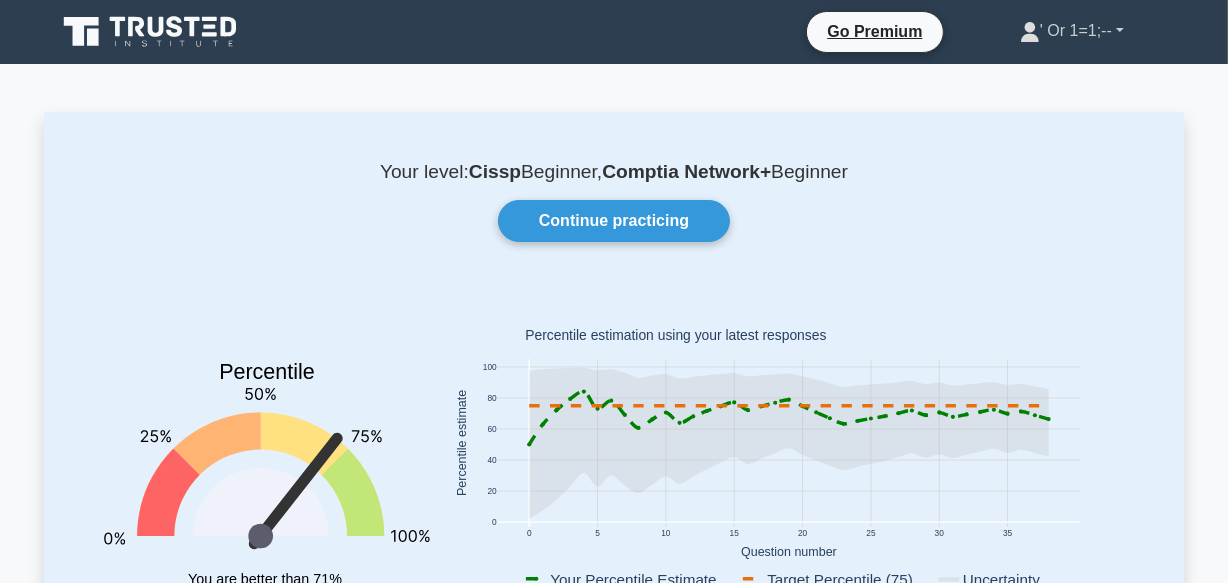 click on "' Or 1=1;--" at bounding box center [1072, 31] 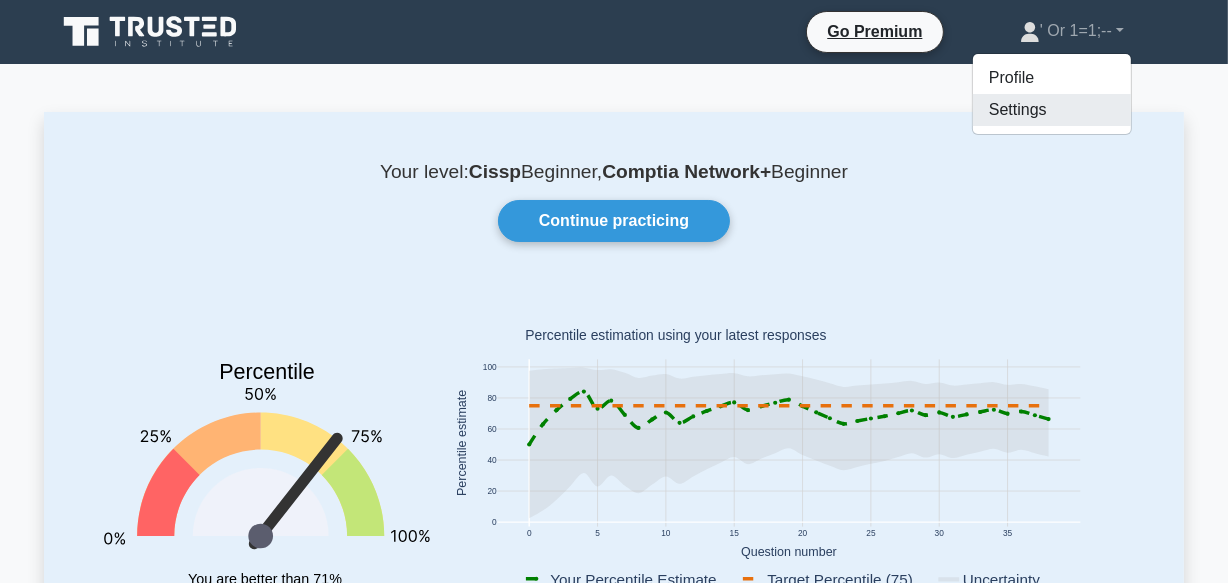 click on "Settings" at bounding box center [1052, 110] 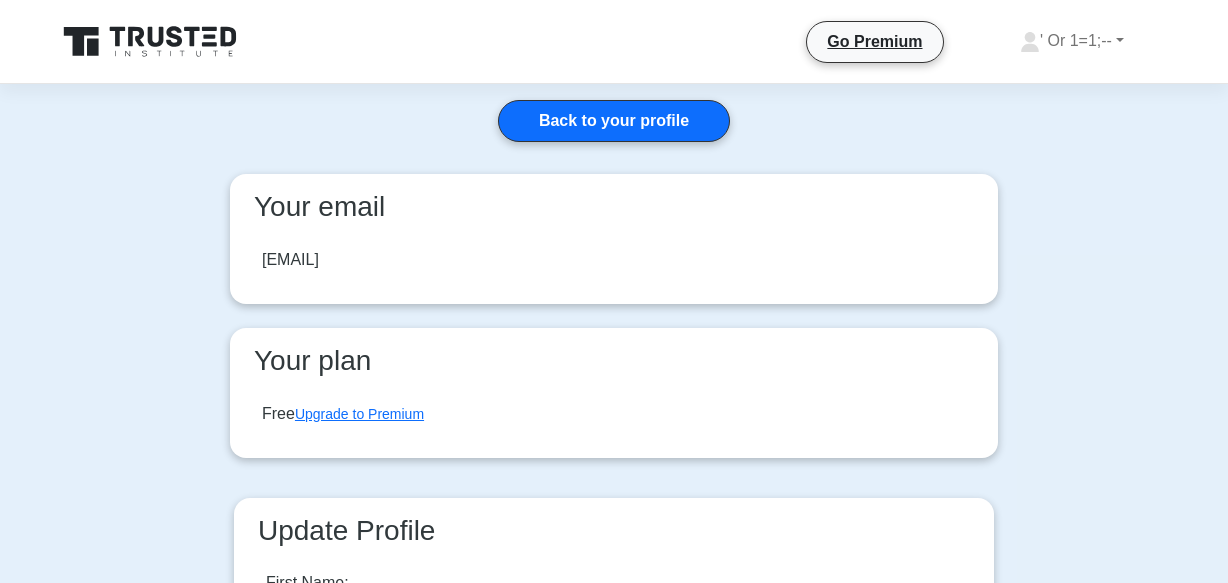 scroll, scrollTop: 0, scrollLeft: 0, axis: both 